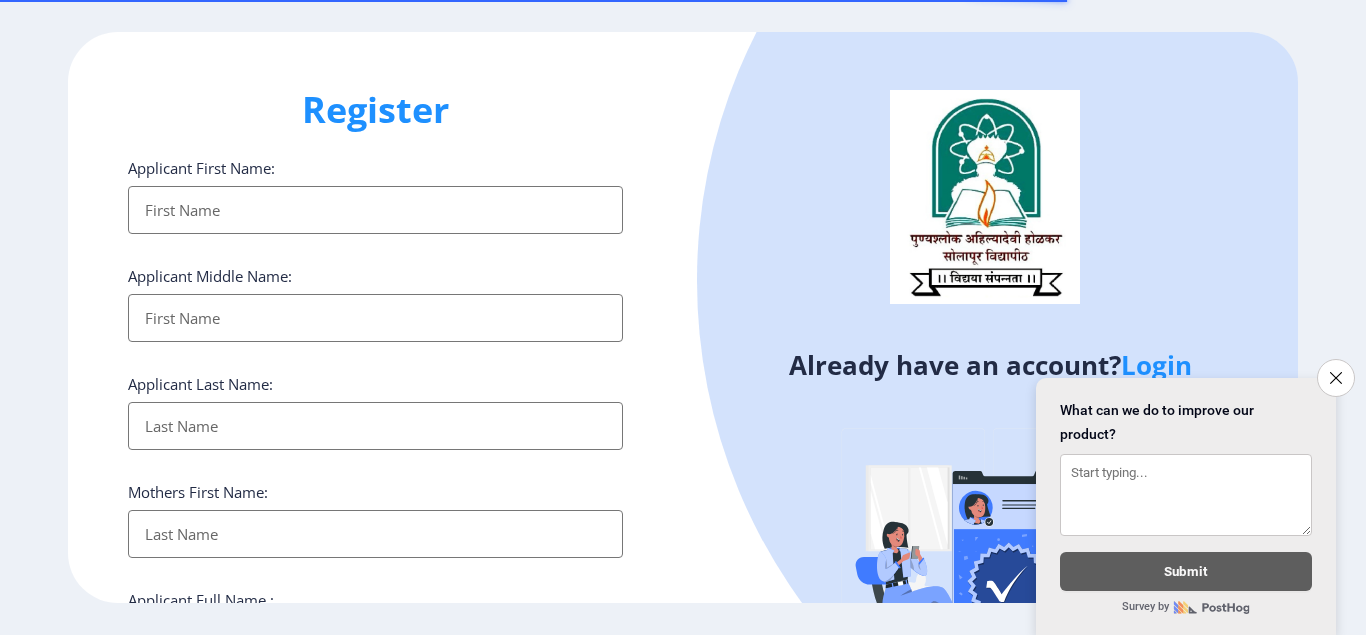 select 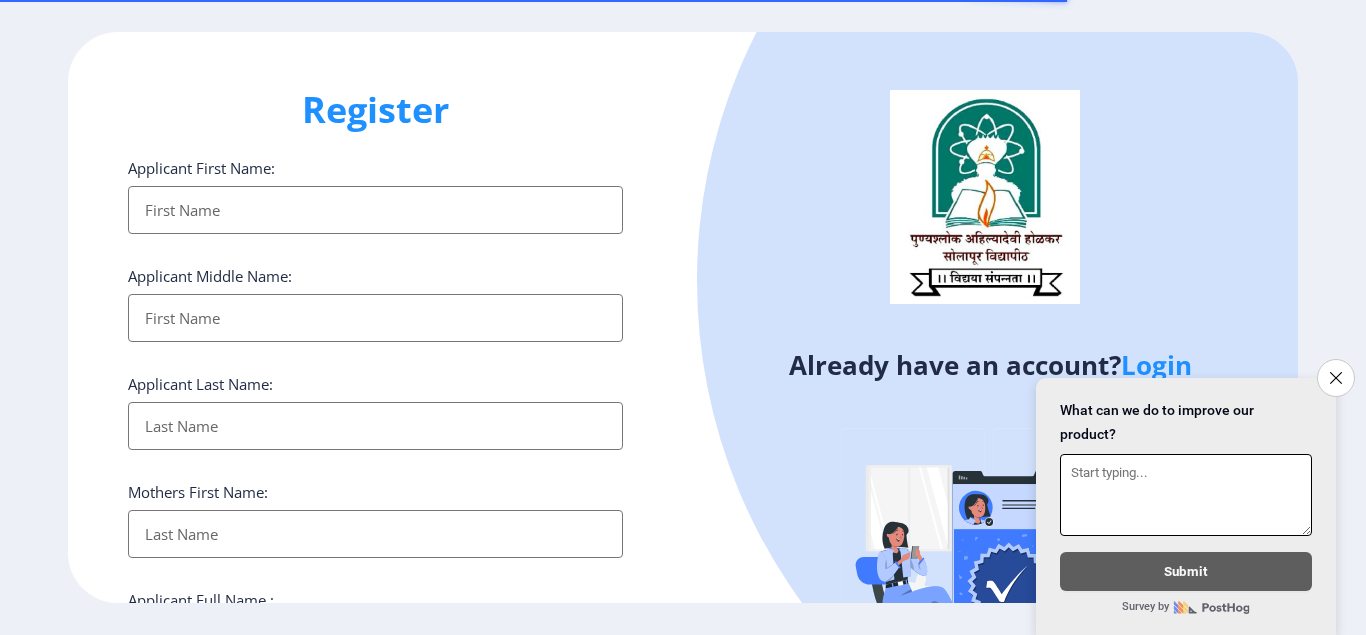 scroll, scrollTop: 0, scrollLeft: 0, axis: both 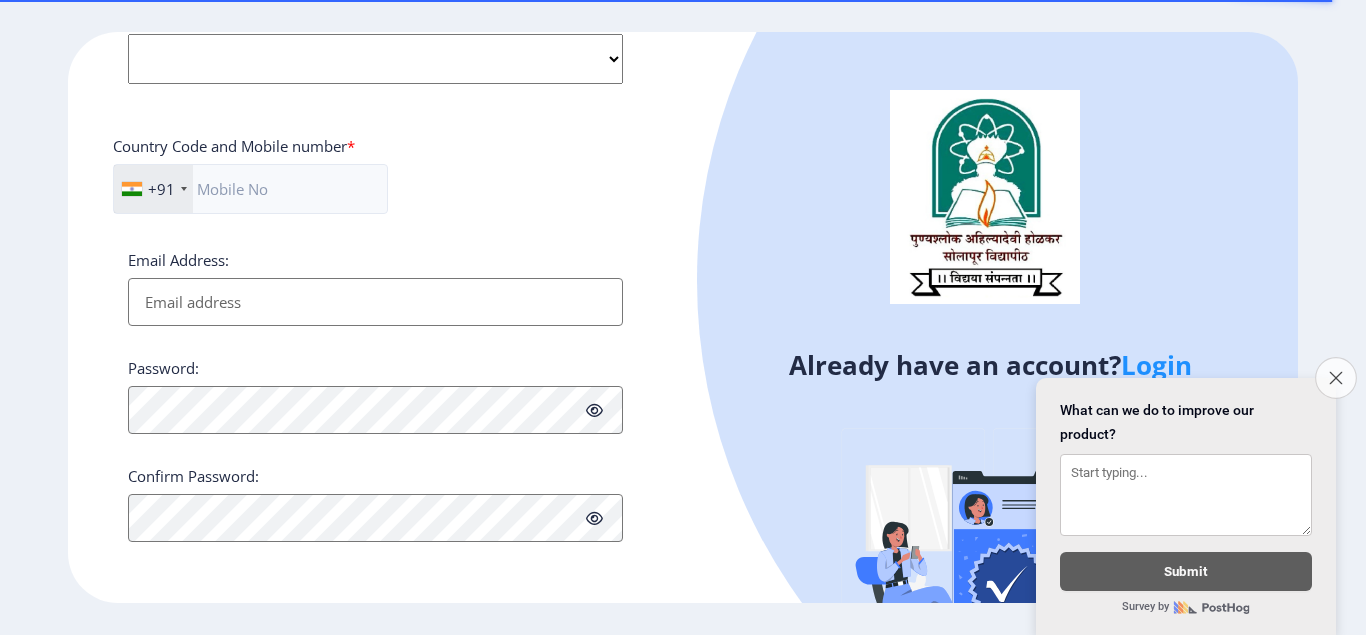 click on "Close survey" at bounding box center [1336, 378] 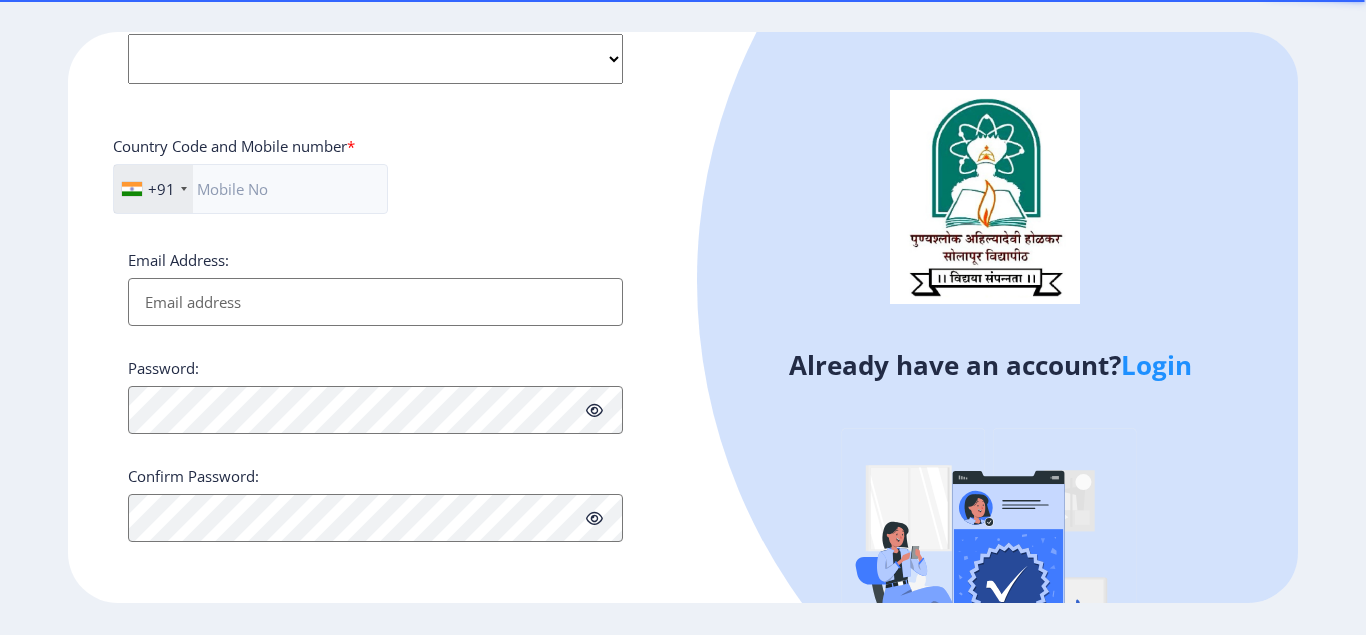 click on "Login" 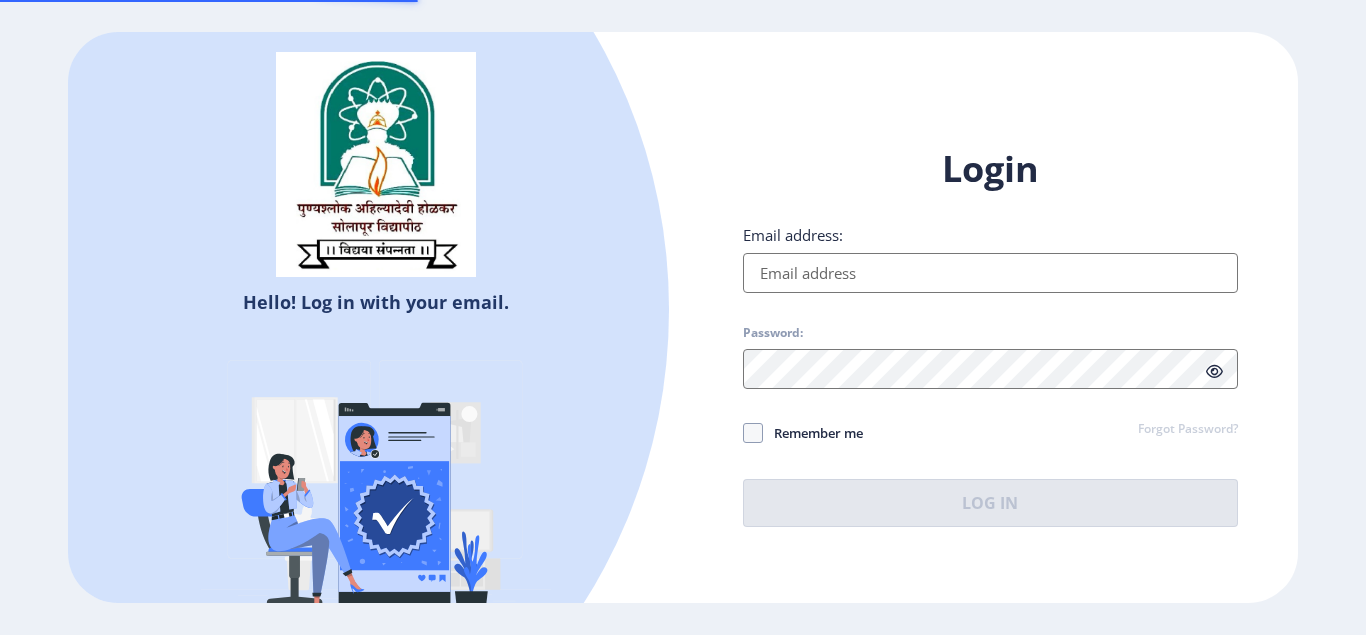 scroll, scrollTop: 184, scrollLeft: 0, axis: vertical 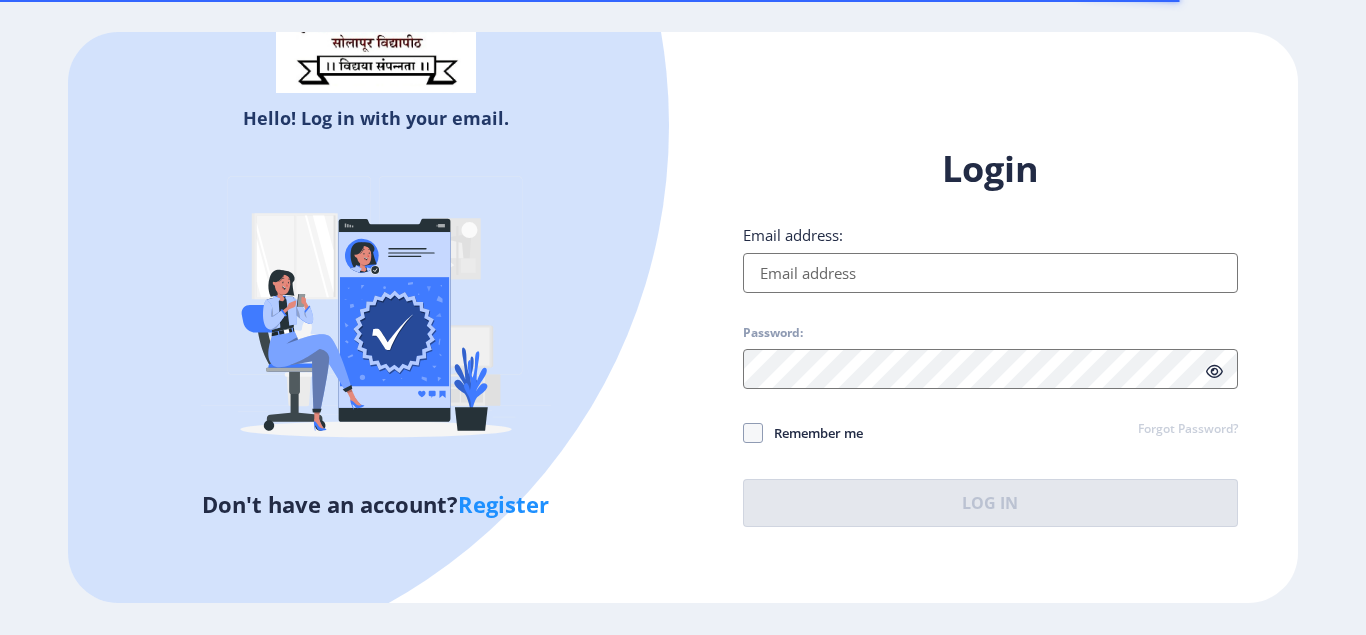 click on "Email address:" at bounding box center [990, 273] 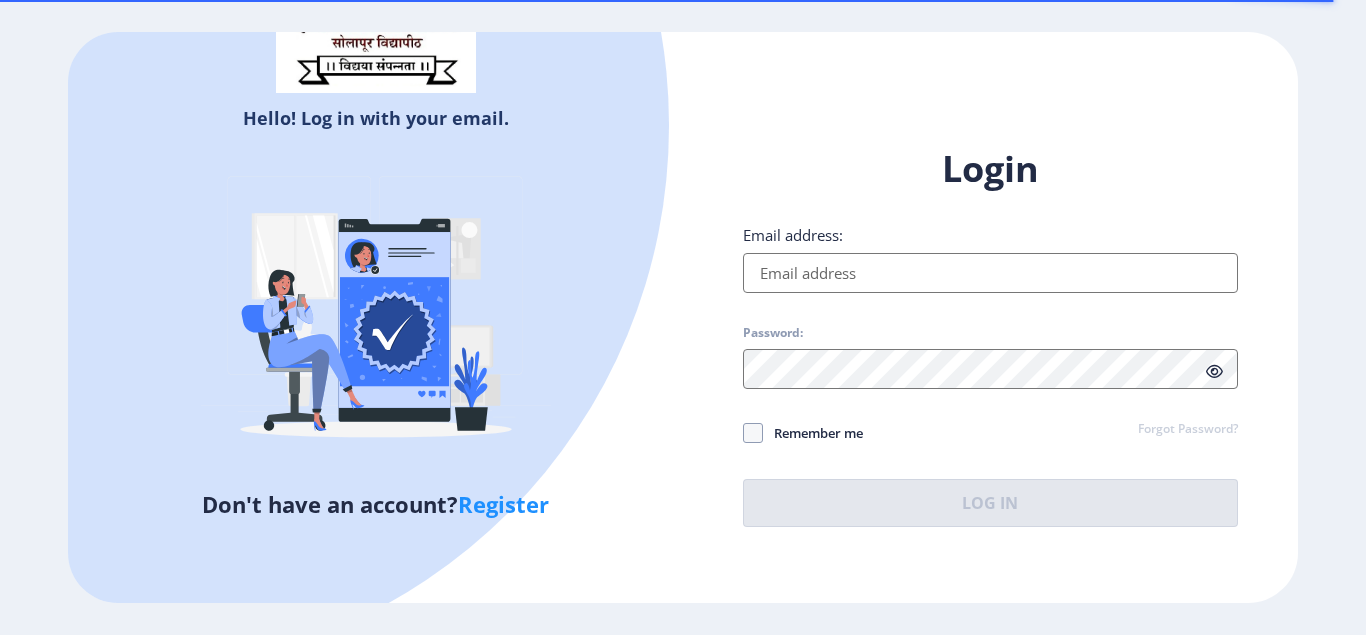 paste on "[EMAIL_ADDRESS][DOMAIN_NAME]" 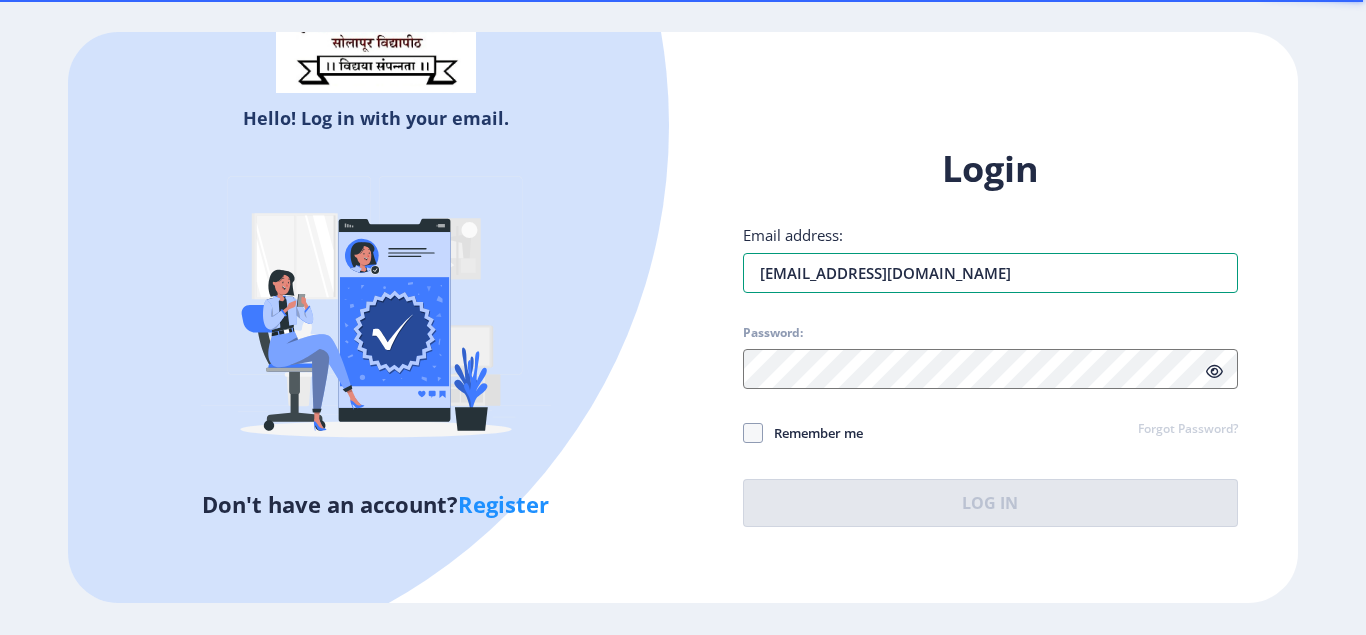 type on "[EMAIL_ADDRESS][DOMAIN_NAME]" 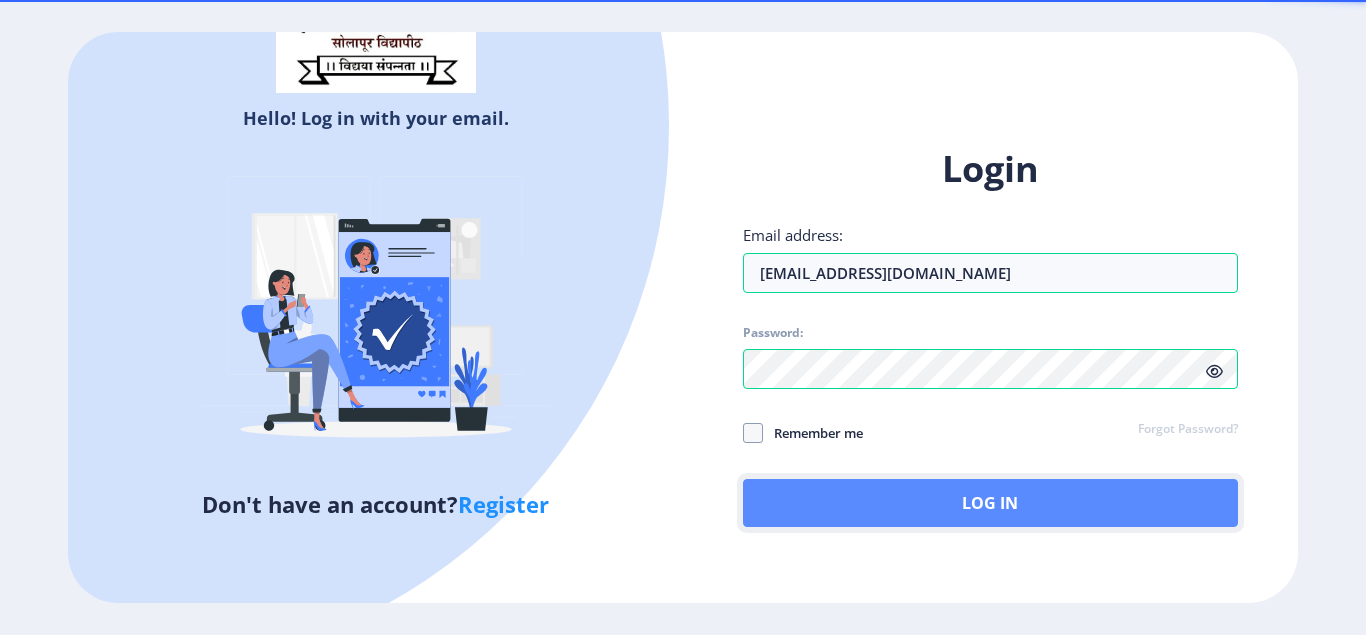 click on "Log In" 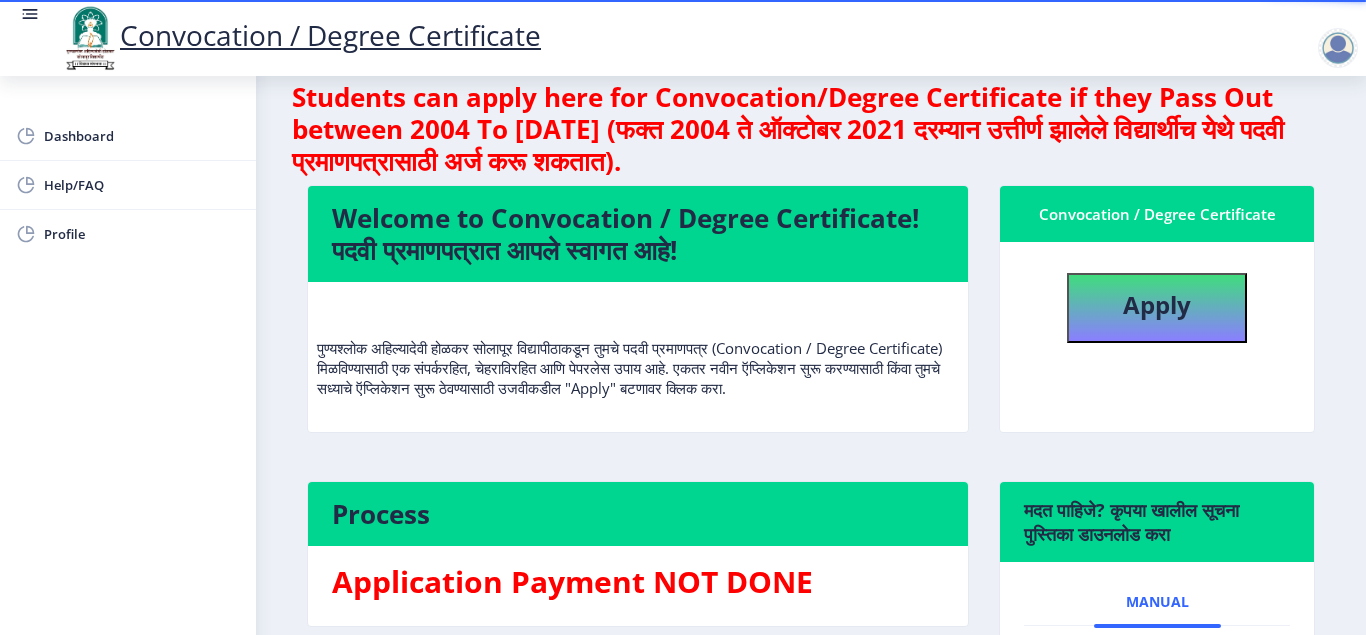 scroll, scrollTop: 0, scrollLeft: 0, axis: both 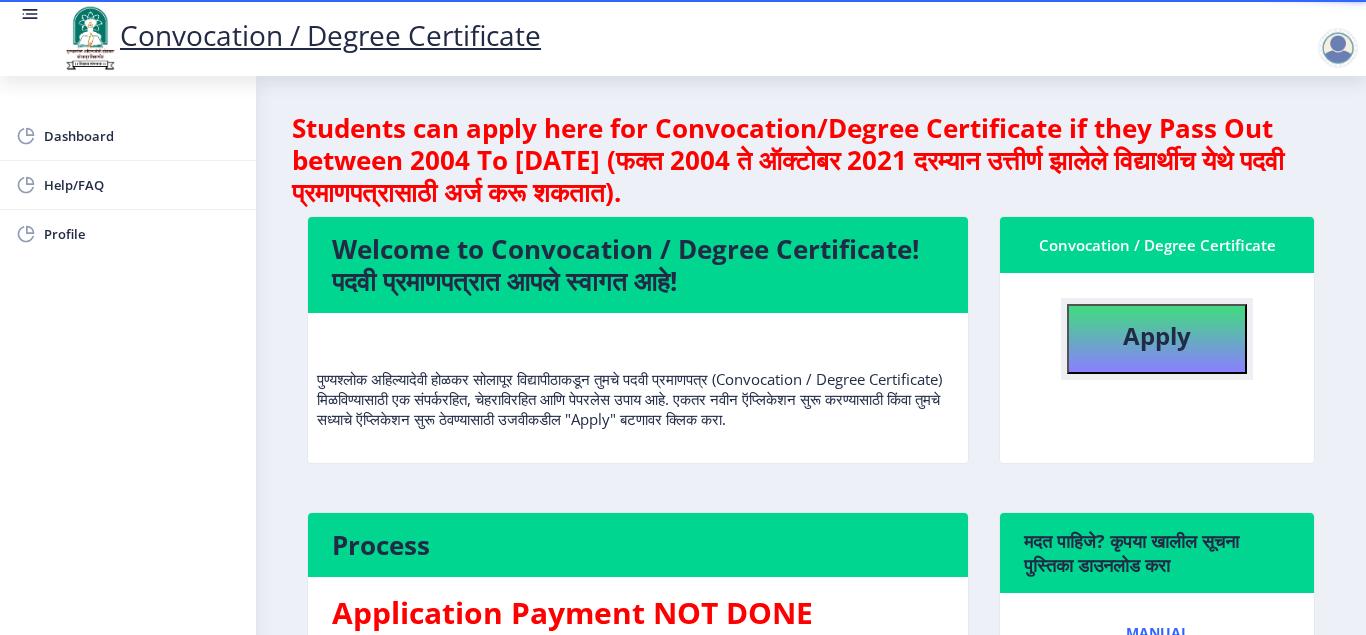 click on "Apply" 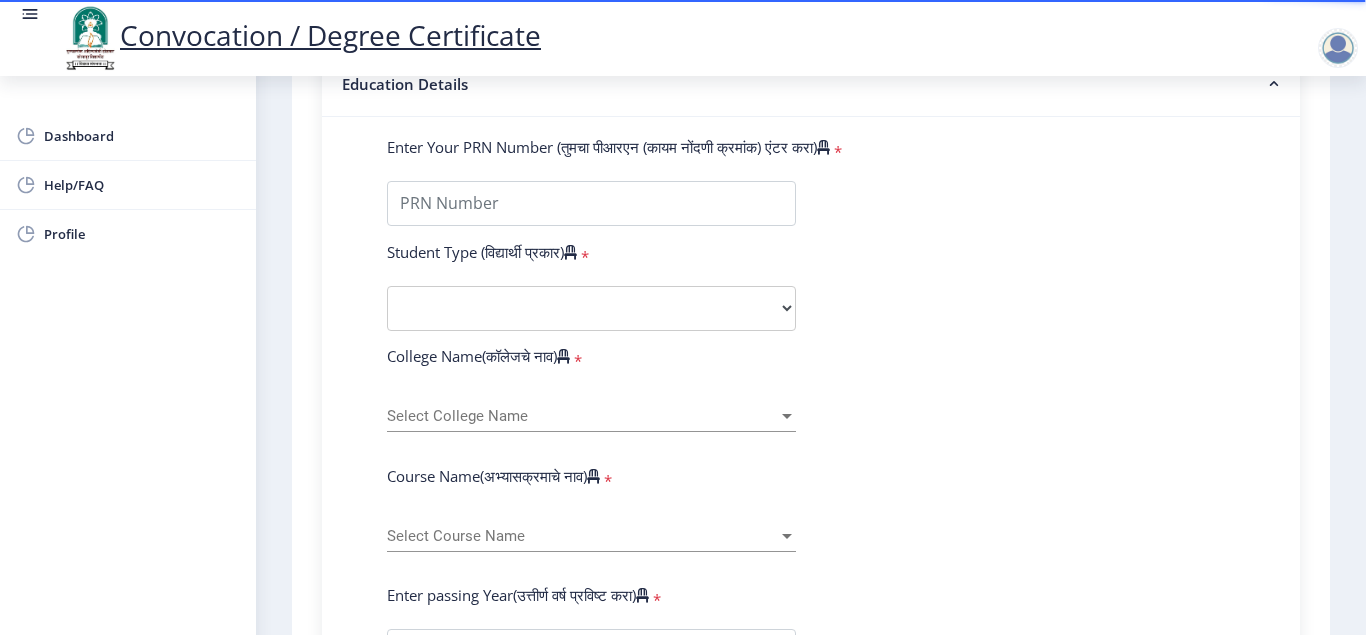 scroll, scrollTop: 504, scrollLeft: 0, axis: vertical 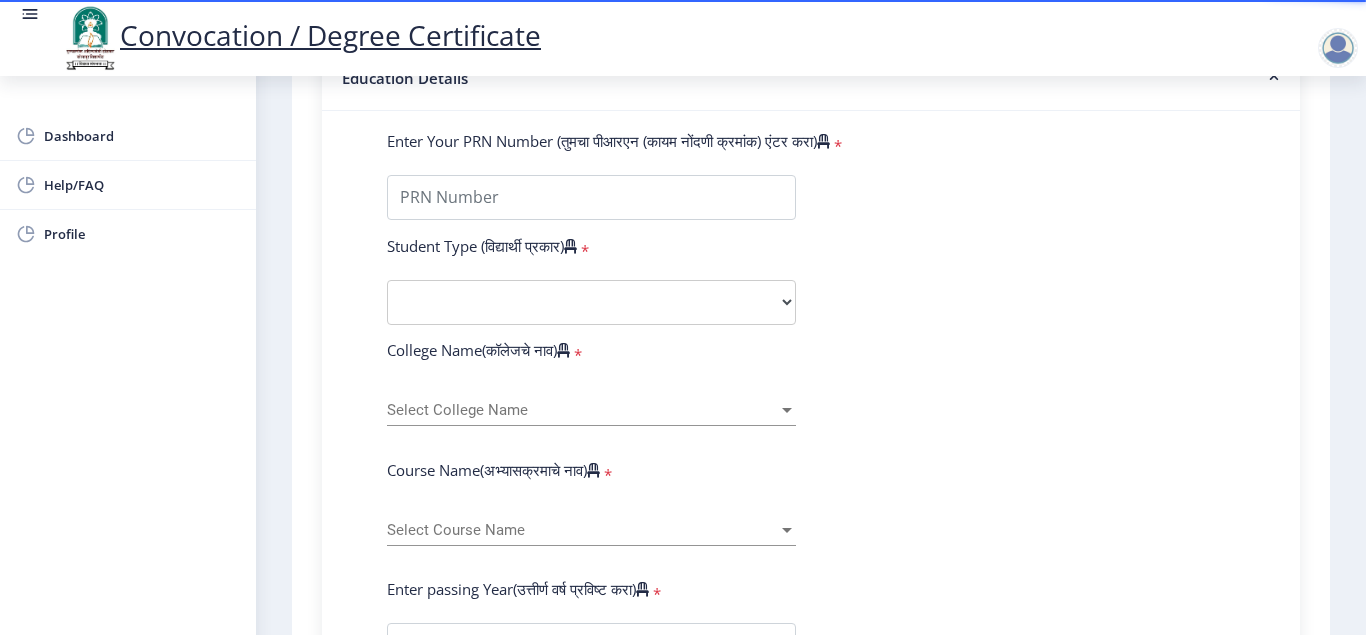 drag, startPoint x: 377, startPoint y: 189, endPoint x: 434, endPoint y: 189, distance: 57 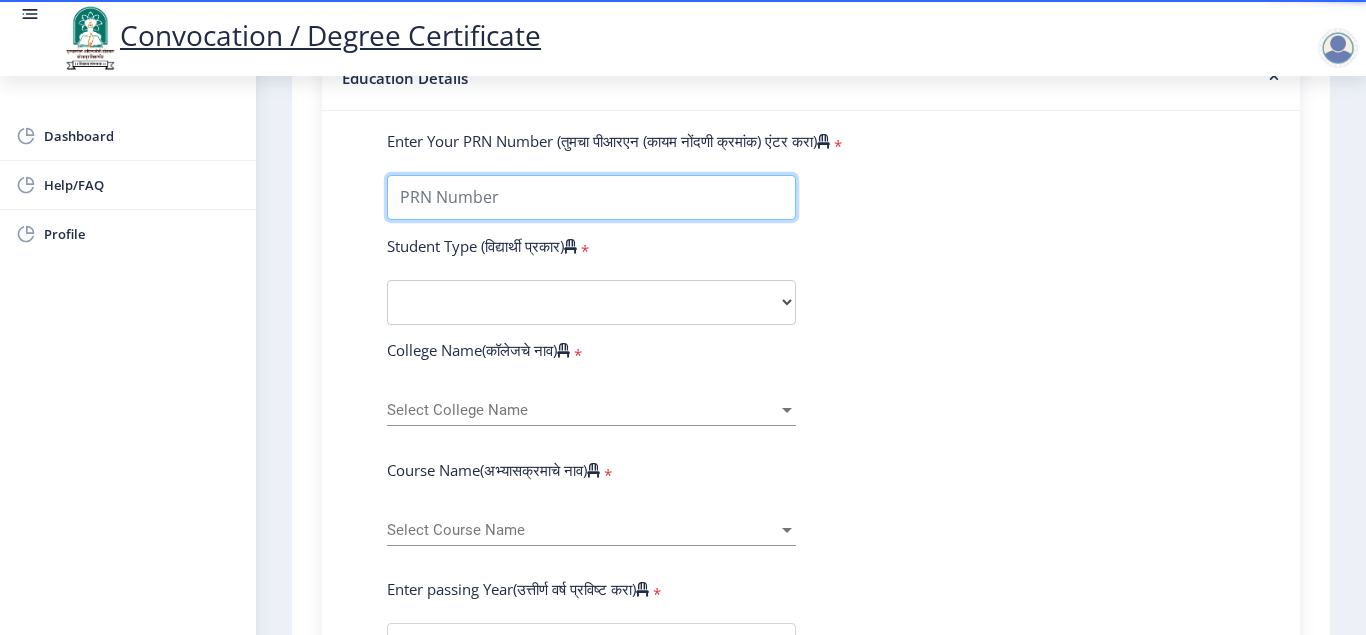 click on "Enter Your PRN Number (तुमचा पीआरएन (कायम नोंदणी क्रमांक) एंटर करा)" at bounding box center (591, 197) 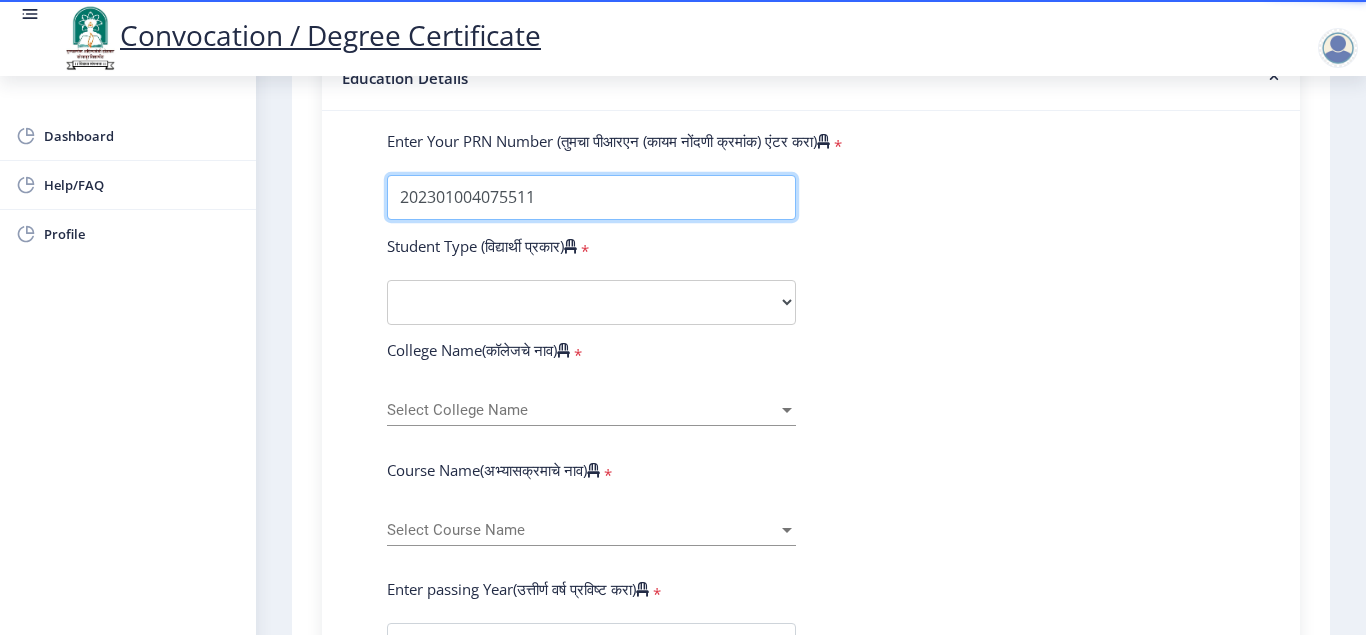 type on "202301004075511" 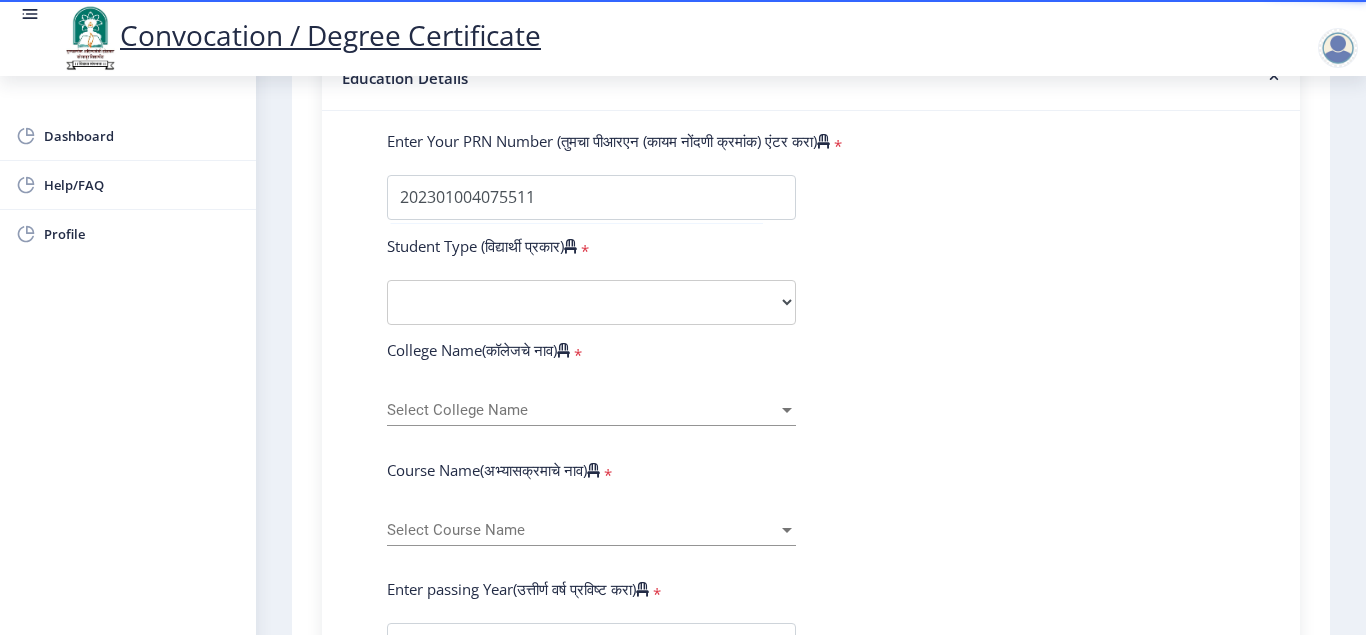 click on "Enter Your PRN Number (तुमचा पीआरएन (कायम नोंदणी क्रमांक) एंटर करा)   * Student Type (विद्यार्थी प्रकार)    * Select Student Type Regular External College Name(कॉलेजचे नाव)   * Select College Name Select College Name Course Name(अभ्यासक्रमाचे नाव)   * Select Course Name Select Course Name Enter passing Year(उत्तीर्ण वर्ष प्रविष्ट करा)   *  2025   2024   2023   2022   2021   2020   2019   2018   2017   2016   2015   2014   2013   2012   2011   2010   2009   2008   2007   2006   2005   2004   2003   2002   2001   2000   1999   1998   1997   1996   1995   1994   1993   1992   1991   1990   1989   1988   1987   1986   1985   1984   1983   1982   1981   1980   1979   1978   1977   1976  Enter Passing Month(उत्तीर्ण महिना प्रविष्ट करा)   * Enter Passing Month" 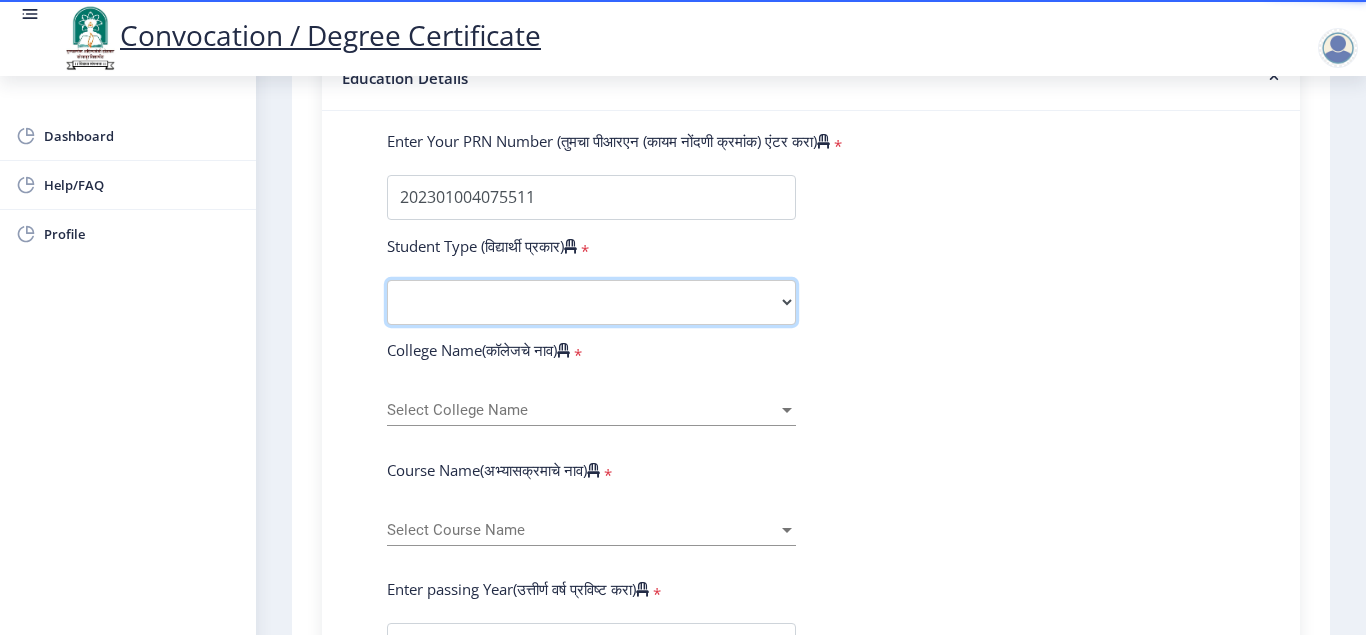 click on "Select Student Type Regular External" at bounding box center (591, 302) 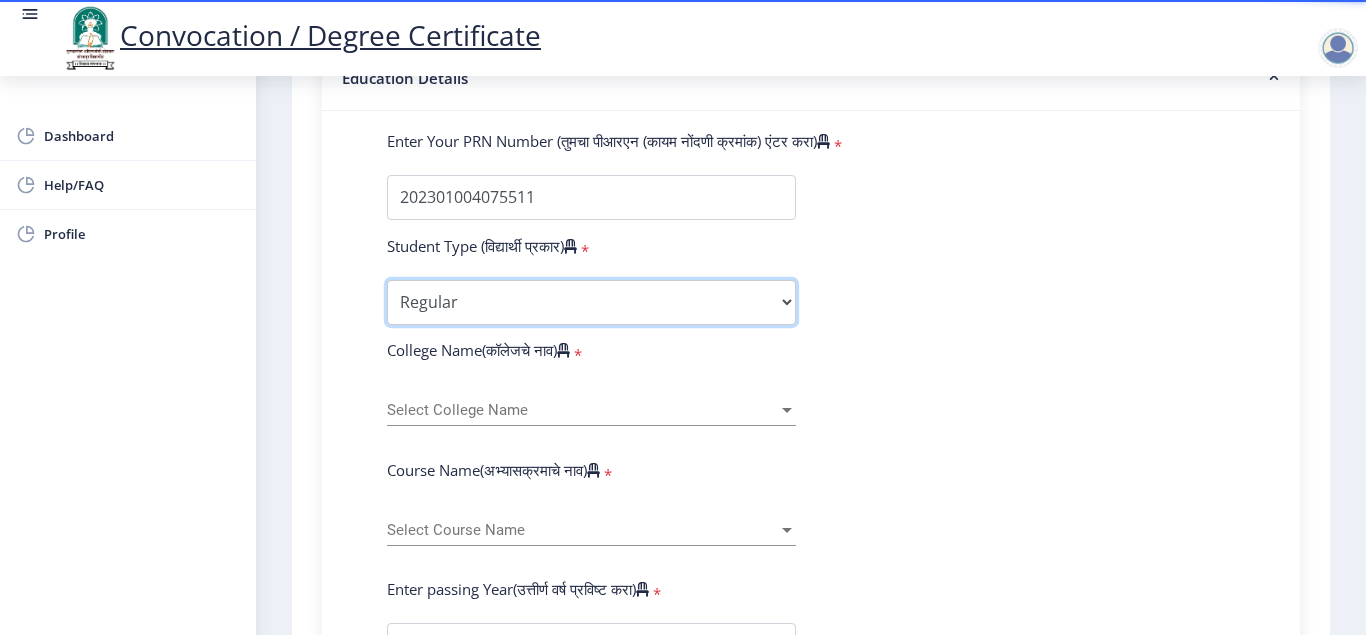 click on "Regular" at bounding box center (0, 0) 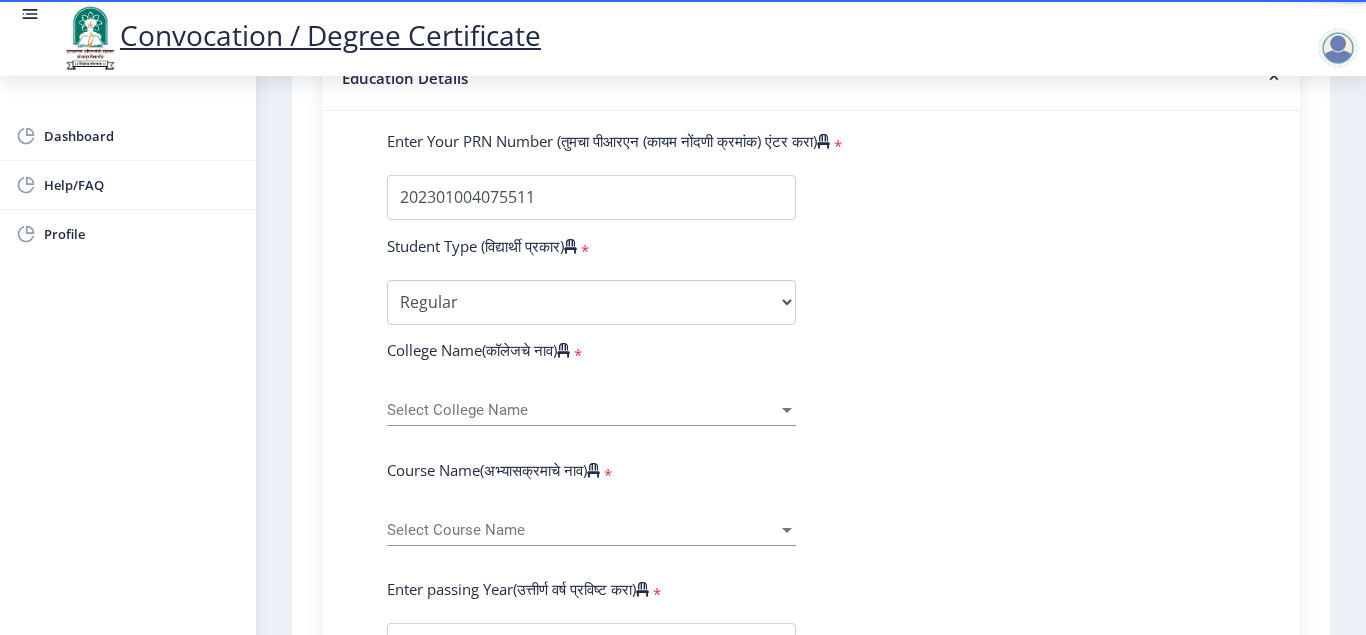 click on "Select College Name Select College Name" 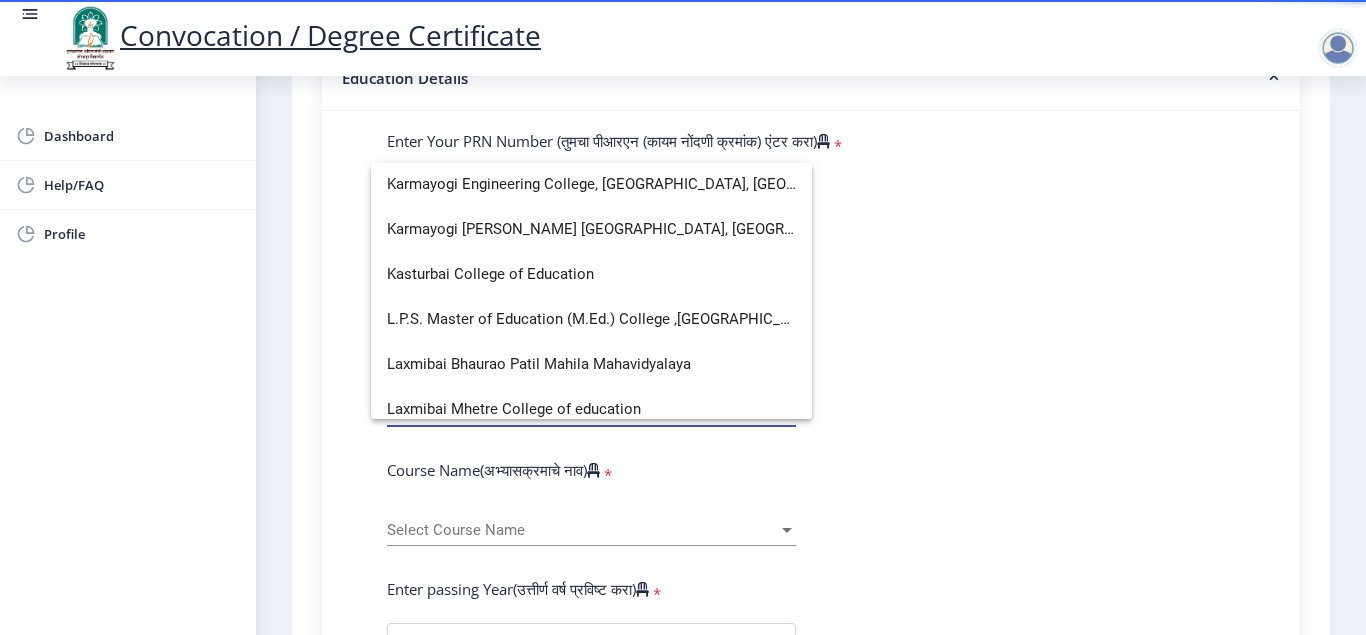 scroll, scrollTop: 2400, scrollLeft: 0, axis: vertical 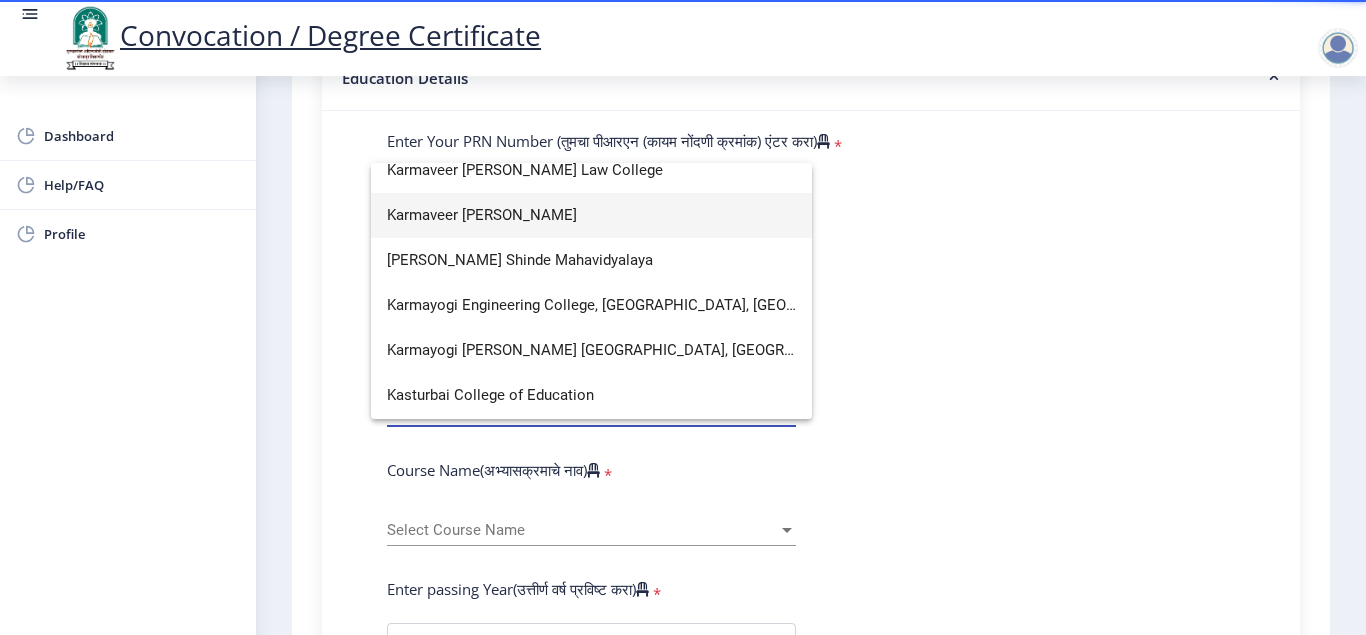 click on "Karmaveer [PERSON_NAME]" at bounding box center (591, 215) 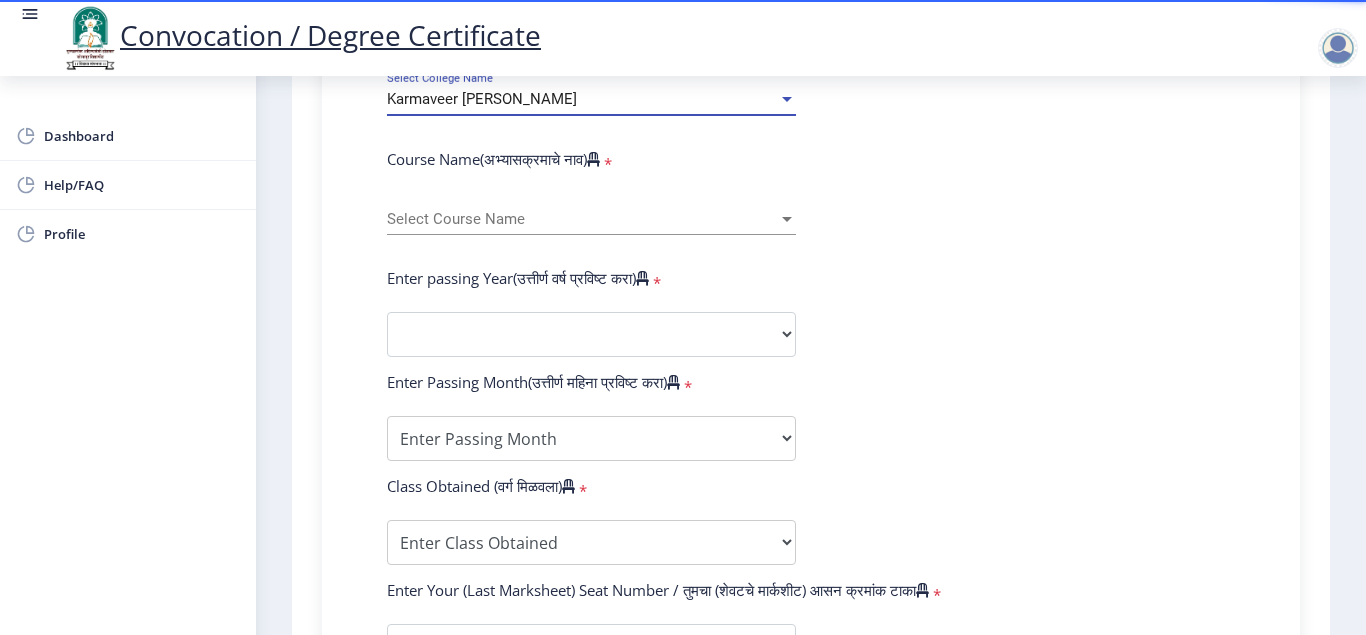 scroll, scrollTop: 882, scrollLeft: 0, axis: vertical 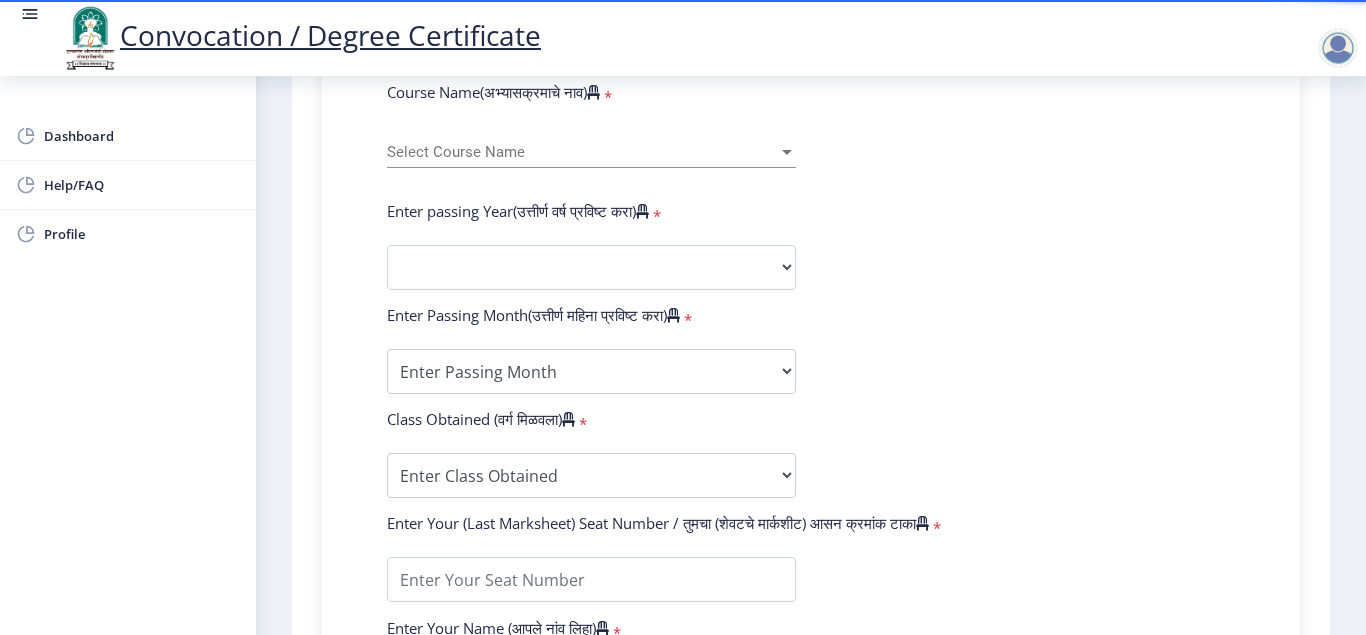 click on "Select Course Name Select Course Name" 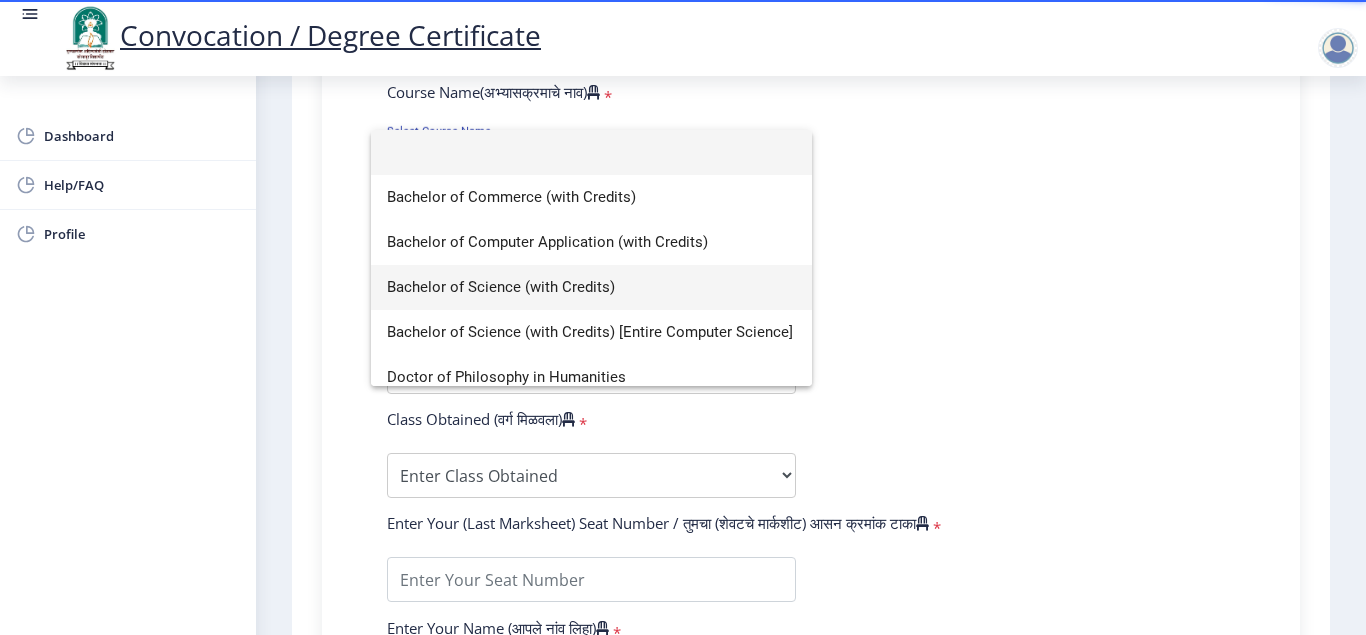 scroll, scrollTop: 120, scrollLeft: 0, axis: vertical 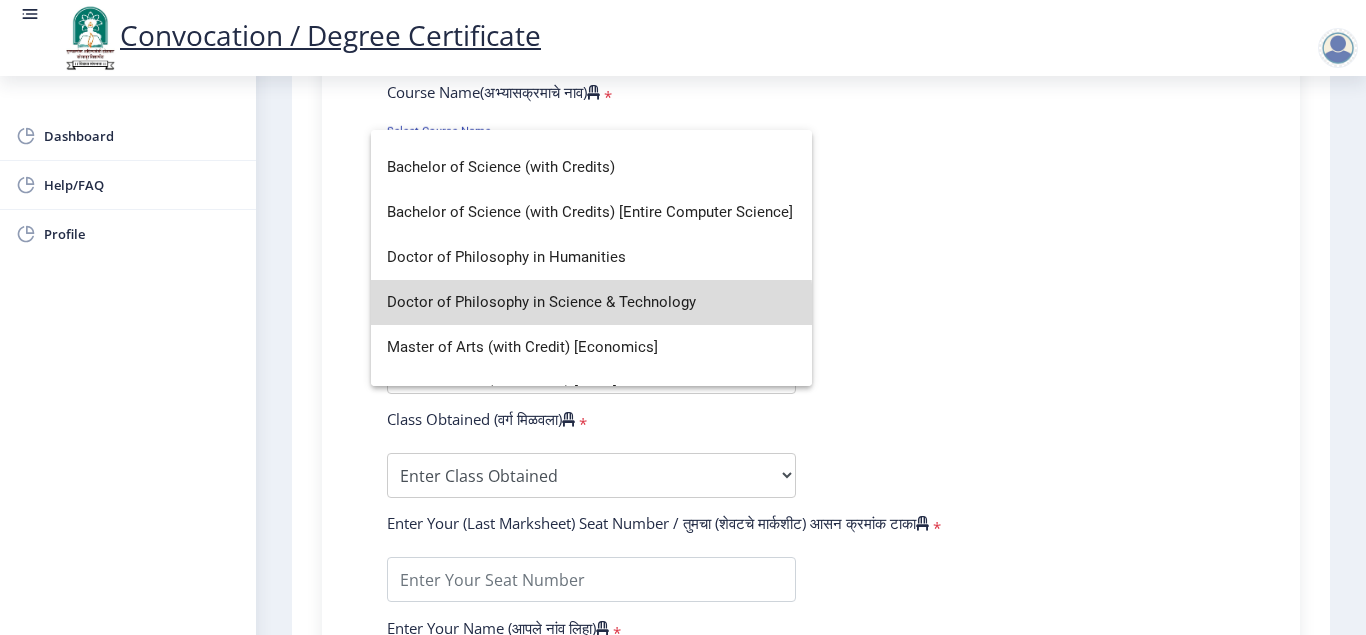 click on "Doctor of Philosophy in Science & Technology" at bounding box center [591, 302] 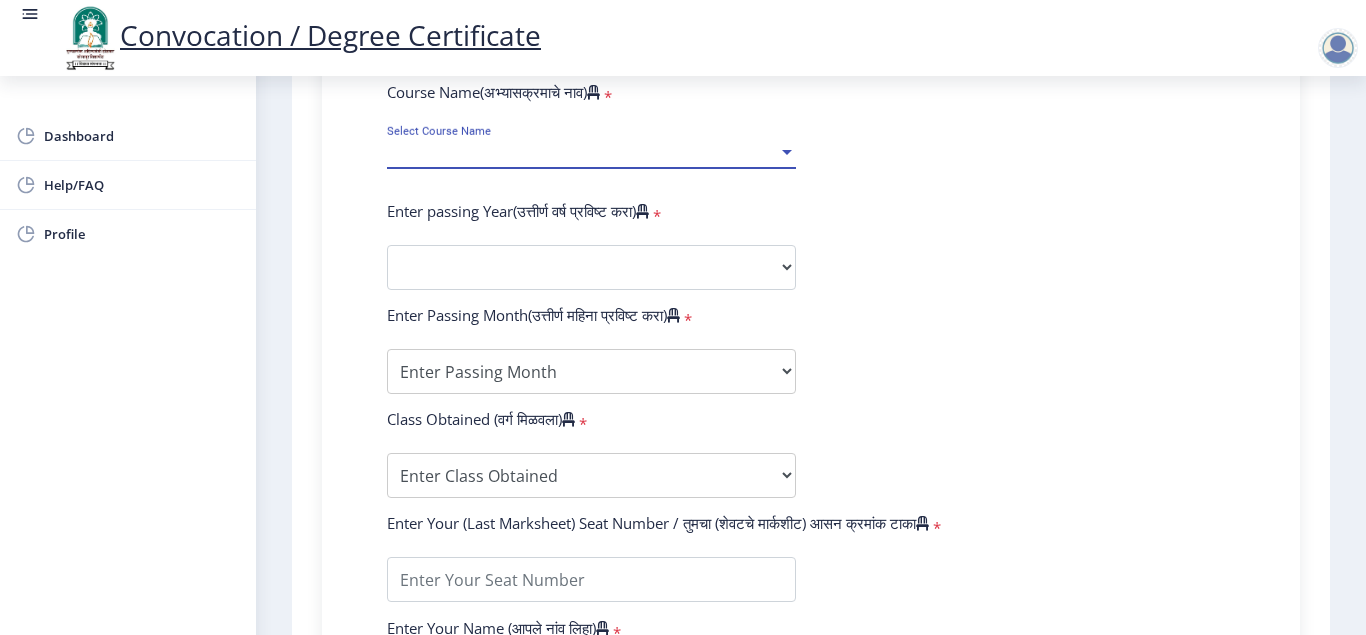 select on "January" 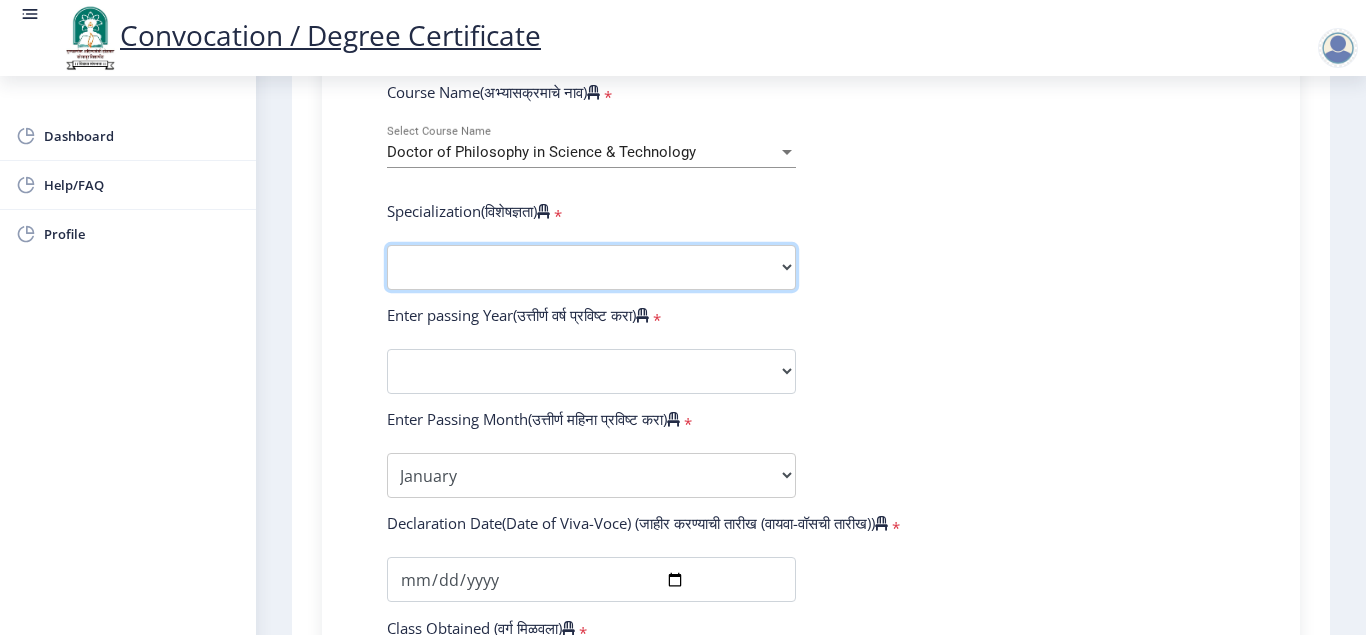 click on "Specialization Biotechnology Botany Chemistry Civil Engineering Computer Science Computer Science & Engineering Electronics Electronics & Telecommunincation Engg. Electronics Engieering Geography Mathematics Mechanical Engineering Pharmacy Physics Zoology Statistics Other" at bounding box center (591, 267) 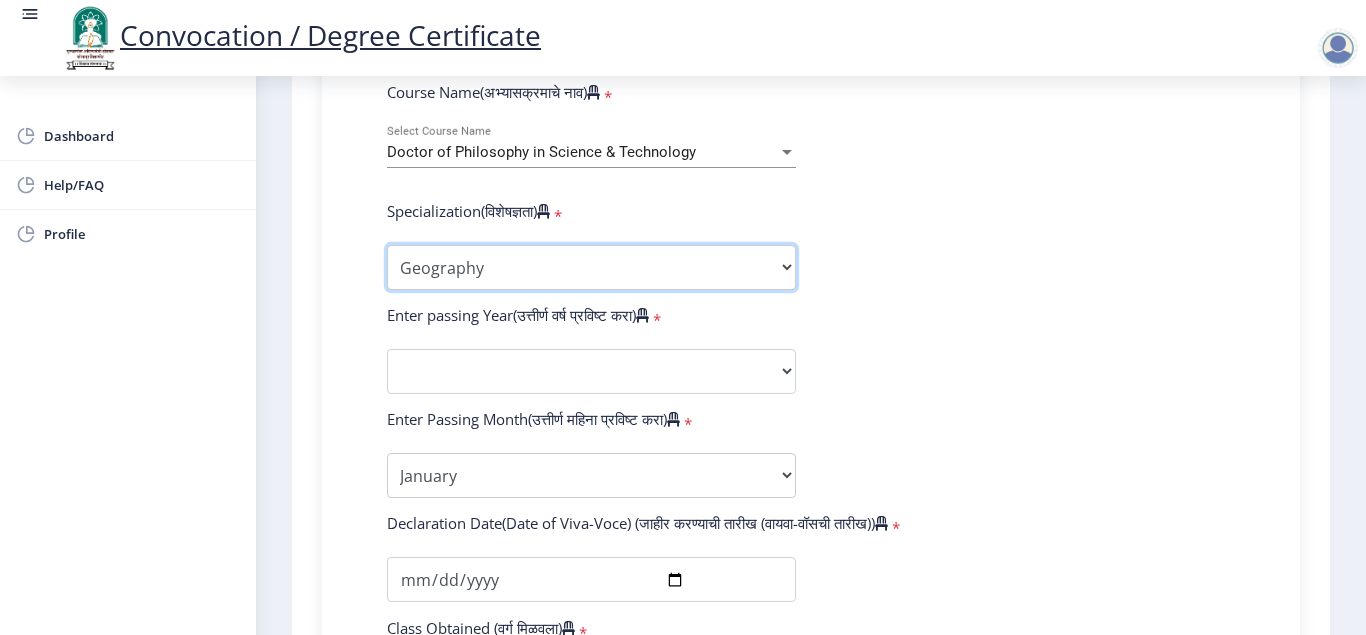 click on "Geography" at bounding box center (0, 0) 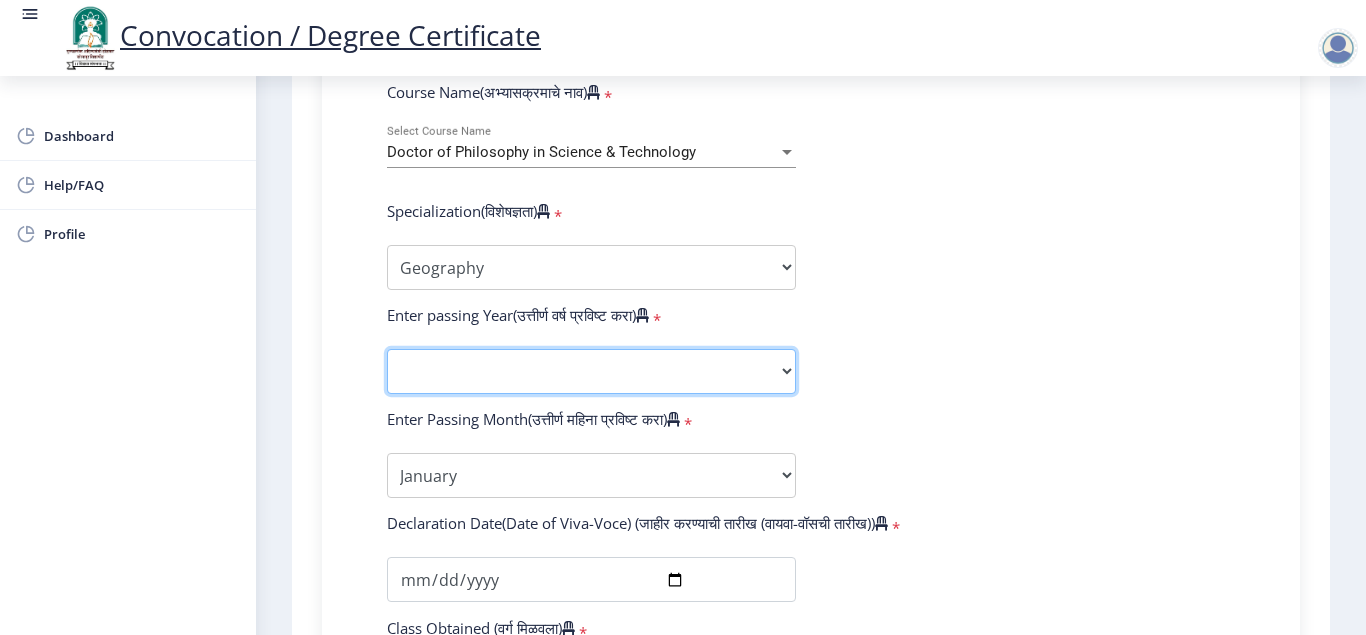 click on "2025   2024   2023   2022   2021   2020   2019   2018   2017   2016   2015   2014   2013   2012   2011   2010   2009   2008   2007   2006   2005   2004   2003   2002   2001   2000   1999   1998   1997   1996   1995   1994   1993   1992   1991   1990   1989   1988   1987   1986   1985   1984   1983   1982   1981   1980   1979   1978   1977   1976" 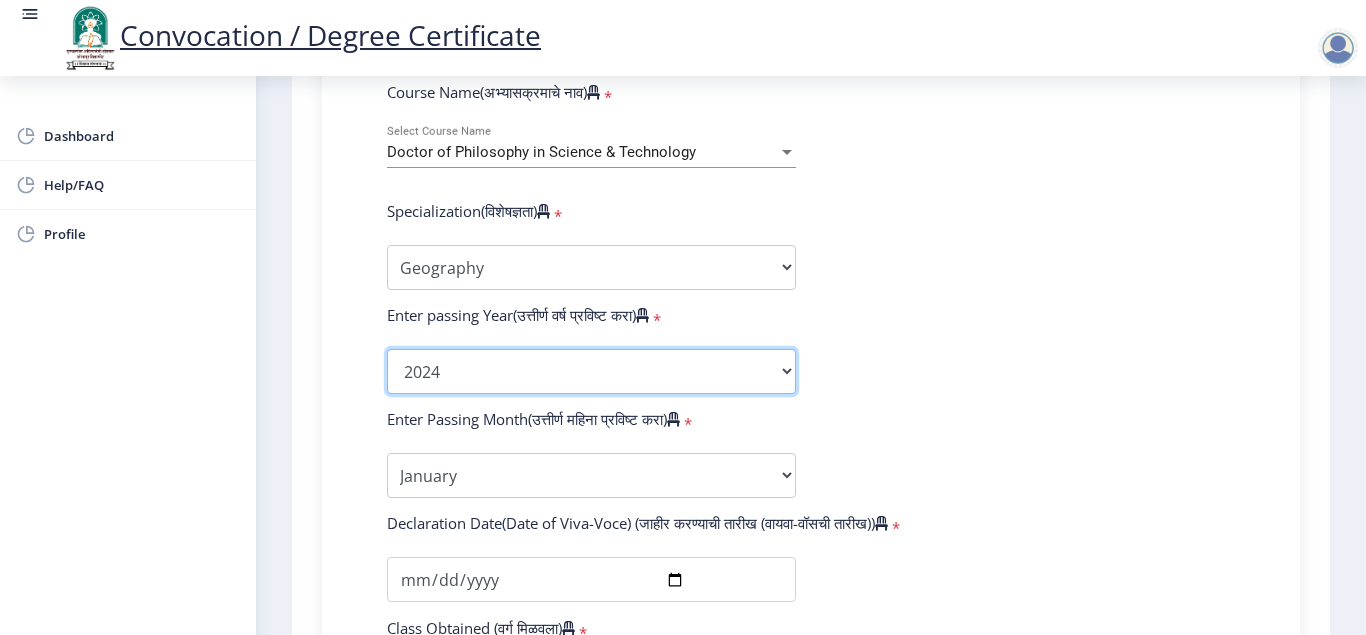 click on "2024" 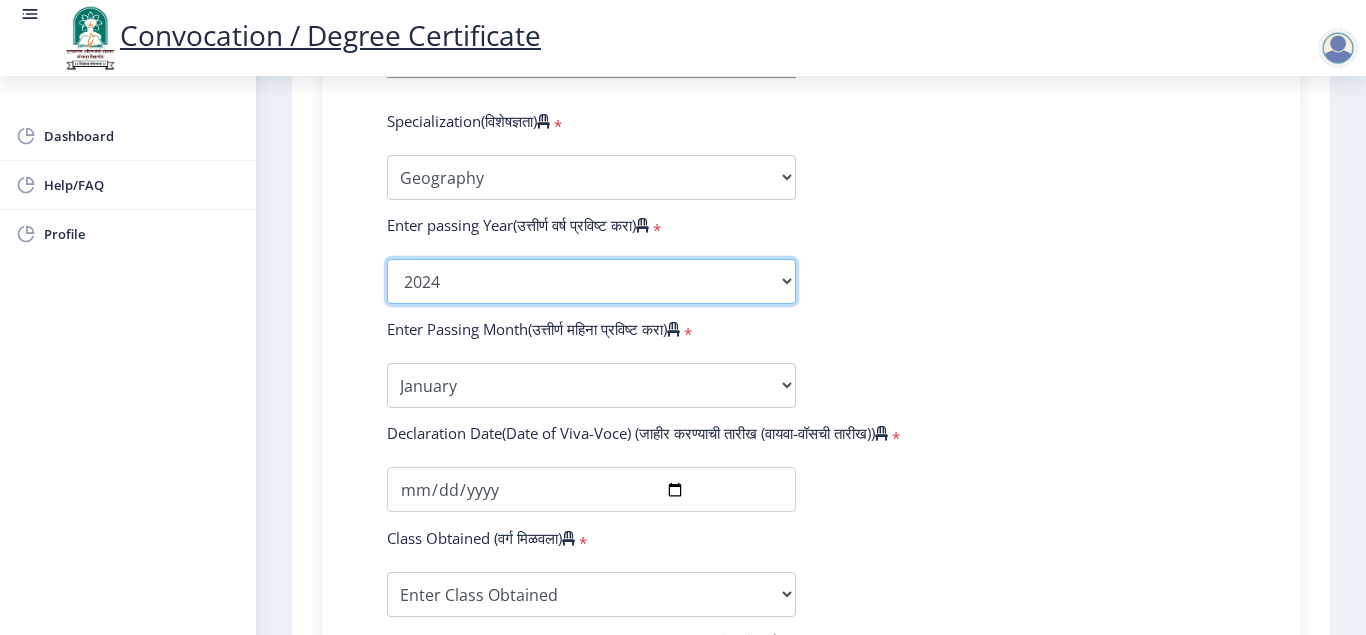 scroll, scrollTop: 1134, scrollLeft: 0, axis: vertical 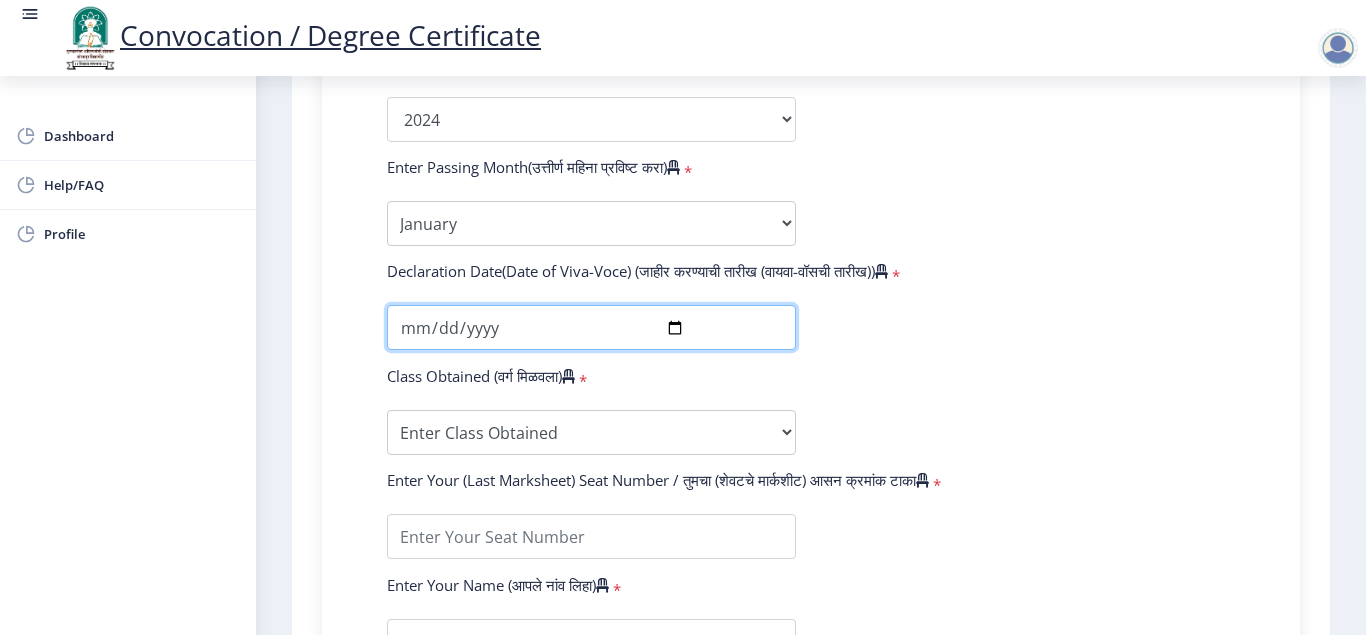 click at bounding box center [591, 327] 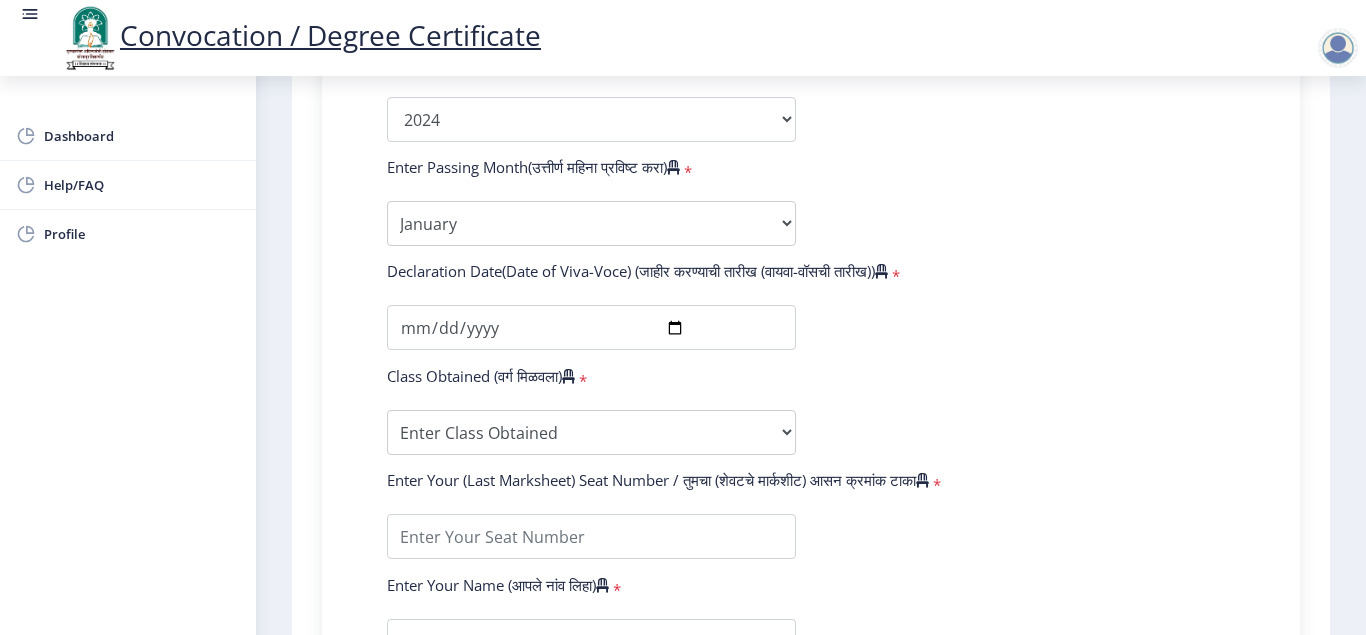 click on "Enter Your PRN Number (तुमचा पीआरएन (कायम नोंदणी क्रमांक) एंटर करा)   * Student Type (विद्यार्थी प्रकार)    * Select Student Type Regular External College Name(कॉलेजचे नाव)   * [PERSON_NAME] Select College Name Course Name(अभ्यासक्रमाचे नाव)   * Doctor of Philosophy in Science & Technology Select Course Name  Specialization(विशेषज्ञता)   * Specialization Biotechnology Botany Chemistry Civil Engineering Computer Science Computer Science & Engineering Electronics Electronics & Telecommunincation Engg. Electronics Engieering Geography Mathematics Mechanical Engineering Pharmacy Physics Zoology Statistics Other Enter passing Year(उत्तीर्ण वर्ष प्रविष्ट करा)   *  2025   2024   2023   2022   2021   2020   2019   2018   2017   2016   2015   2014   2013   2012  * *" 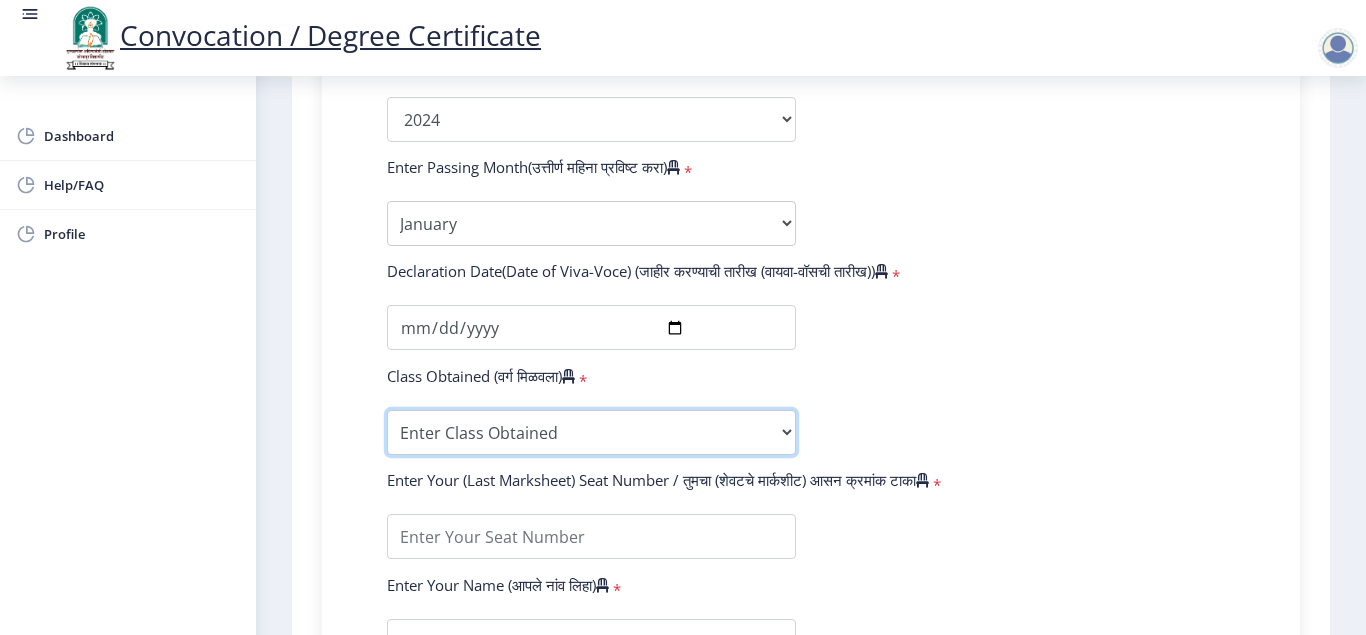 click on "Enter Class Obtained FIRST CLASS WITH DISTINCTION FIRST CLASS HIGHER SECOND CLASS SECOND CLASS PASS CLASS Grade O Grade A+ Grade A Grade B+ Grade B Grade C+ Grade C Grade D Grade E" at bounding box center (591, 432) 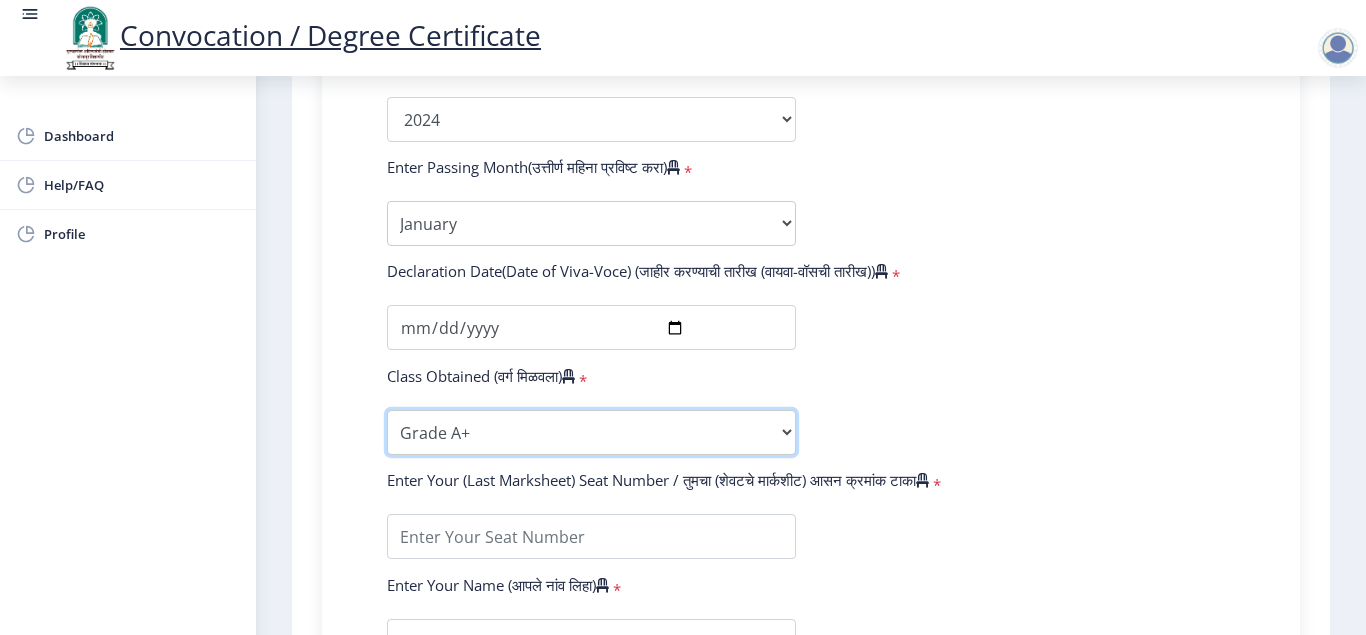 click on "Grade A+" at bounding box center (0, 0) 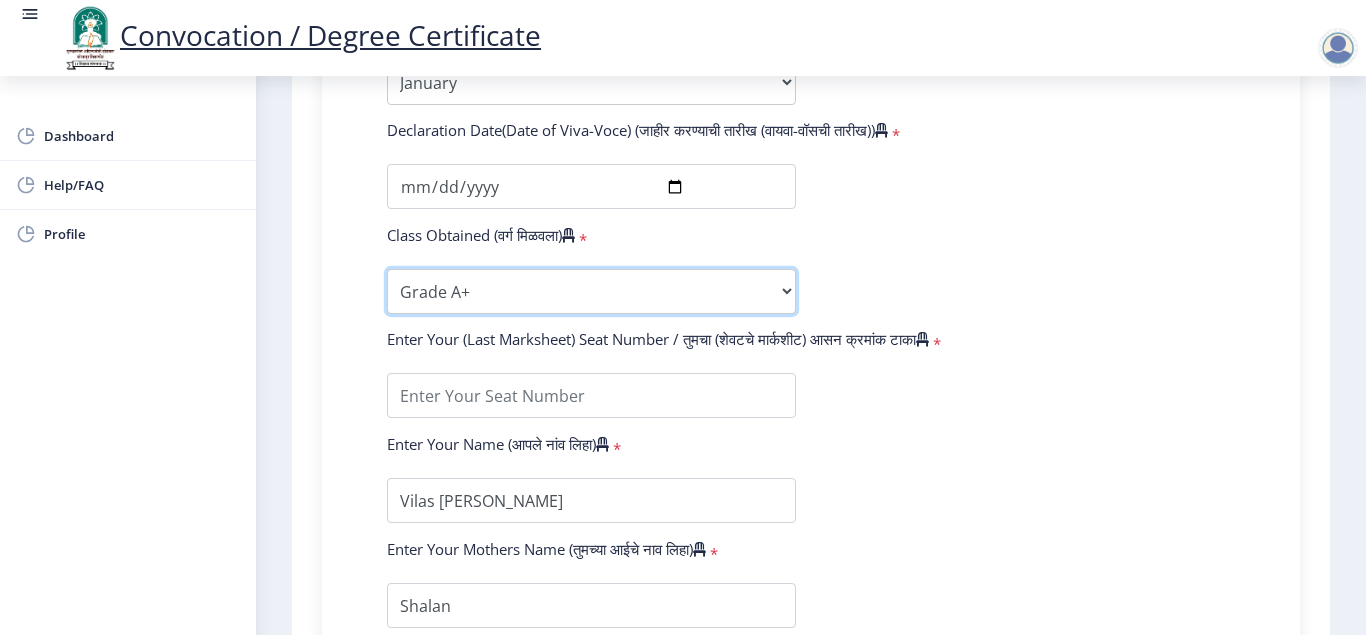 scroll, scrollTop: 1512, scrollLeft: 0, axis: vertical 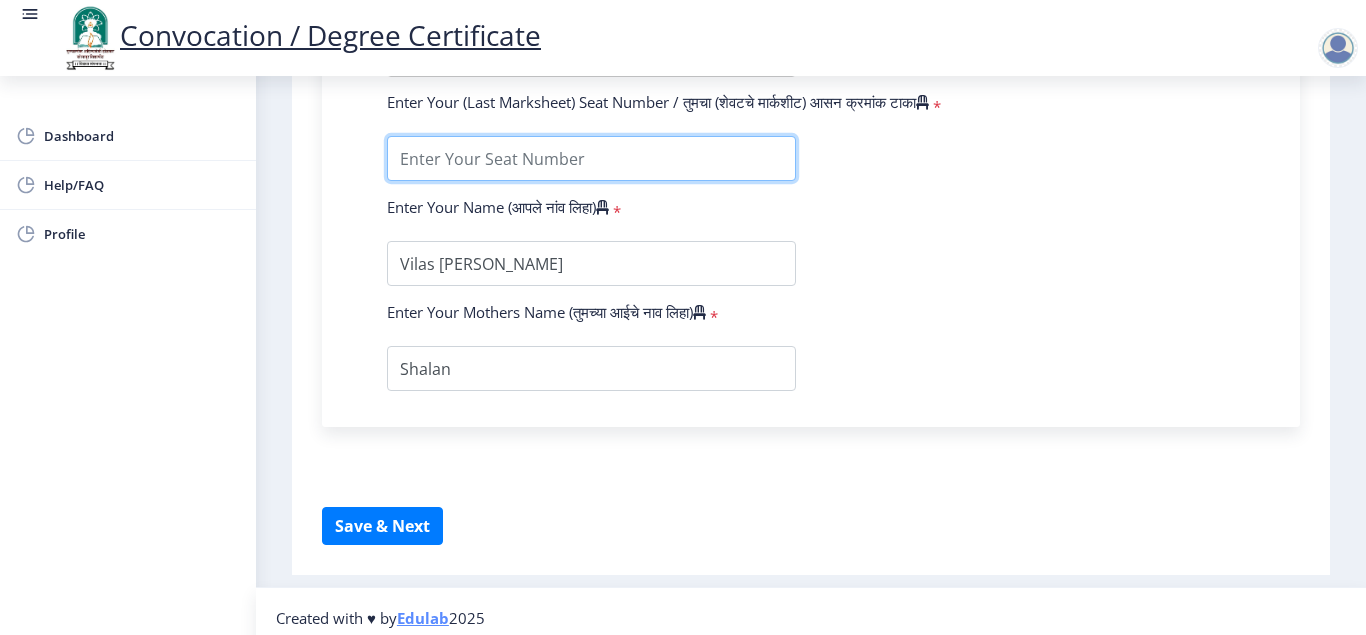 click at bounding box center (591, 158) 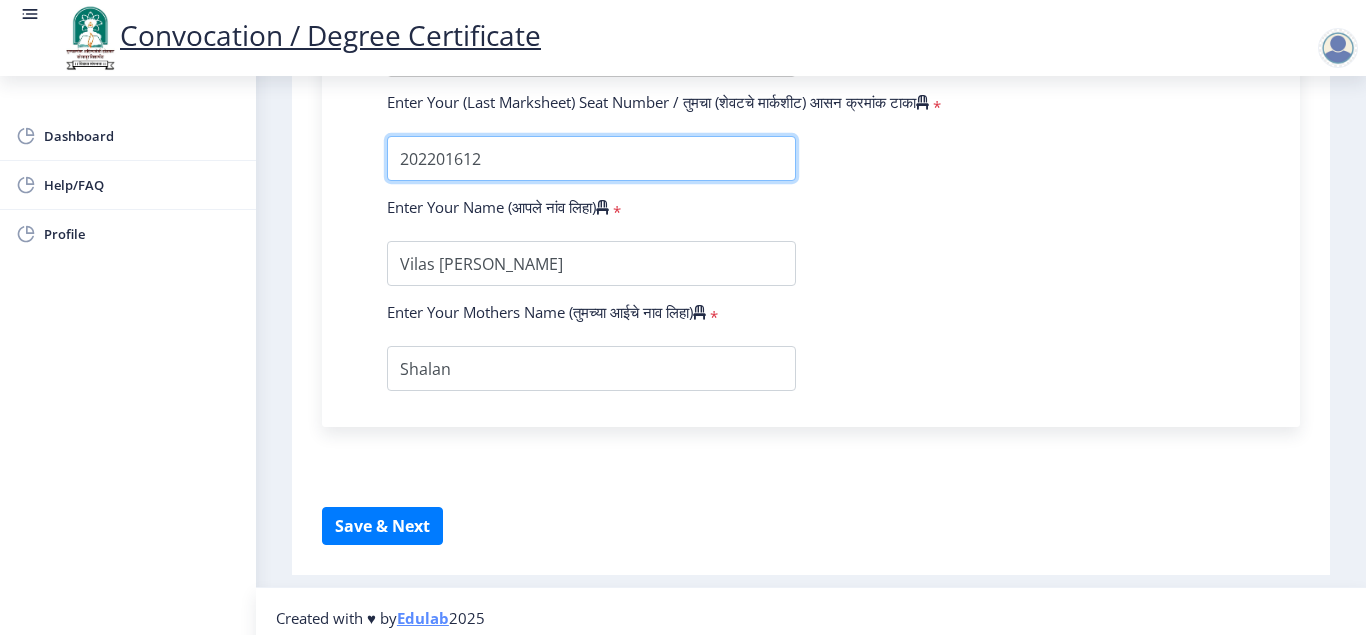 type on "202201612" 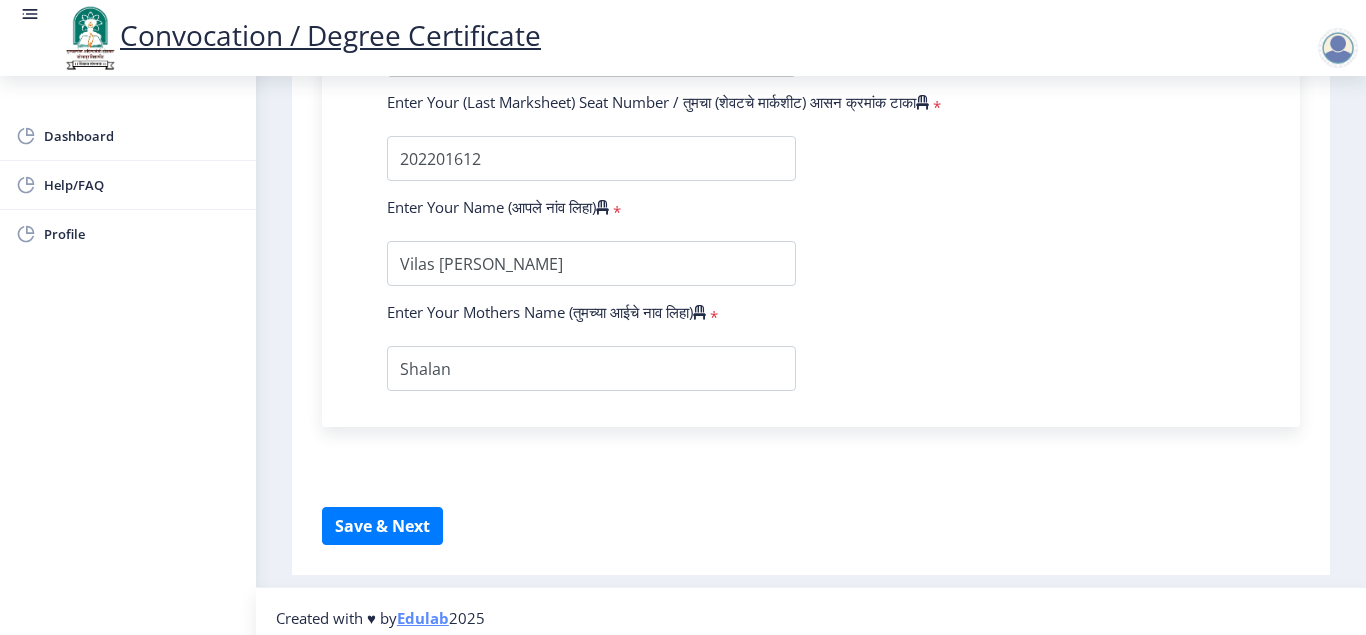 click on "Enter Your PRN Number (तुमचा पीआरएन (कायम नोंदणी क्रमांक) एंटर करा)   * Student Type (विद्यार्थी प्रकार)    * Select Student Type Regular External College Name(कॉलेजचे नाव)   * [PERSON_NAME] Select College Name Course Name(अभ्यासक्रमाचे नाव)   * Doctor of Philosophy in Science & Technology Select Course Name  Specialization(विशेषज्ञता)   * Specialization Biotechnology Botany Chemistry Civil Engineering Computer Science Computer Science & Engineering Electronics Electronics & Telecommunincation Engg. Electronics Engieering Geography Mathematics Mechanical Engineering Pharmacy Physics Zoology Statistics Other Enter passing Year(उत्तीर्ण वर्ष प्रविष्ट करा)   *  2025   2024   2023   2022   2021   2020   2019   2018   2017   2016   2015   2014   2013   2012  * *" 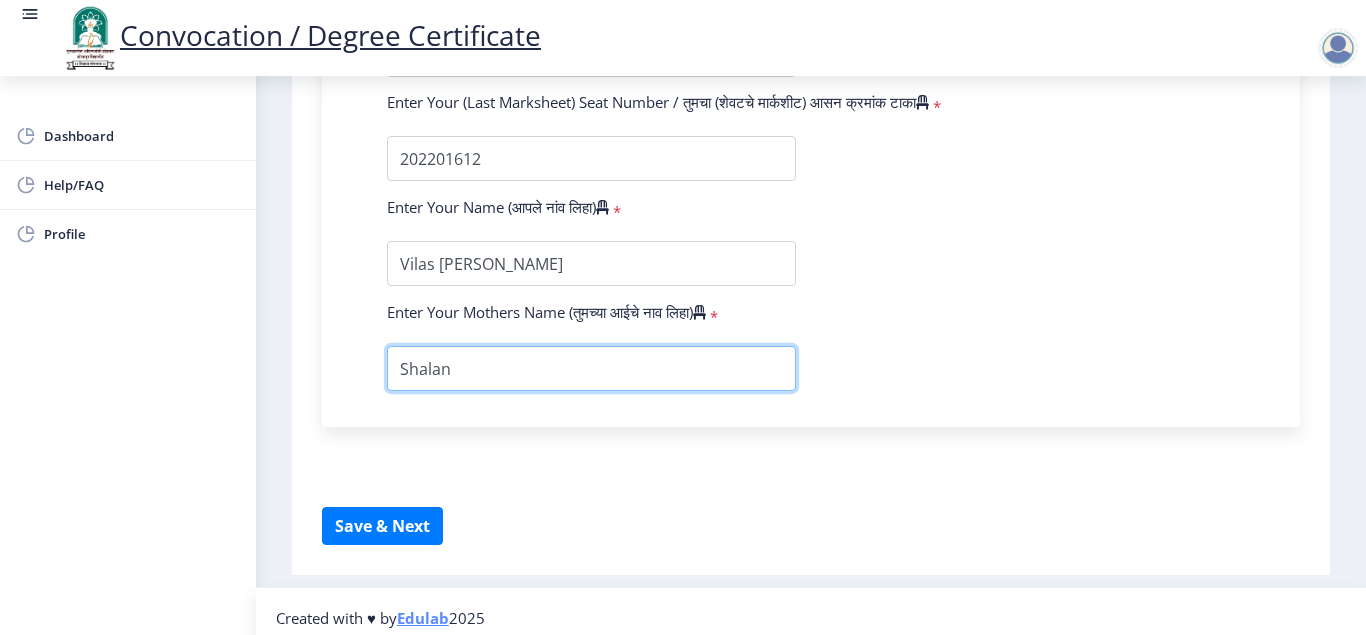 drag, startPoint x: 460, startPoint y: 374, endPoint x: 361, endPoint y: 383, distance: 99.40825 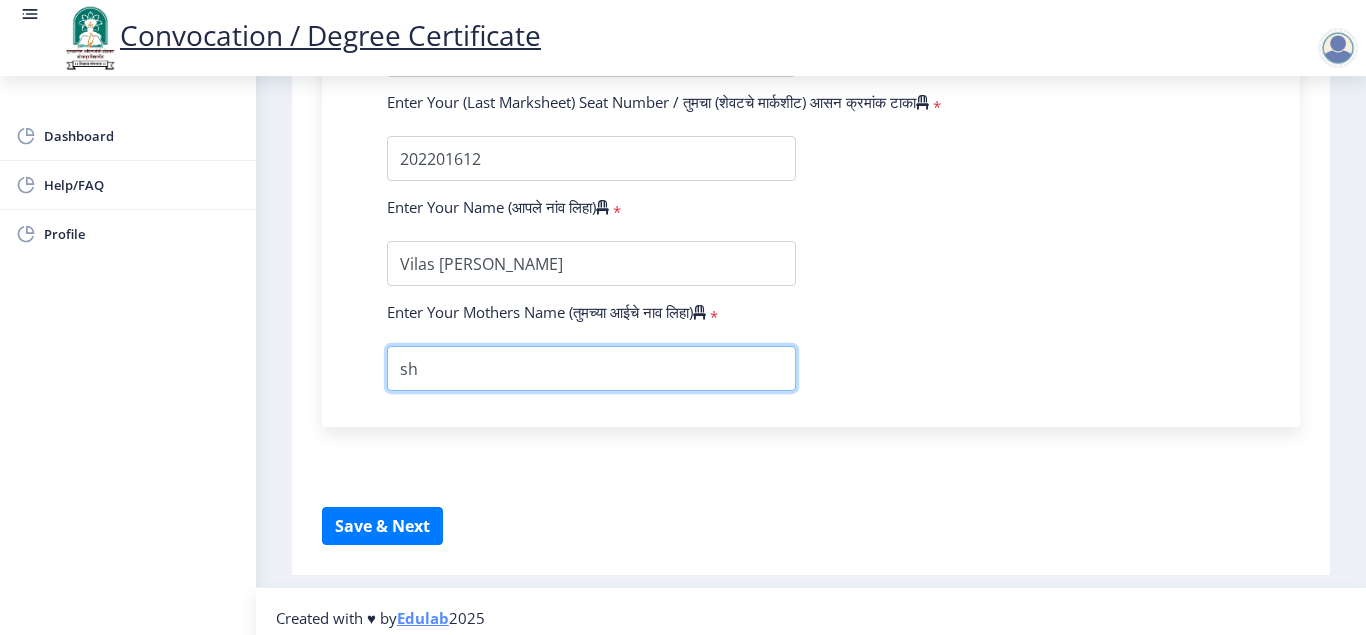 type on "s" 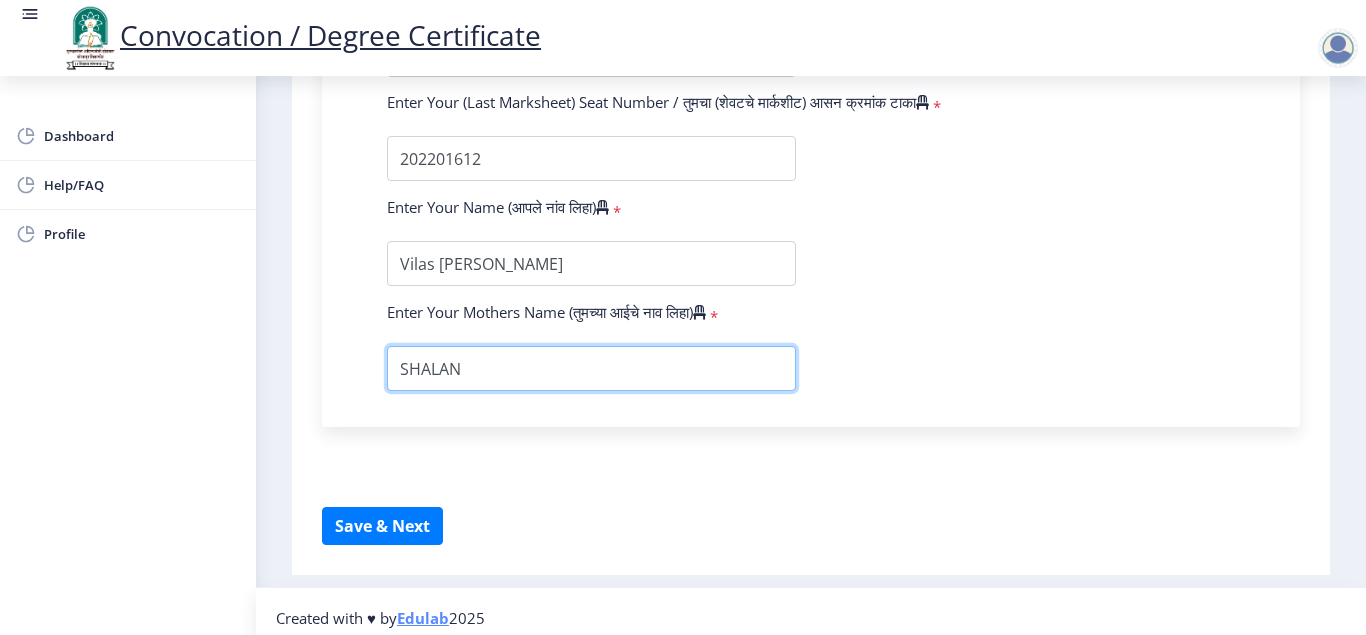 type on "SHALAN" 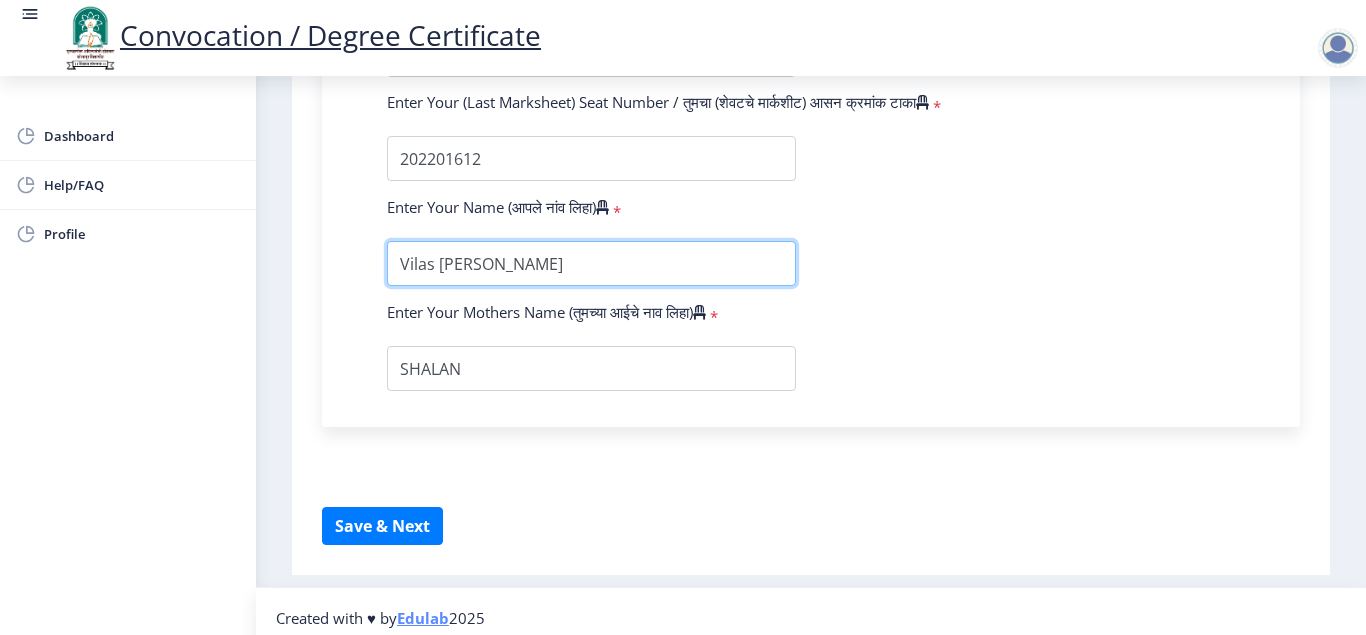 drag, startPoint x: 632, startPoint y: 275, endPoint x: 274, endPoint y: 306, distance: 359.33966 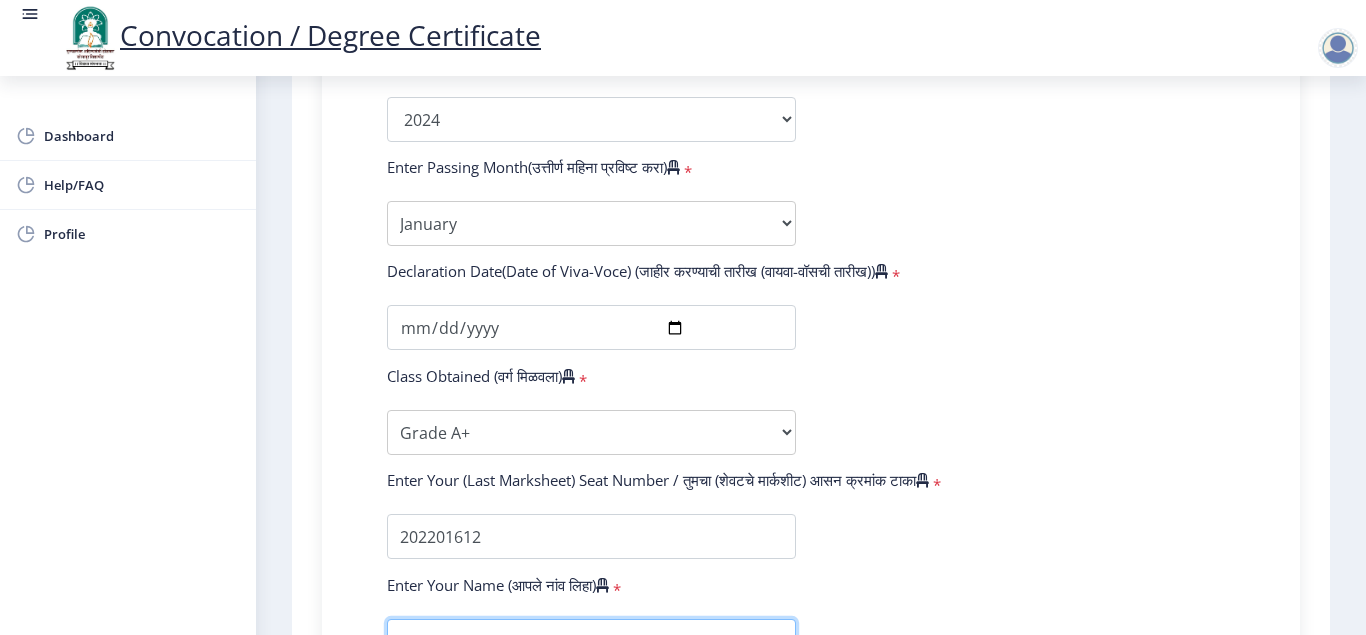 scroll, scrollTop: 1525, scrollLeft: 0, axis: vertical 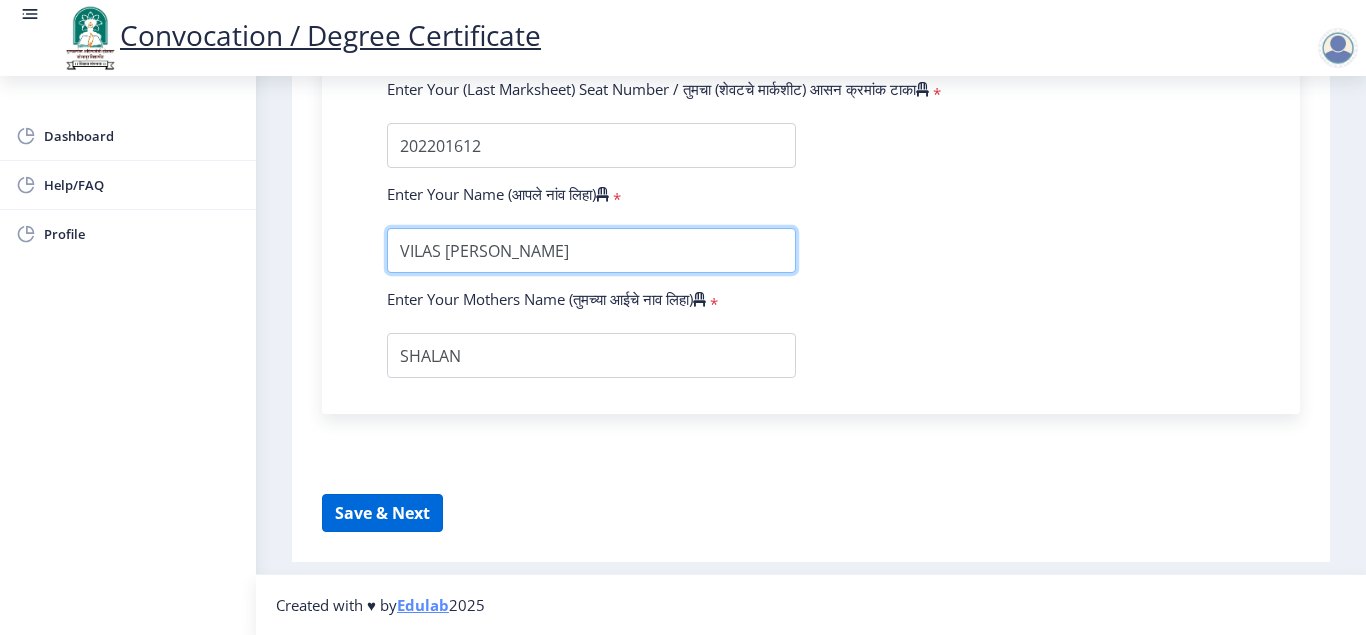 type on "VILAS [PERSON_NAME]" 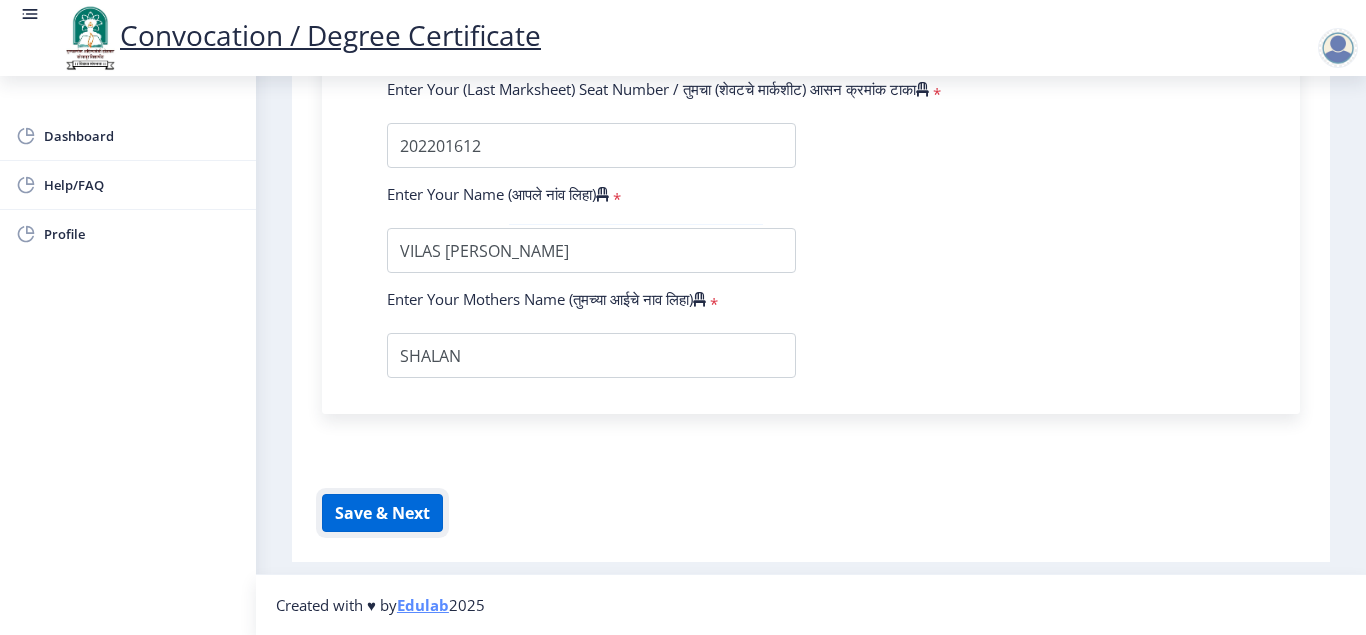 click on "Save & Next" 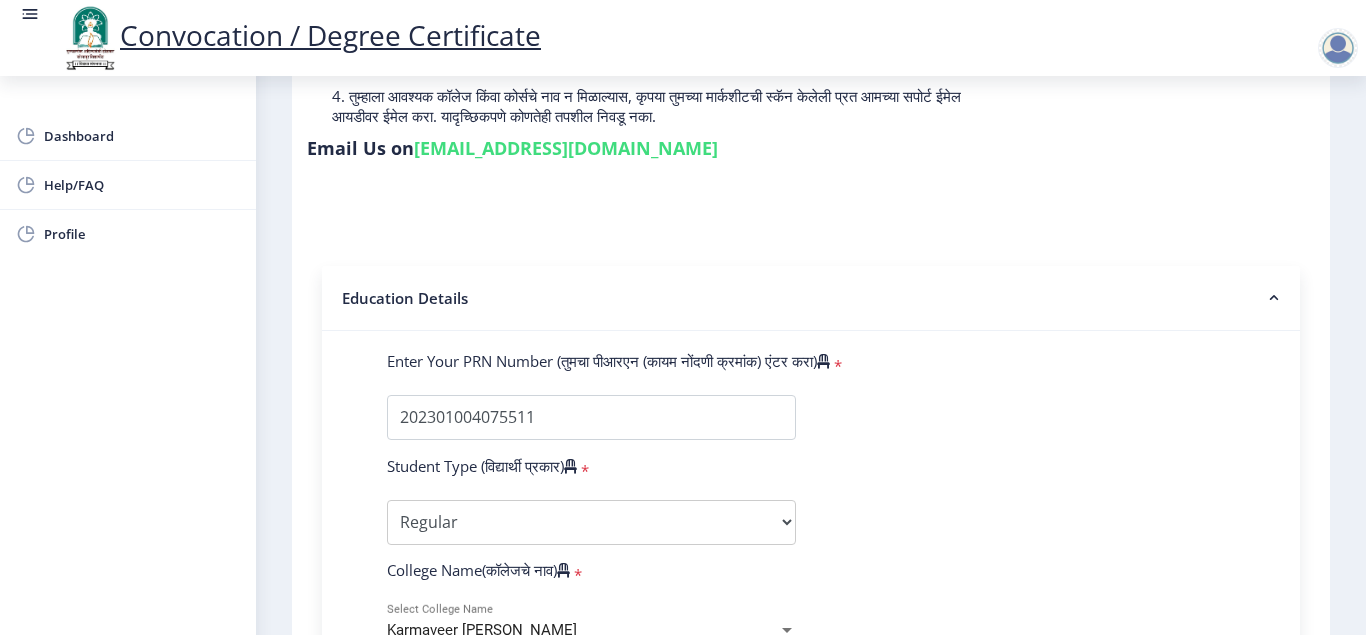 scroll, scrollTop: 265, scrollLeft: 0, axis: vertical 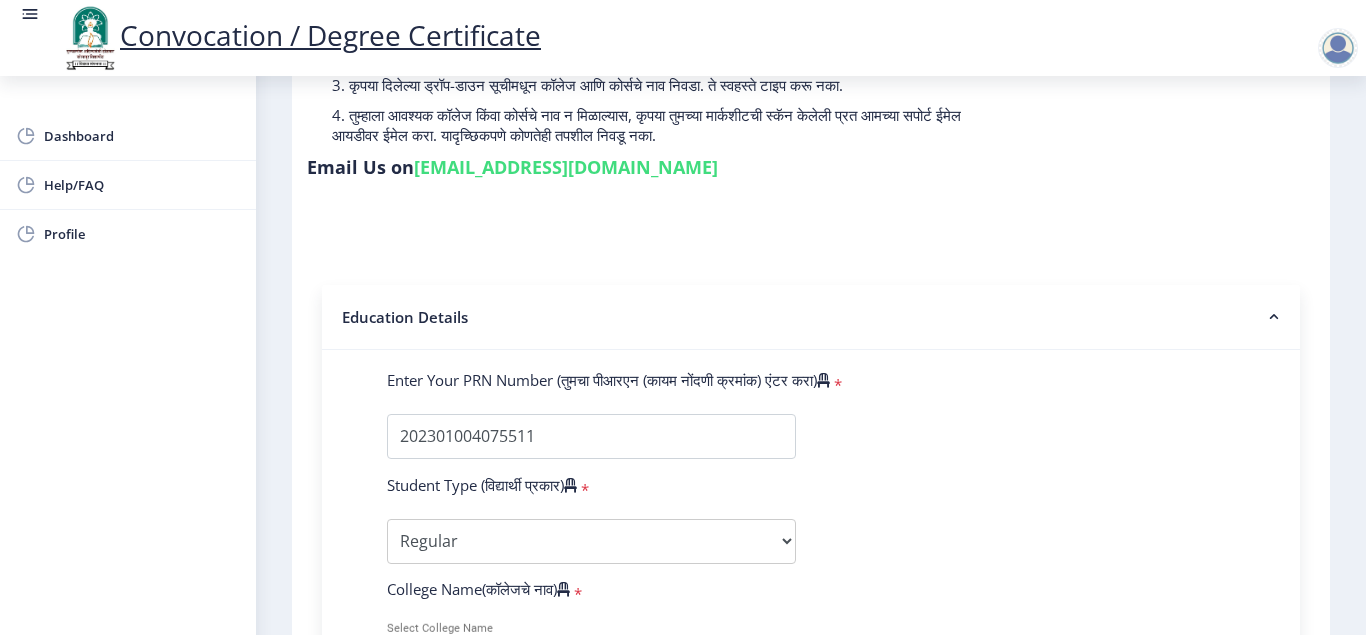 click 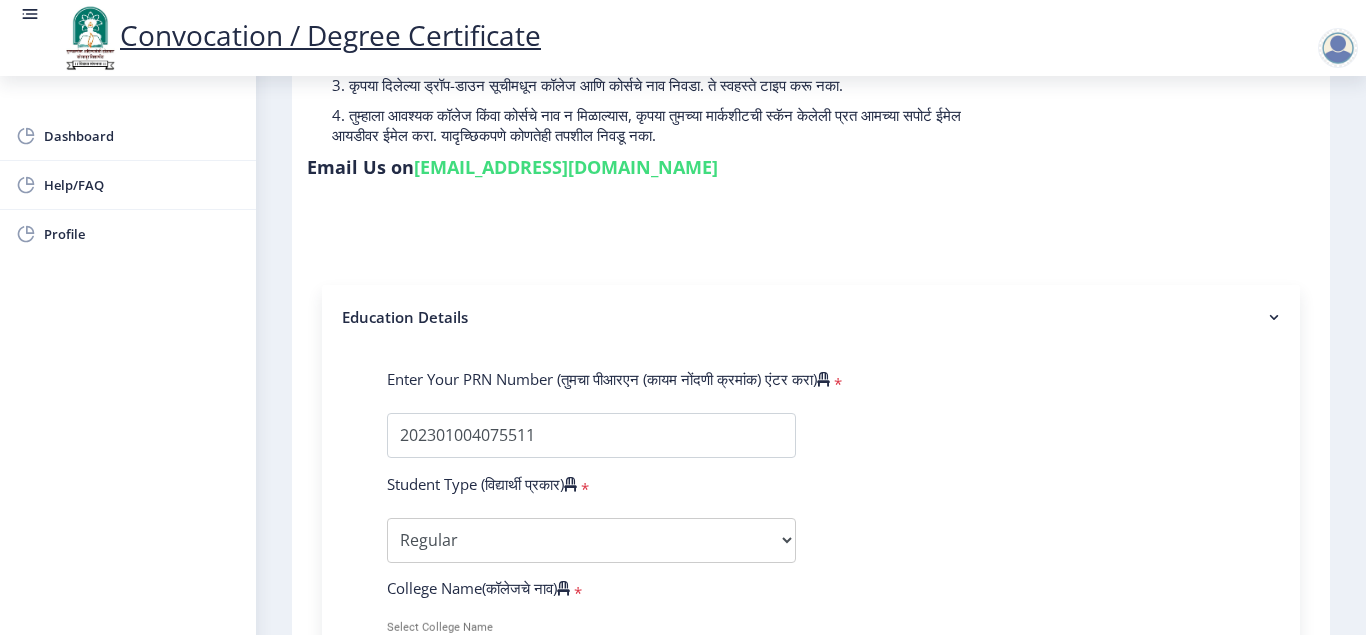 scroll, scrollTop: 200, scrollLeft: 0, axis: vertical 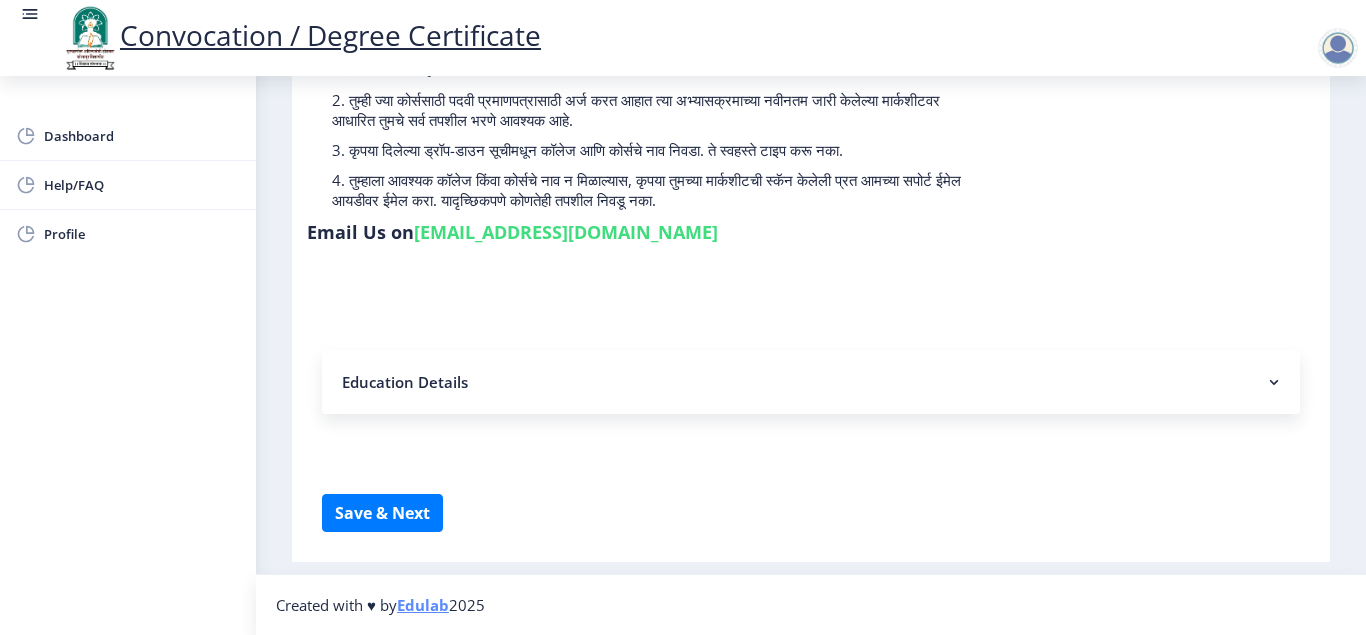 click 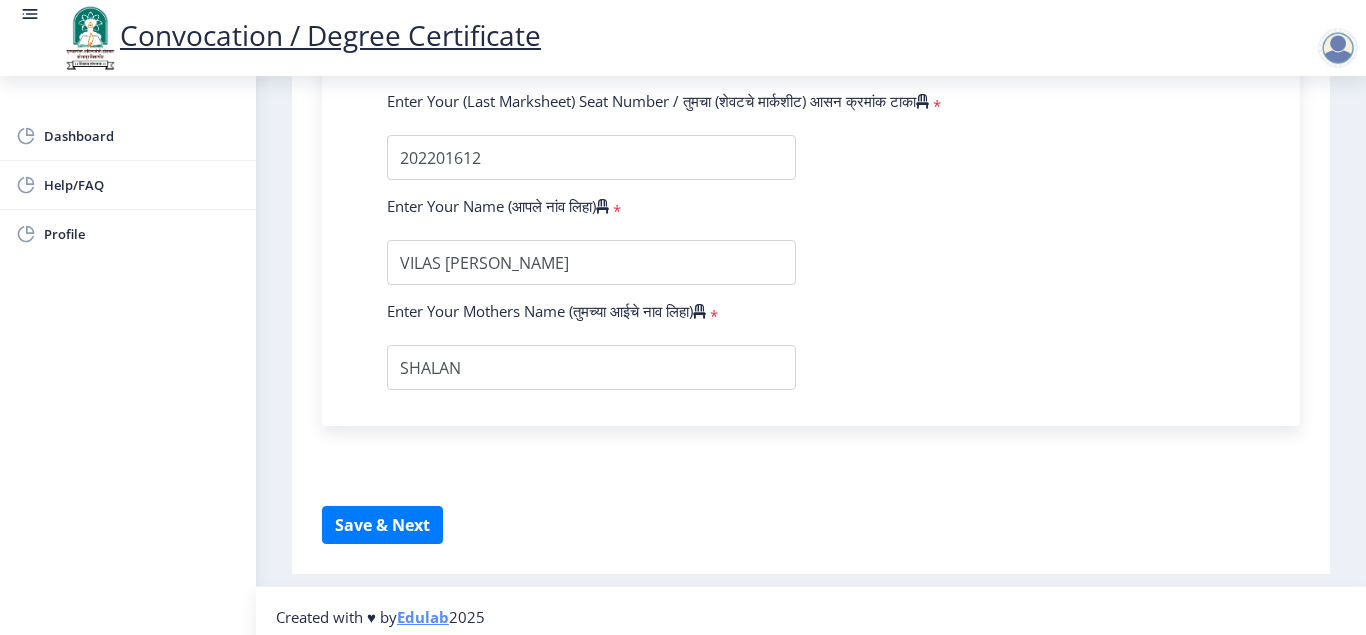 scroll, scrollTop: 1525, scrollLeft: 0, axis: vertical 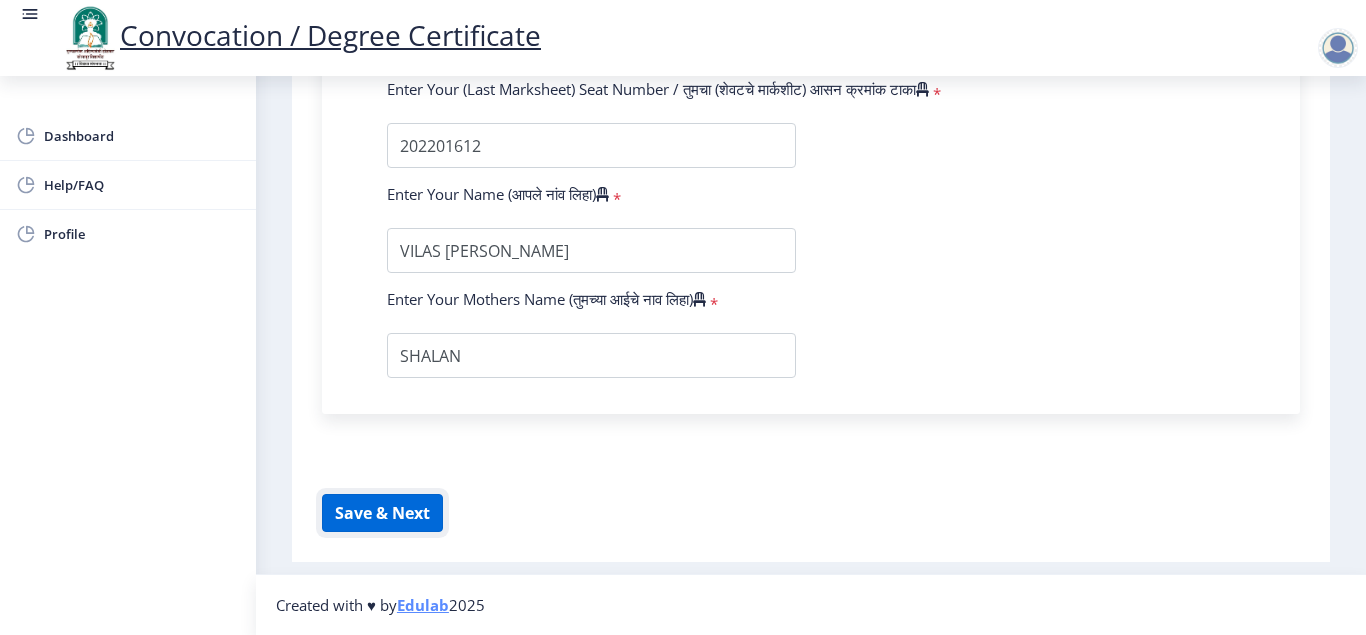 click on "Save & Next" 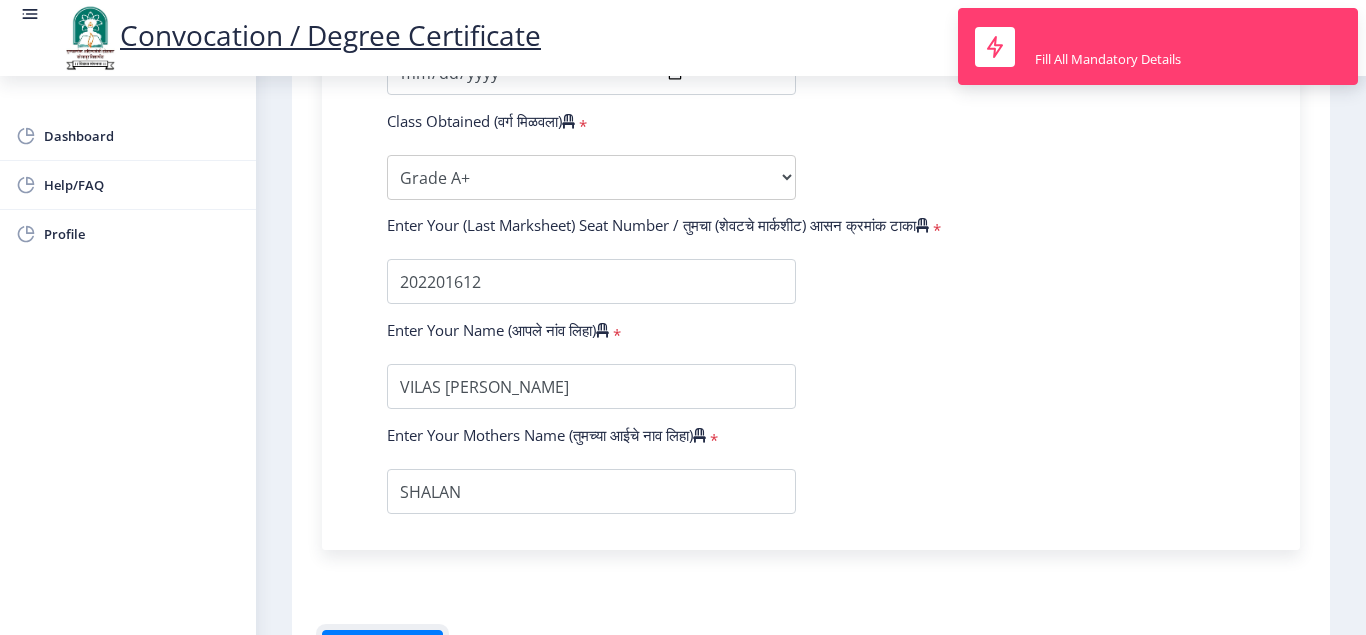 scroll, scrollTop: 1273, scrollLeft: 0, axis: vertical 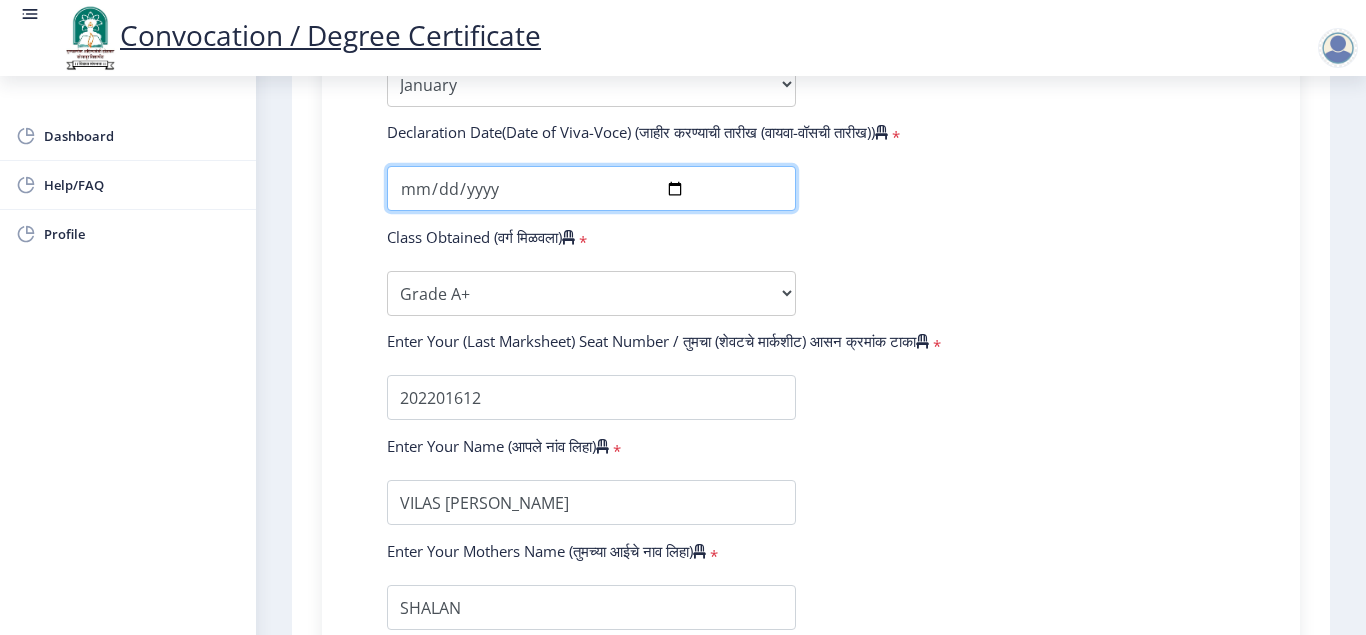 click on "[DATE]" at bounding box center [591, 188] 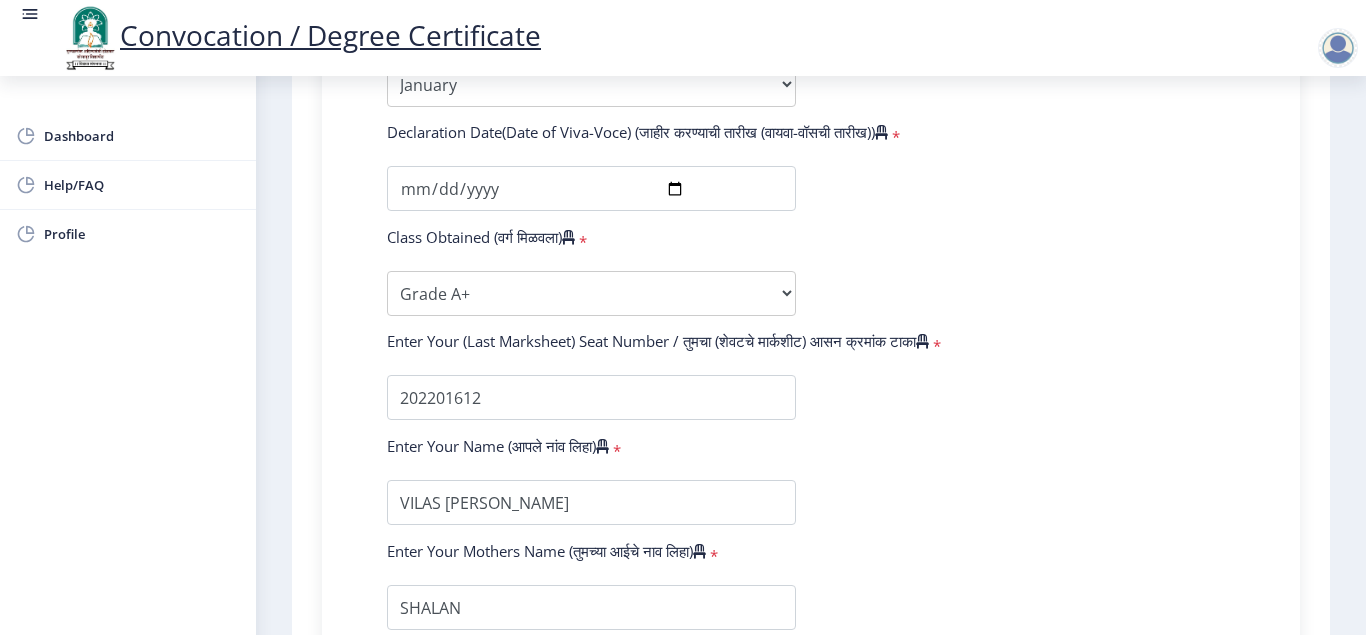 click on "Enter Your PRN Number (तुमचा पीआरएन (कायम नोंदणी क्रमांक) एंटर करा)   * Student Type (विद्यार्थी प्रकार)    * Select Student Type Regular External College Name(कॉलेजचे नाव)   * [PERSON_NAME] Select College Name Course Name(अभ्यासक्रमाचे नाव)   * Doctor of Philosophy in Science & Technology Select Course Name  Specialization(विशेषज्ञता)   * Specialization Biotechnology Botany Chemistry Civil Engineering Computer Science Computer Science & Engineering Electronics Electronics & Telecommunincation Engg. Electronics Engieering Geography Mathematics Mechanical Engineering Pharmacy Physics Zoology Statistics Other Enter passing Year(उत्तीर्ण वर्ष प्रविष्ट करा)   *  2025   2024   2023   2022   2021   2020   2019   2018   2017   2016   2015   2014   2013   2012  * *" 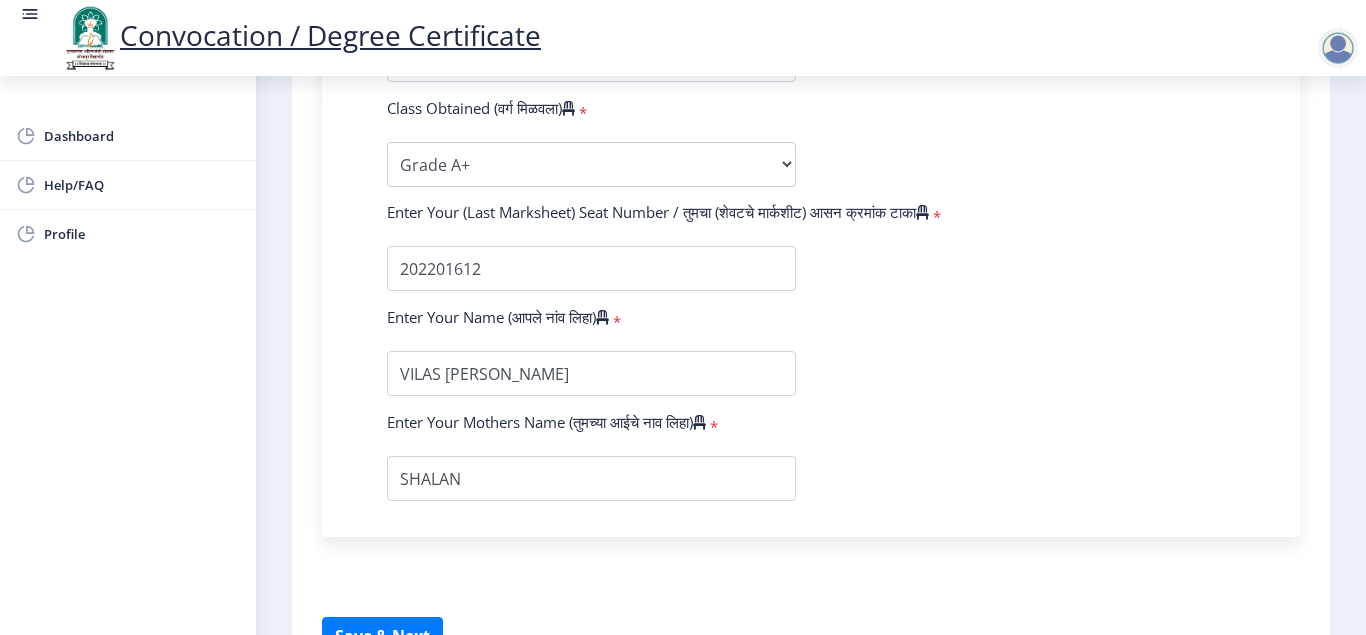 scroll, scrollTop: 1525, scrollLeft: 0, axis: vertical 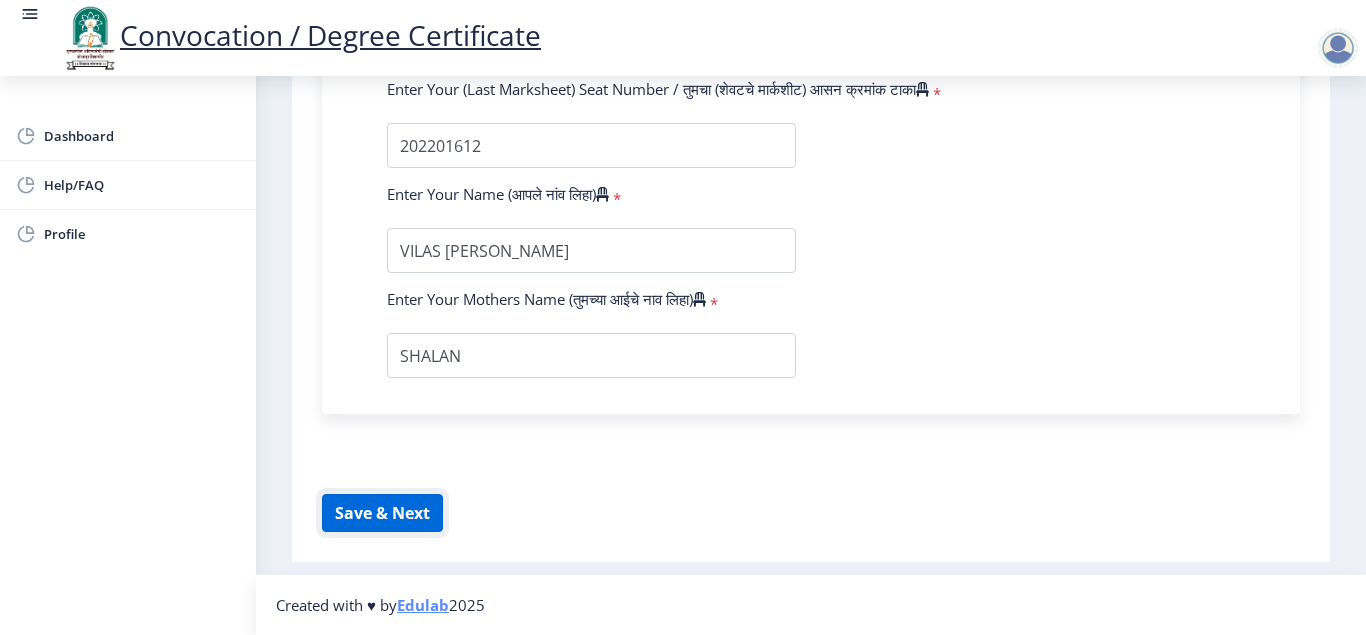 click on "Save & Next" 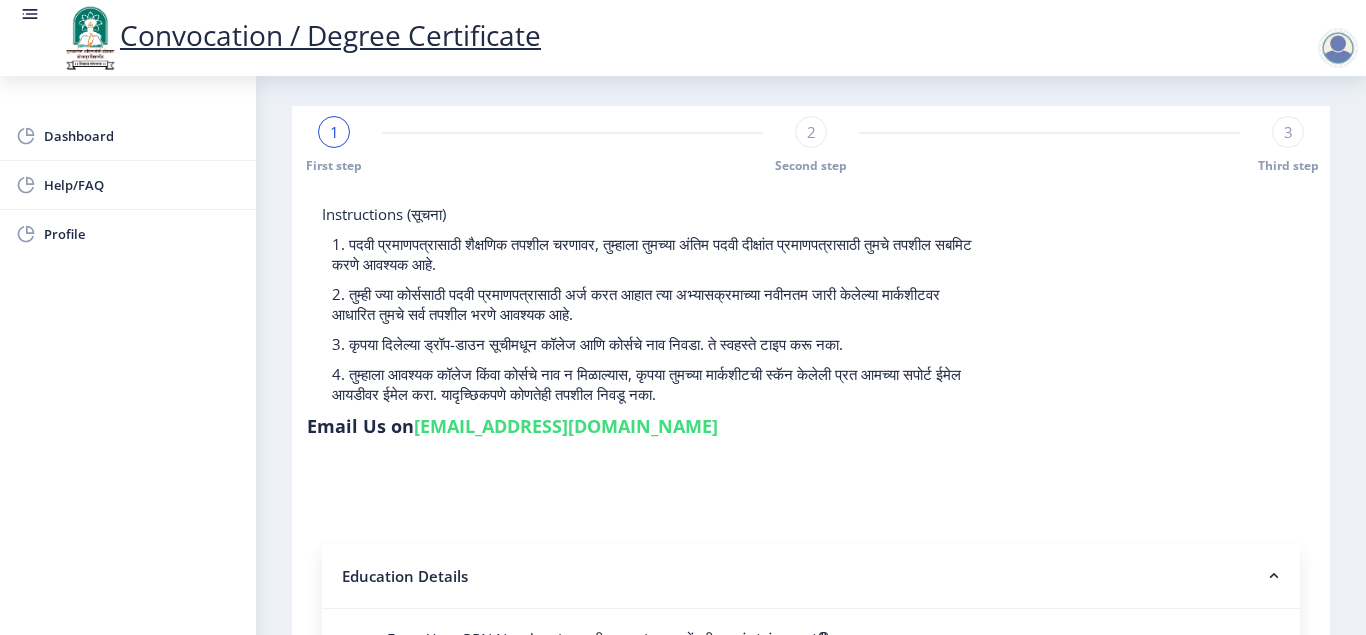 scroll, scrollTop: 0, scrollLeft: 0, axis: both 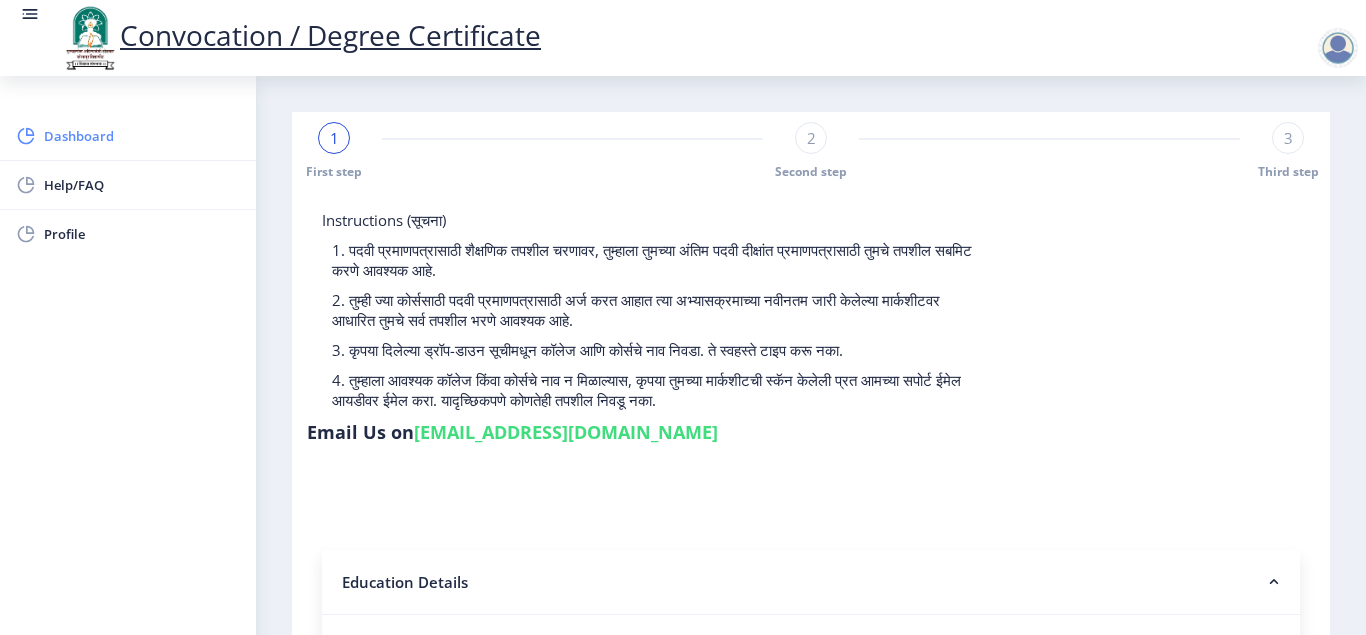 click on "Dashboard" 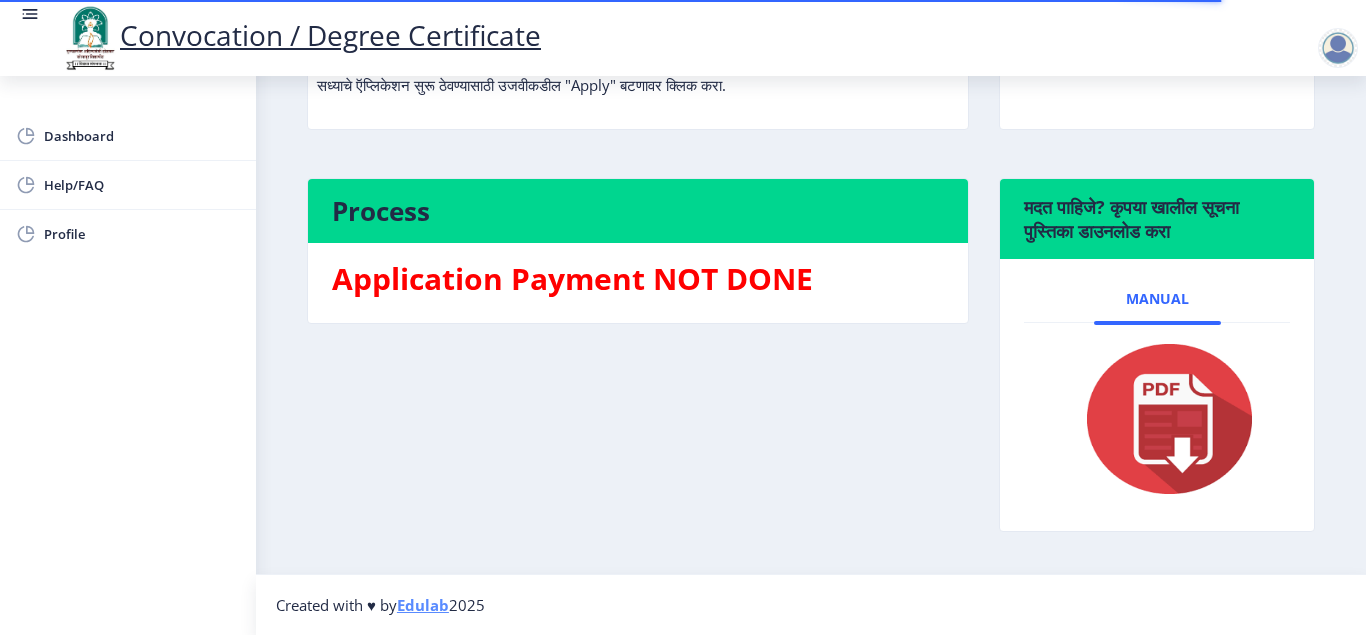 scroll, scrollTop: 82, scrollLeft: 0, axis: vertical 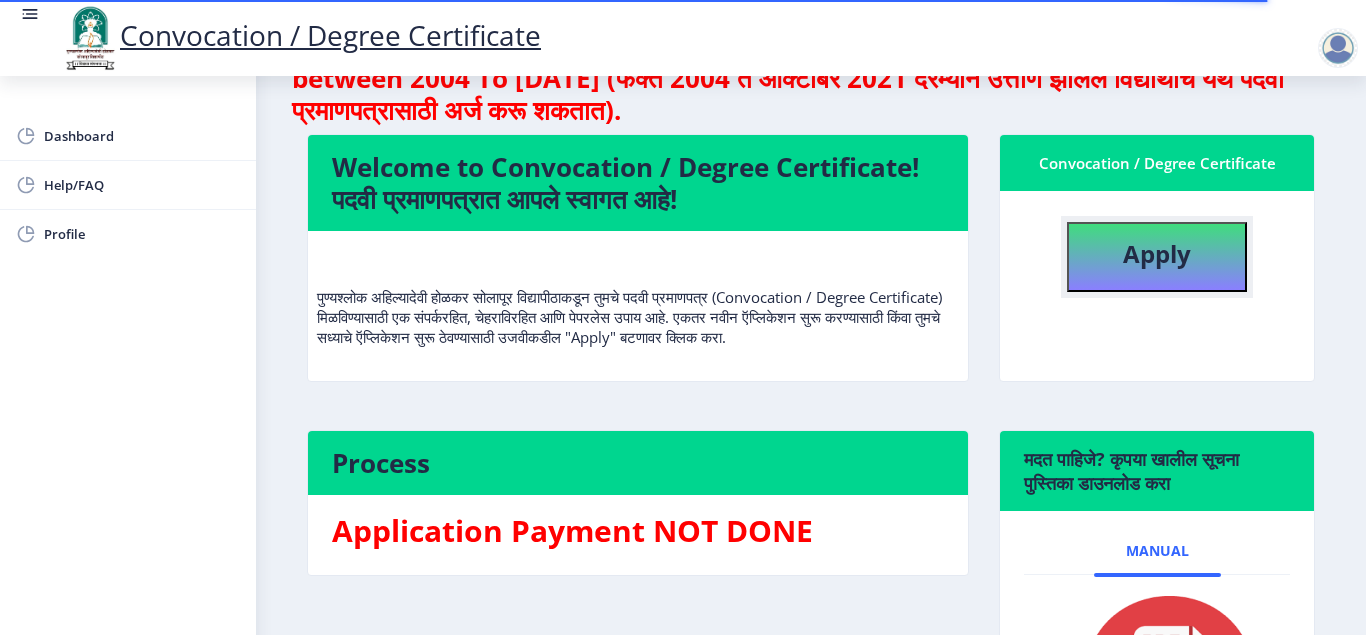 click on "Apply" 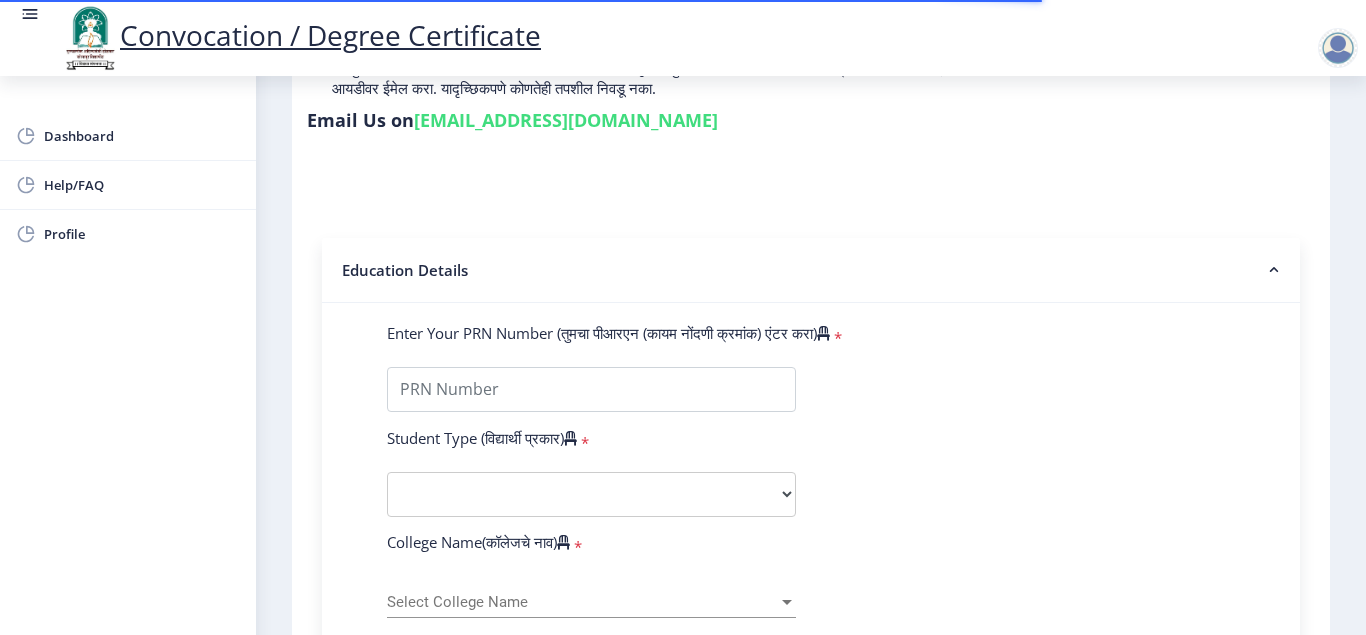 scroll, scrollTop: 378, scrollLeft: 0, axis: vertical 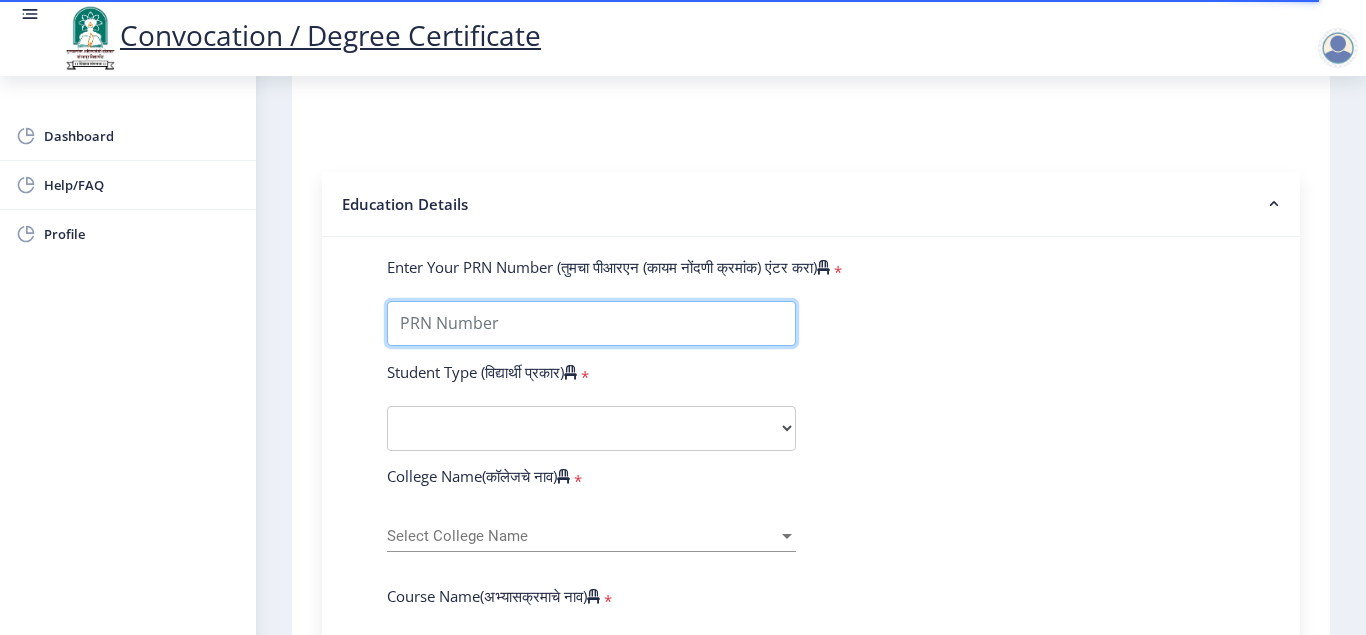 click on "Enter Your PRN Number (तुमचा पीआरएन (कायम नोंदणी क्रमांक) एंटर करा)" at bounding box center (591, 323) 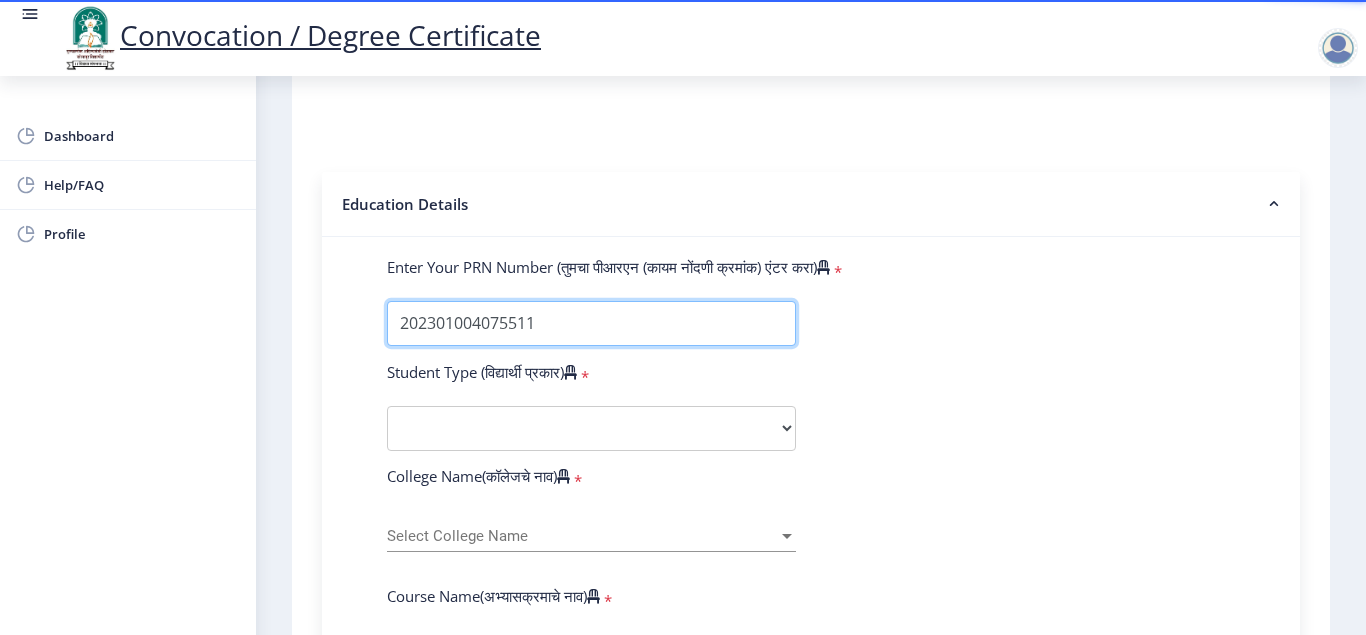 type on "202301004075511" 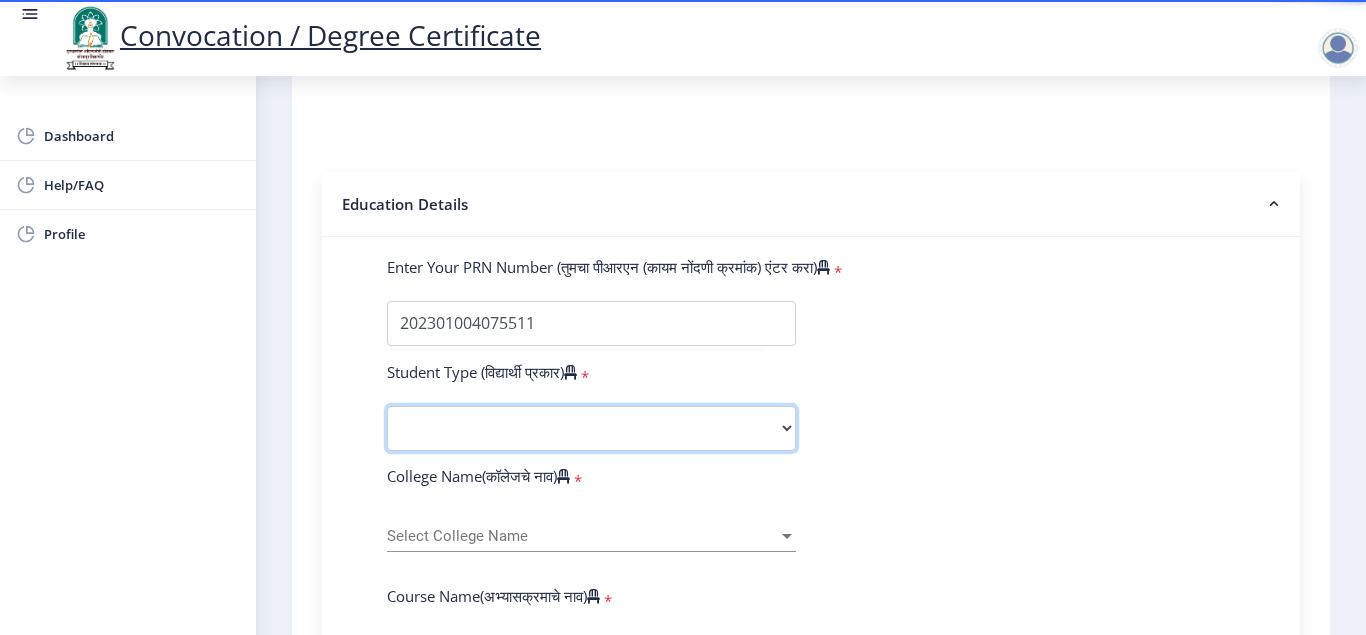 click on "Select Student Type Regular External" at bounding box center [591, 428] 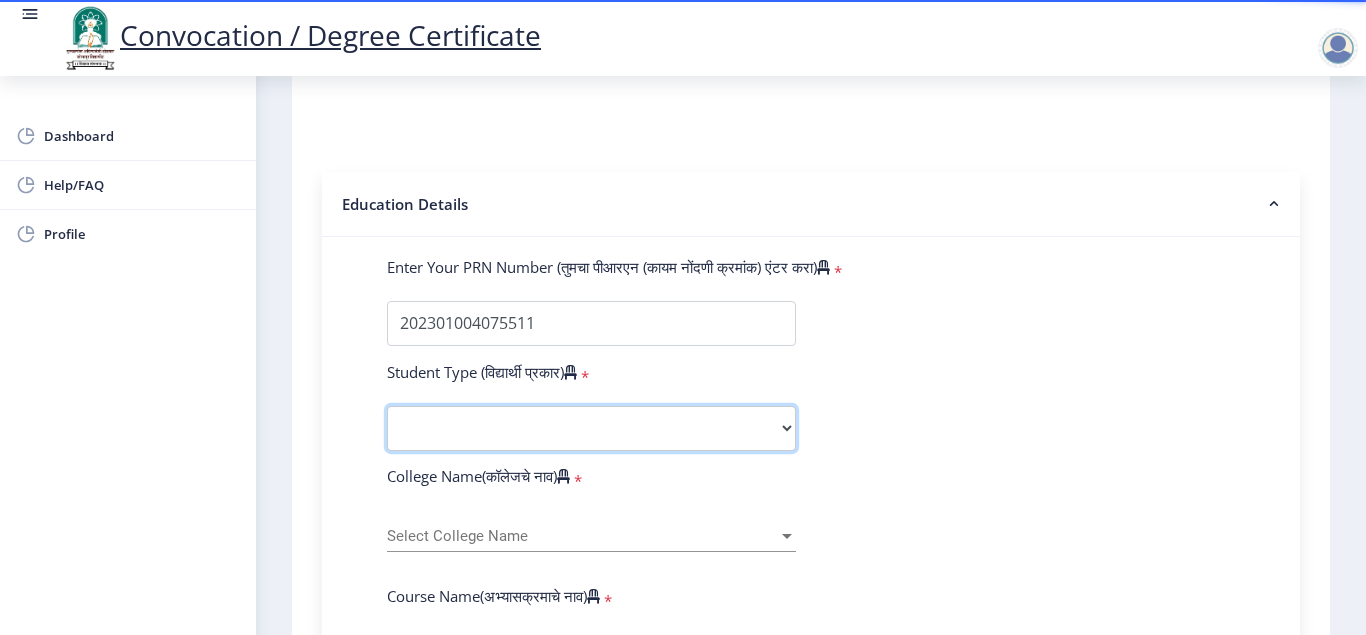 select on "Regular" 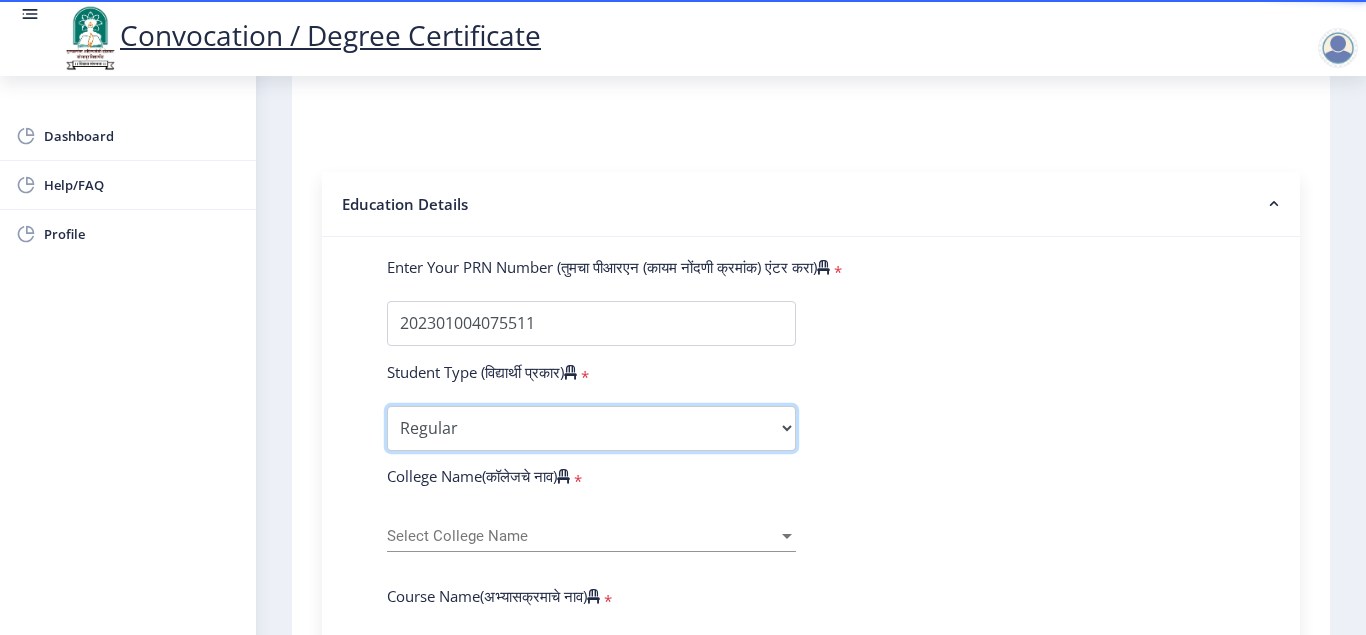 click on "Regular" at bounding box center (0, 0) 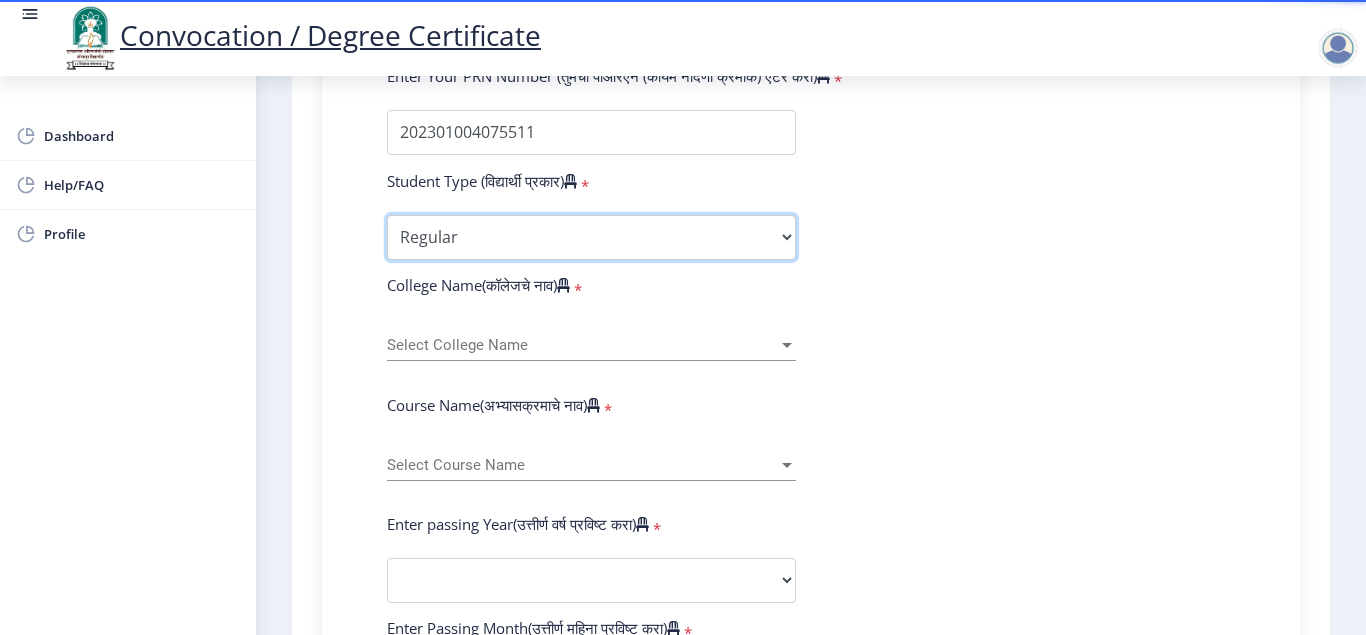 scroll, scrollTop: 756, scrollLeft: 0, axis: vertical 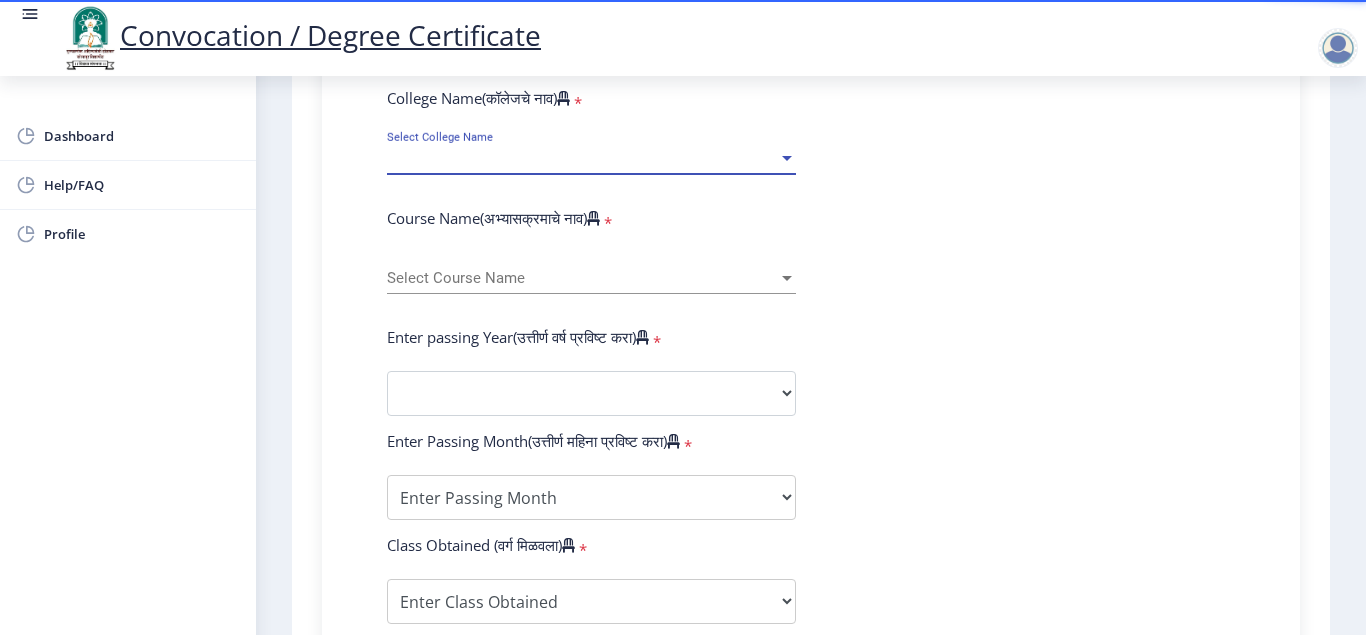 click on "Select College Name" at bounding box center [582, 158] 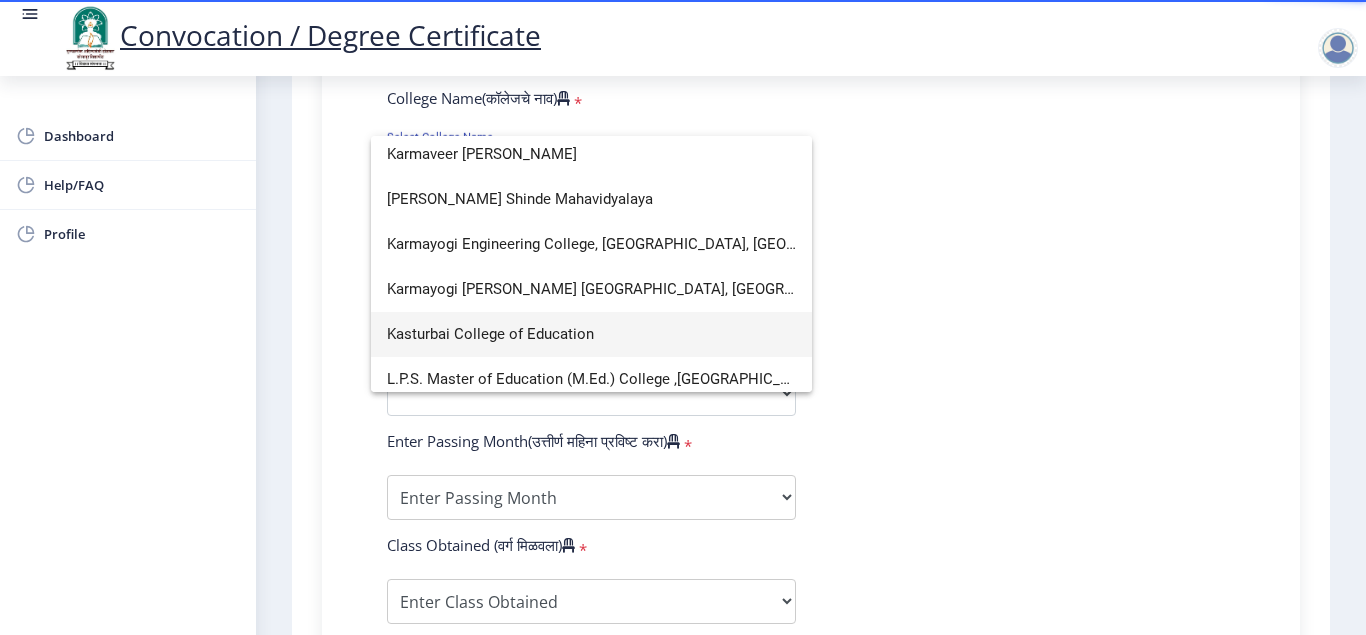 scroll, scrollTop: 2400, scrollLeft: 0, axis: vertical 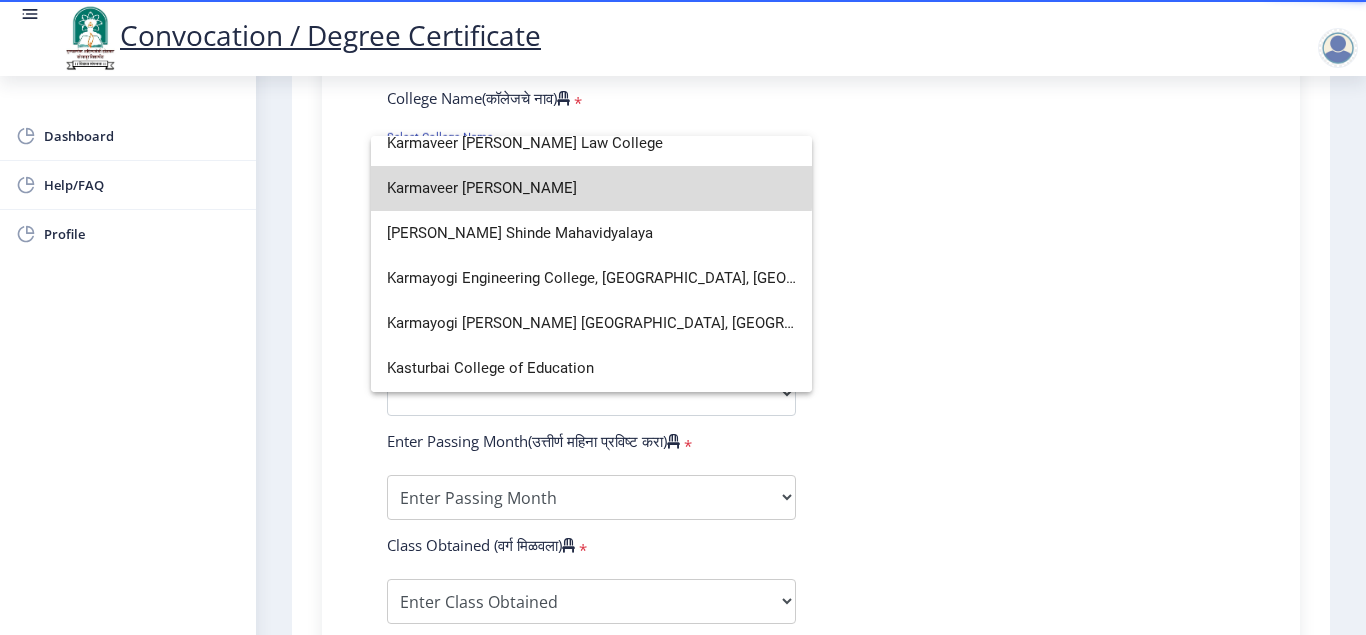 click on "Karmaveer [PERSON_NAME]" at bounding box center (591, 188) 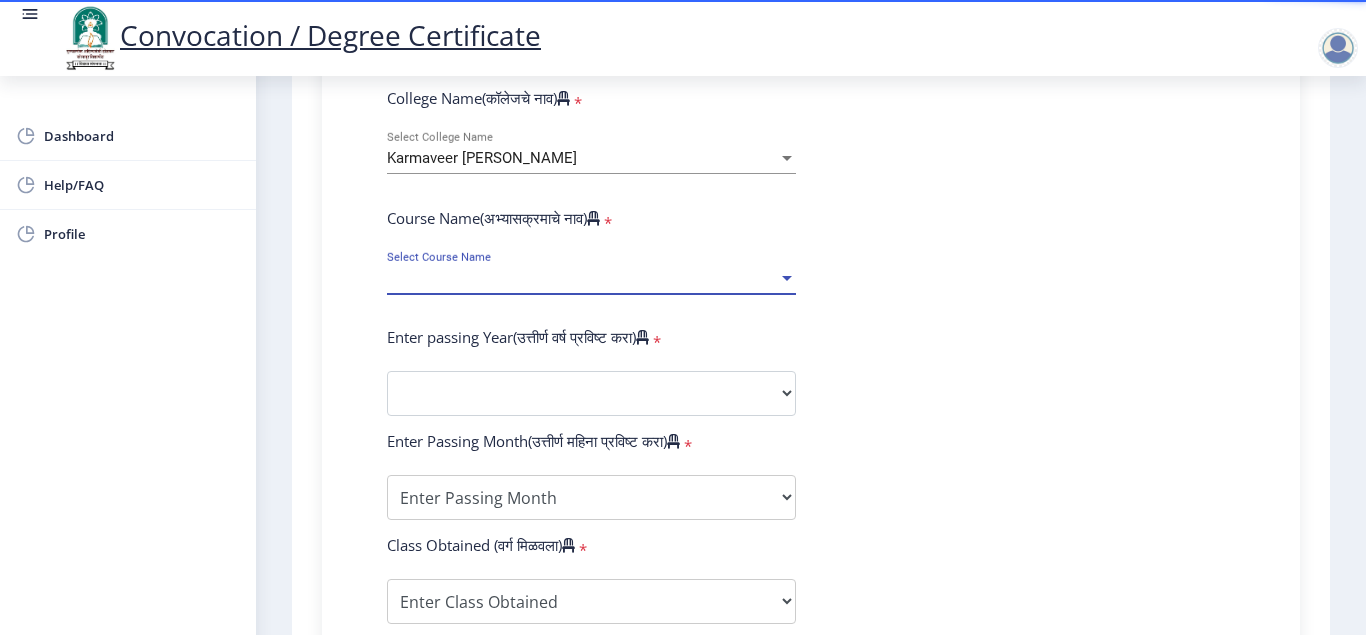 click on "Select Course Name" at bounding box center [582, 278] 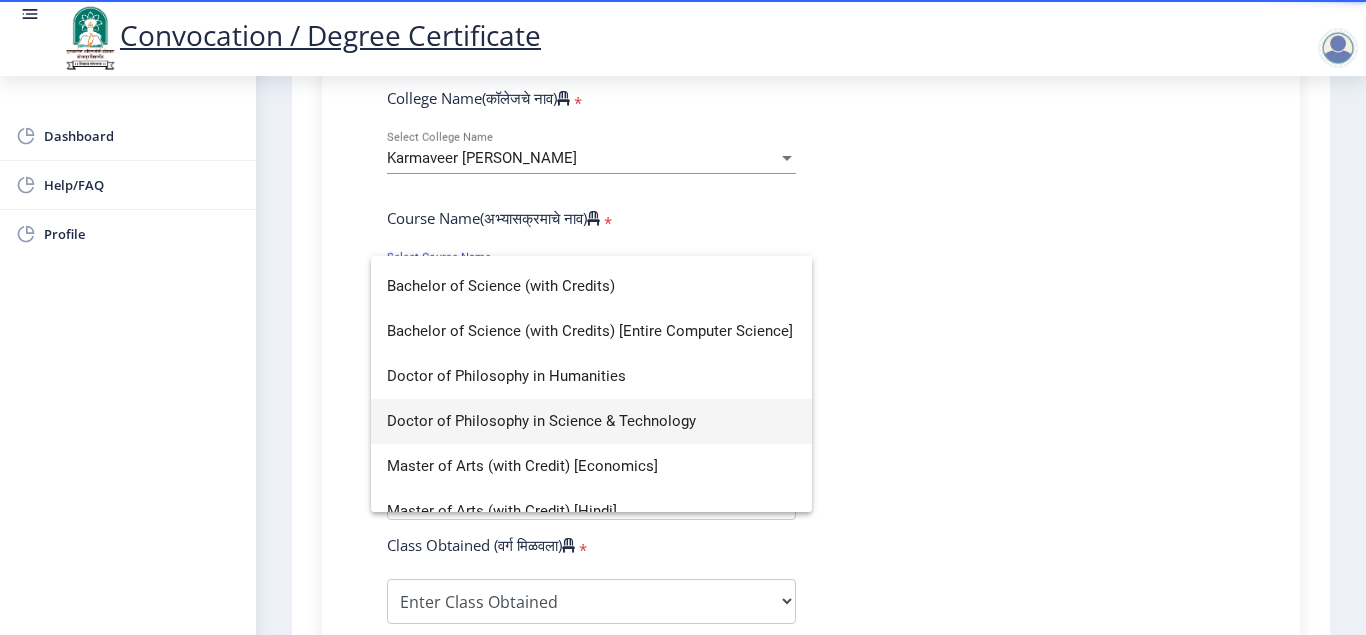 scroll, scrollTop: 240, scrollLeft: 0, axis: vertical 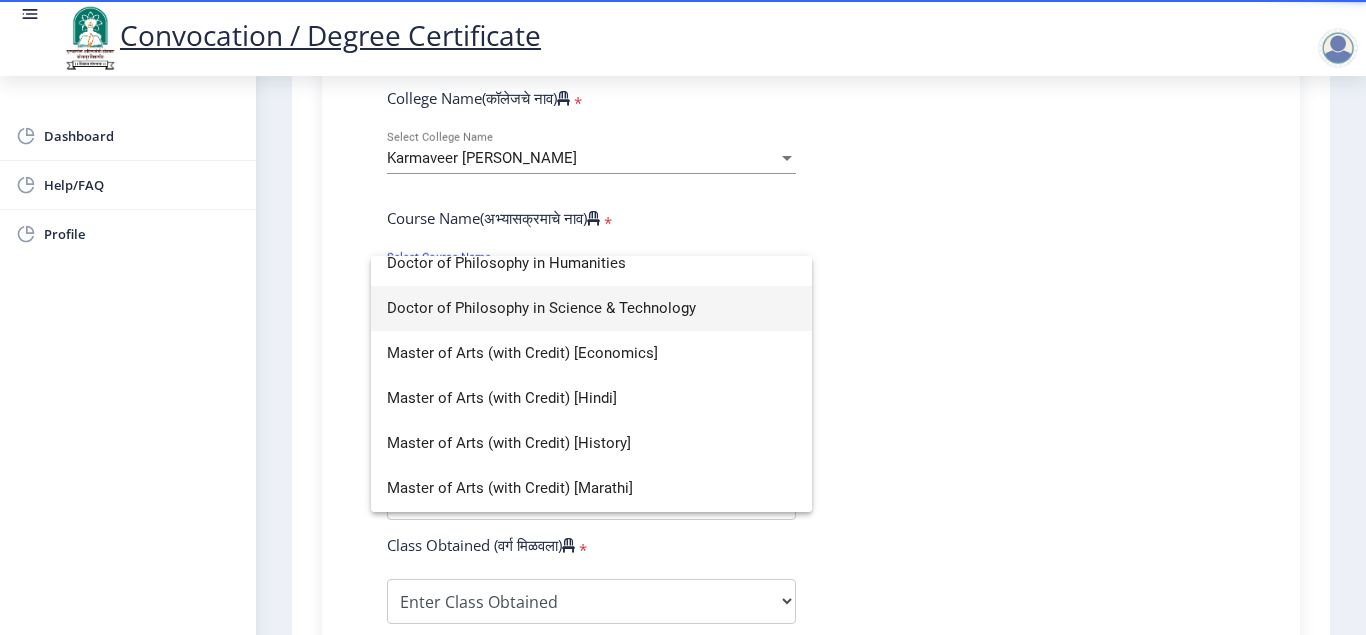 click on "Doctor of Philosophy in Science & Technology" at bounding box center (591, 308) 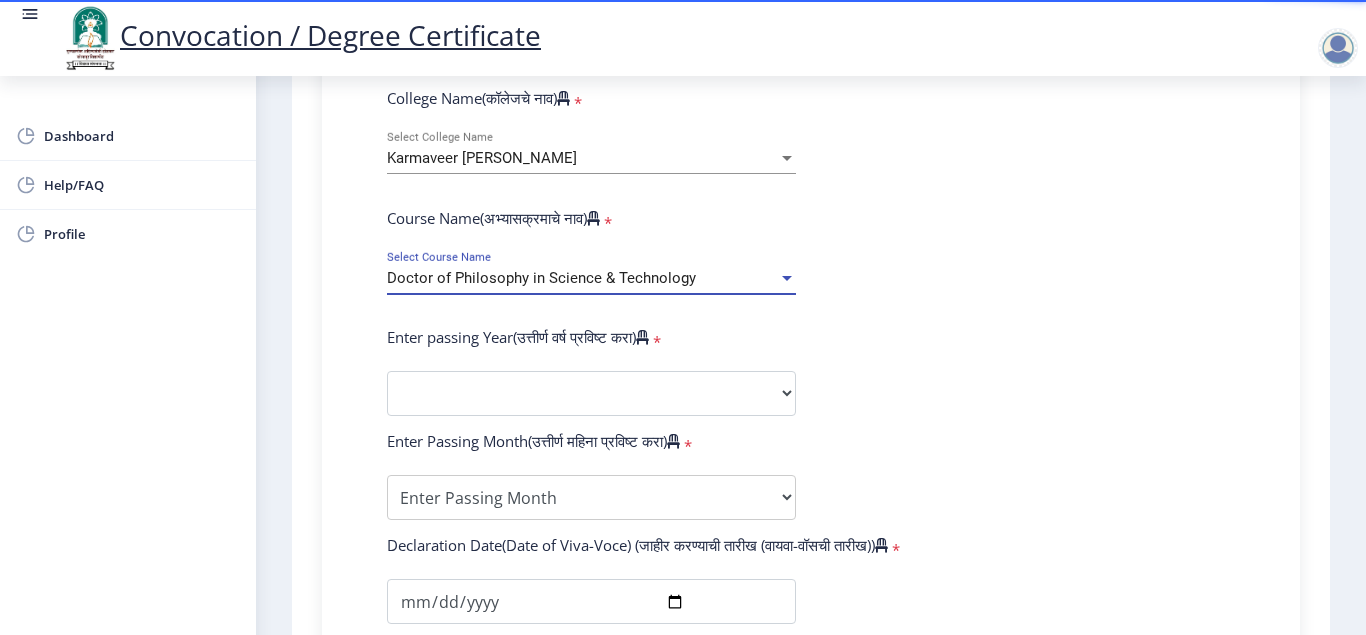 select on "January" 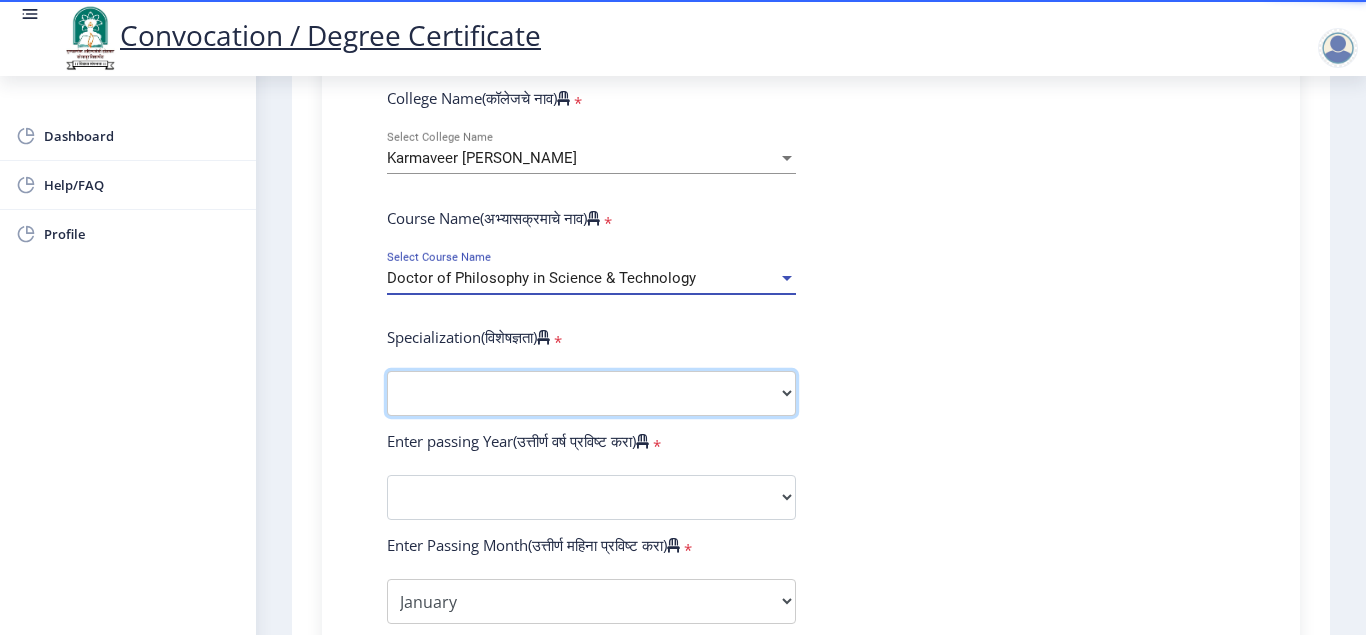click on "Specialization Biotechnology Botany Chemistry Civil Engineering Computer Science Computer Science & Engineering Electronics Electronics & Telecommunincation Engg. Electronics Engieering Geography Mathematics Mechanical Engineering Pharmacy Physics Zoology Statistics Other" at bounding box center (591, 393) 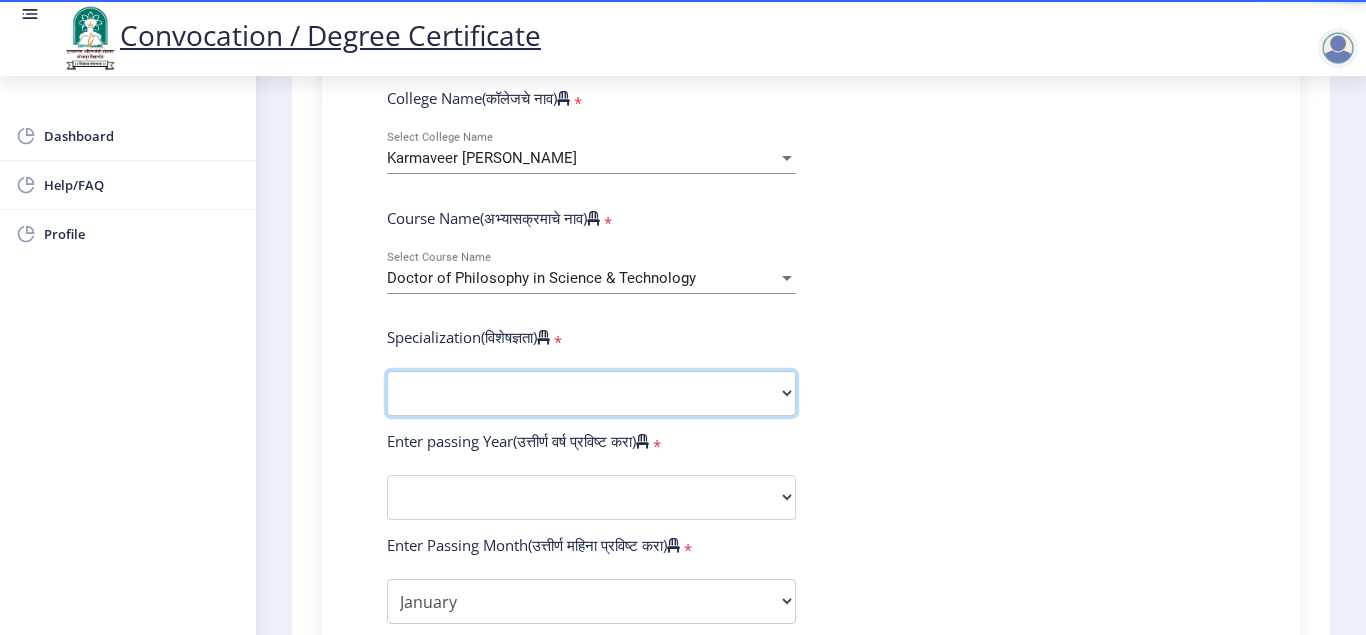 select on "Geography" 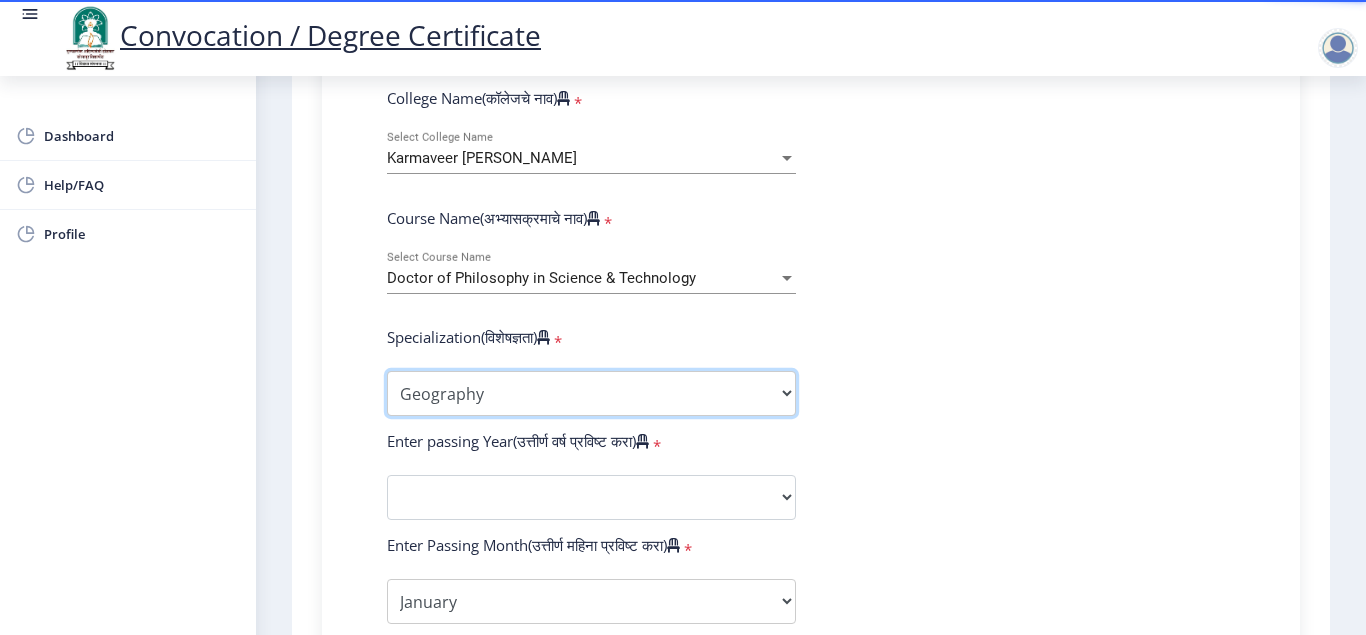 click on "Geography" at bounding box center (0, 0) 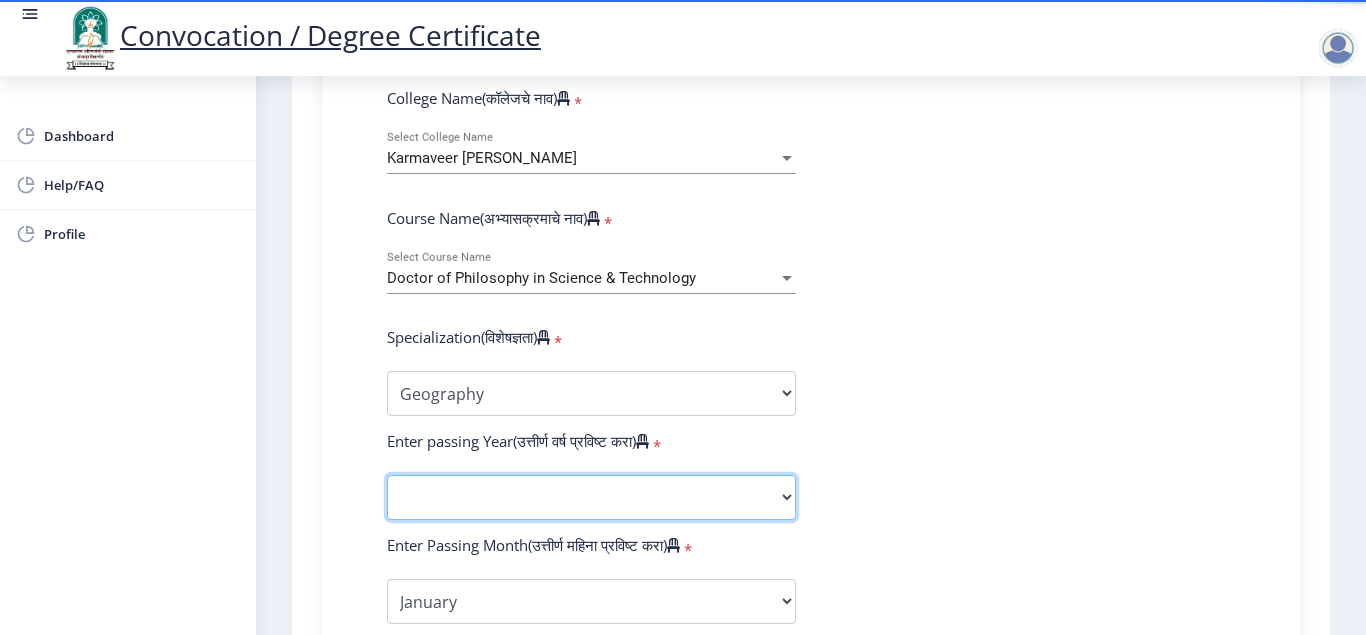 click on "2025   2024   2023   2022   2021   2020   2019   2018   2017   2016   2015   2014   2013   2012   2011   2010   2009   2008   2007   2006   2005   2004   2003   2002   2001   2000   1999   1998   1997   1996   1995   1994   1993   1992   1991   1990   1989   1988   1987   1986   1985   1984   1983   1982   1981   1980   1979   1978   1977   1976" 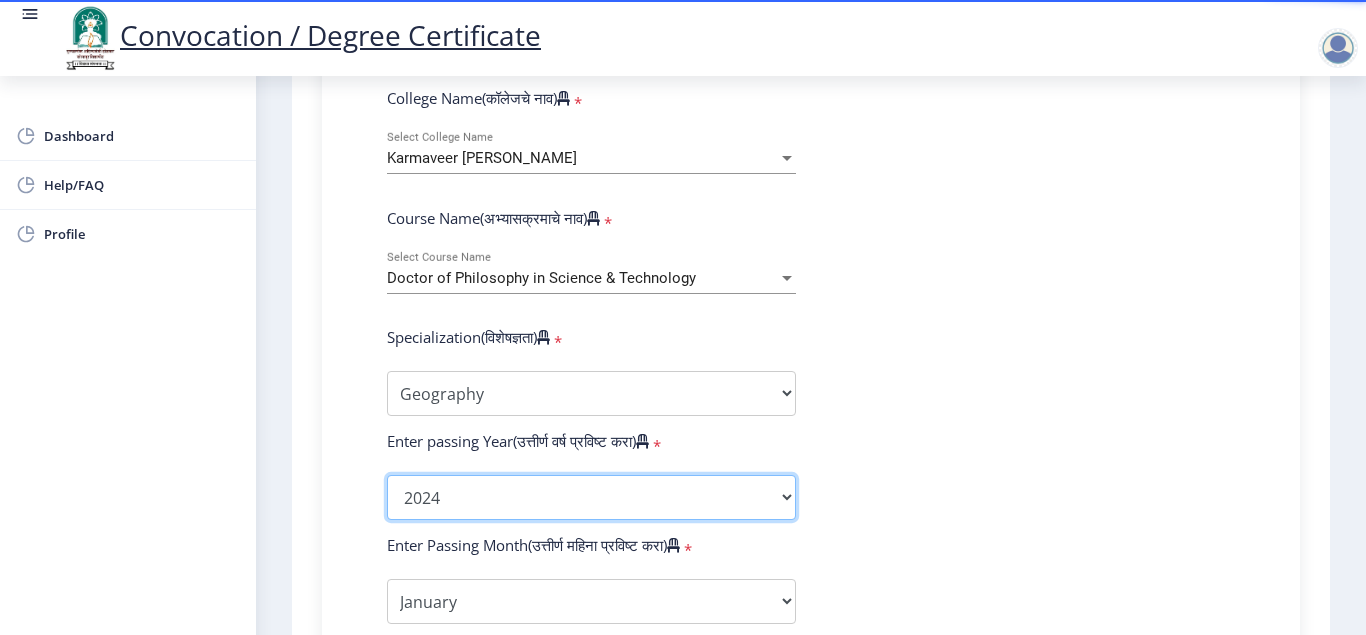 click on "2024" 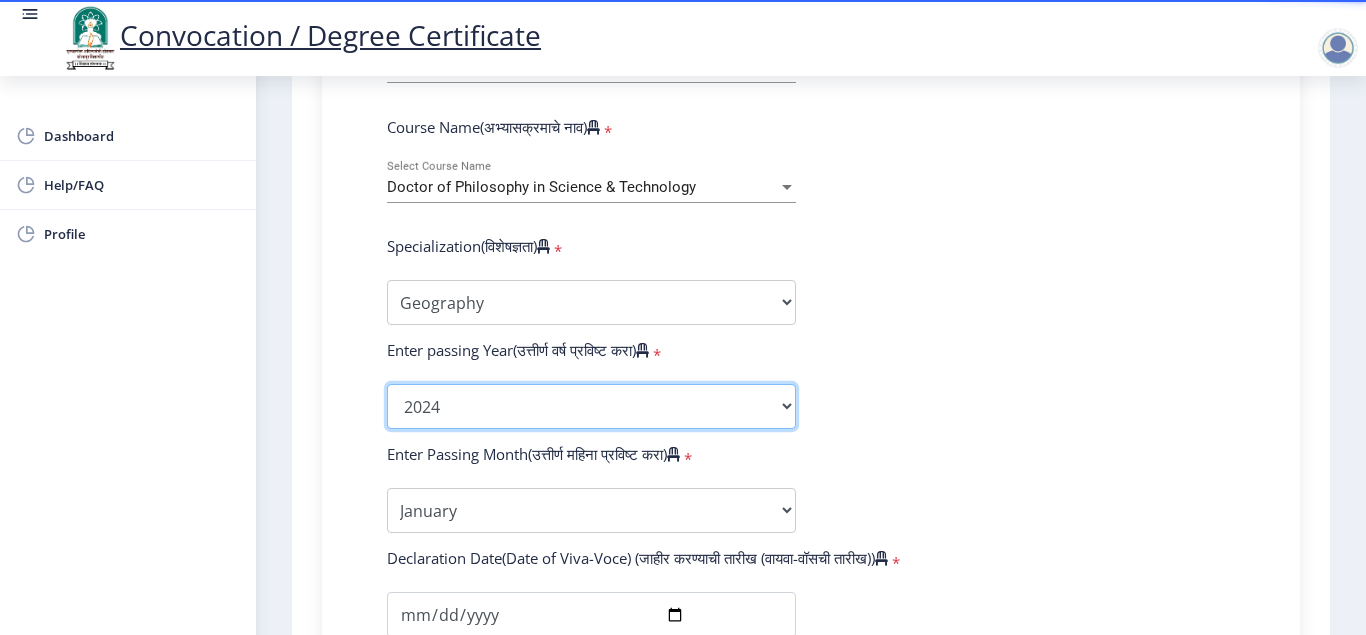 scroll, scrollTop: 1134, scrollLeft: 0, axis: vertical 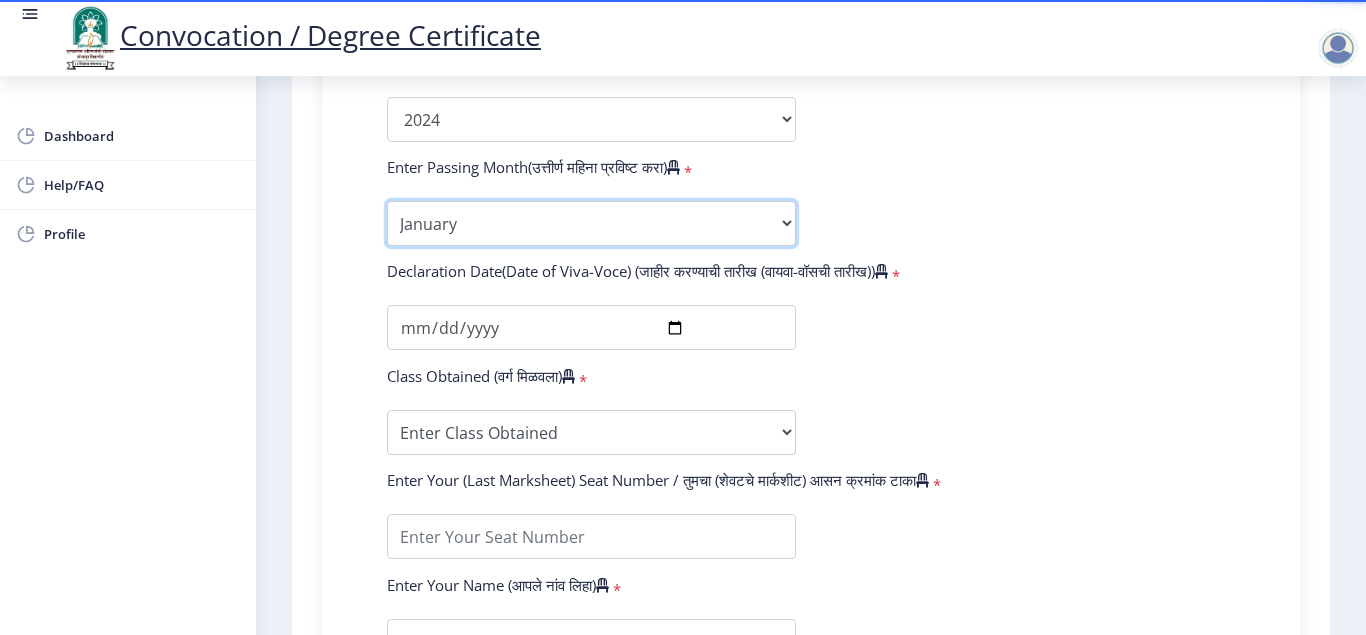 click on "Enter Passing Month January February March April May June July August September October November December" at bounding box center (591, 223) 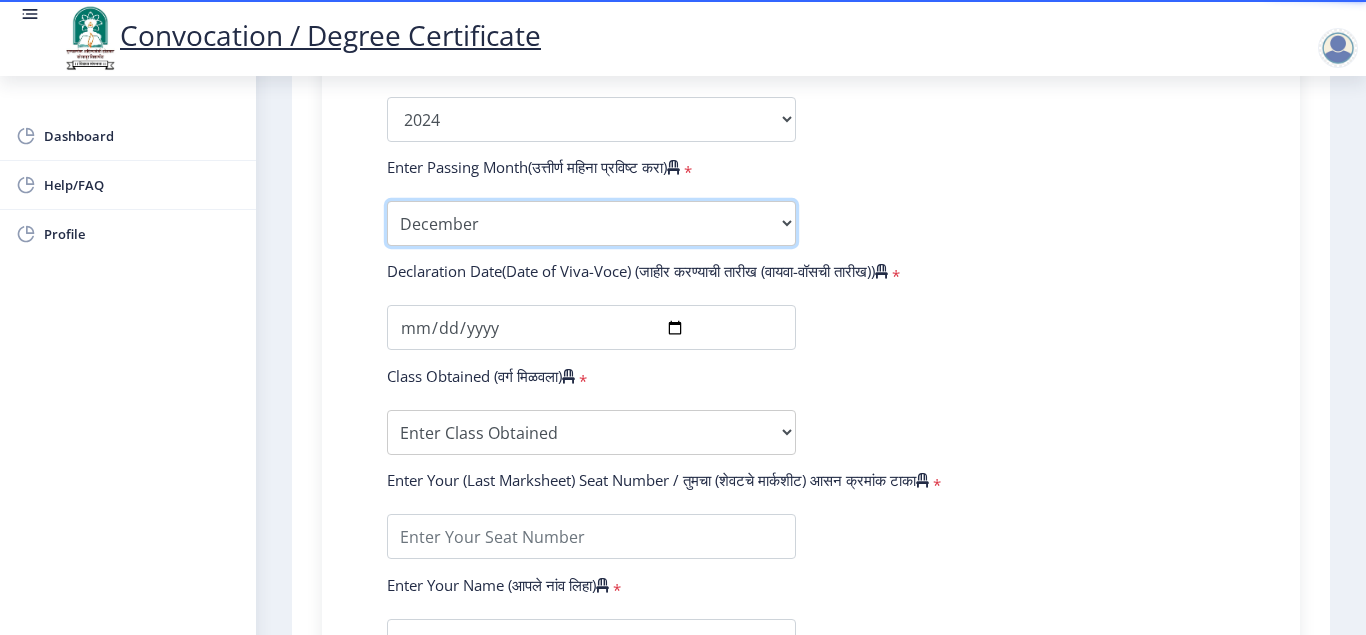click on "December" at bounding box center [0, 0] 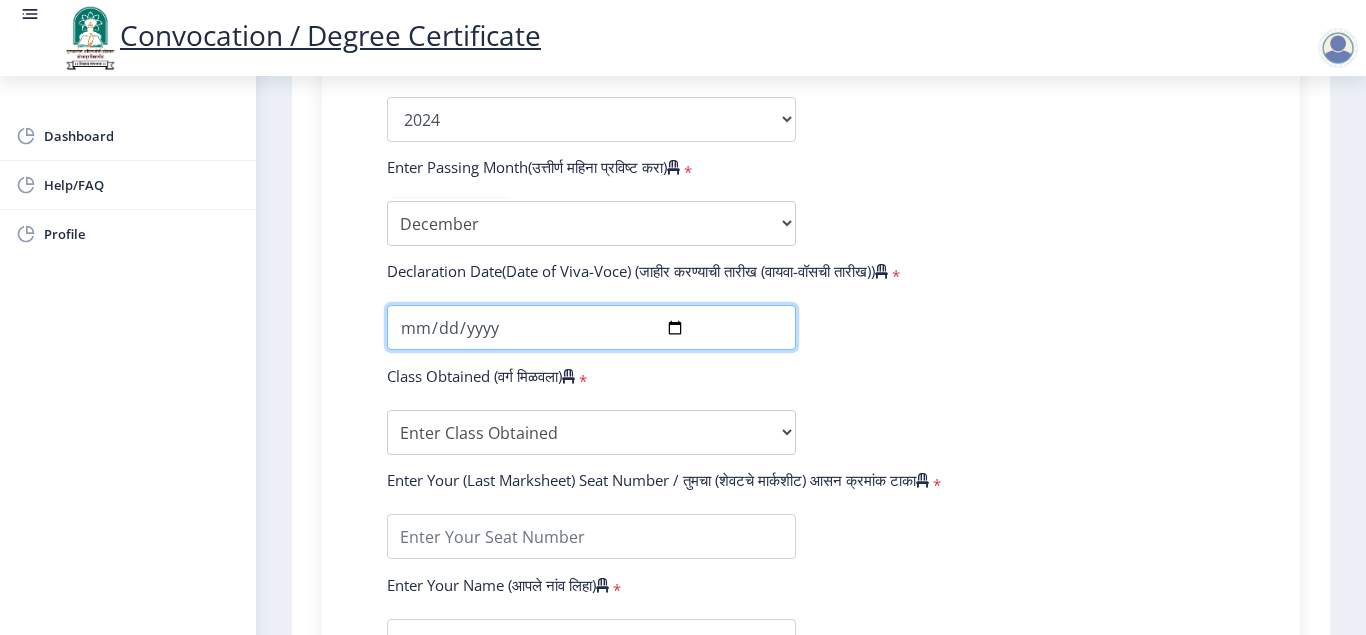 click at bounding box center (591, 327) 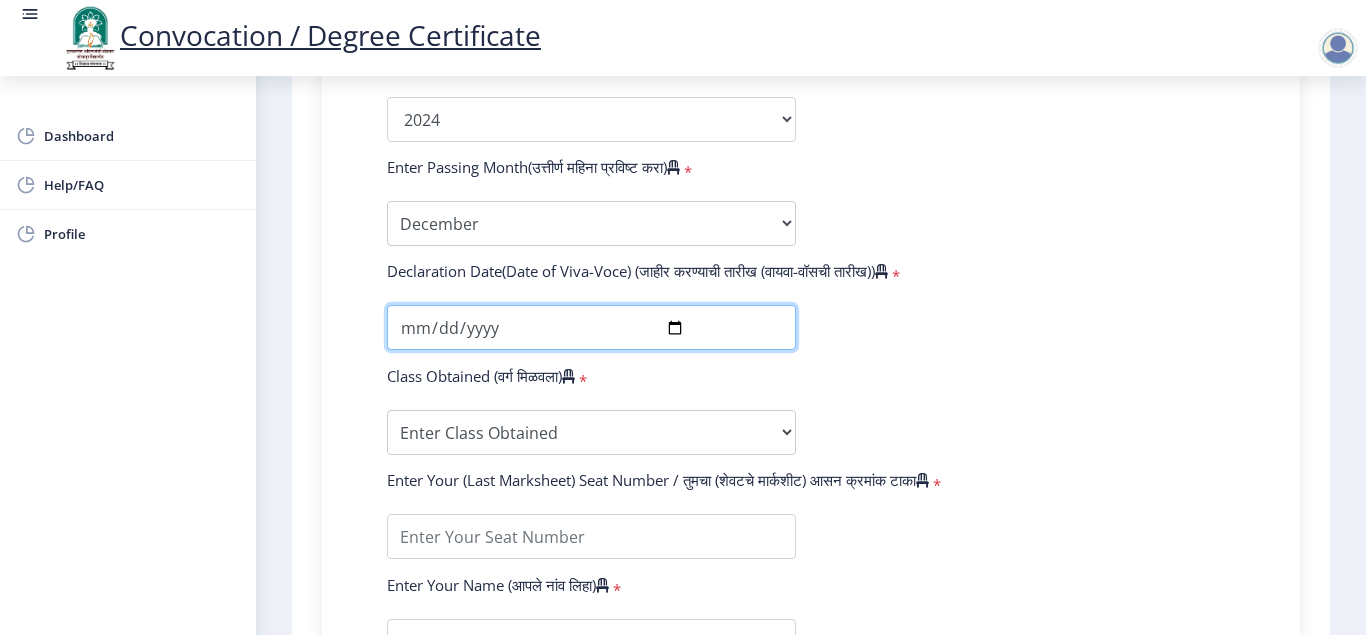 click on "[DATE]" at bounding box center [591, 327] 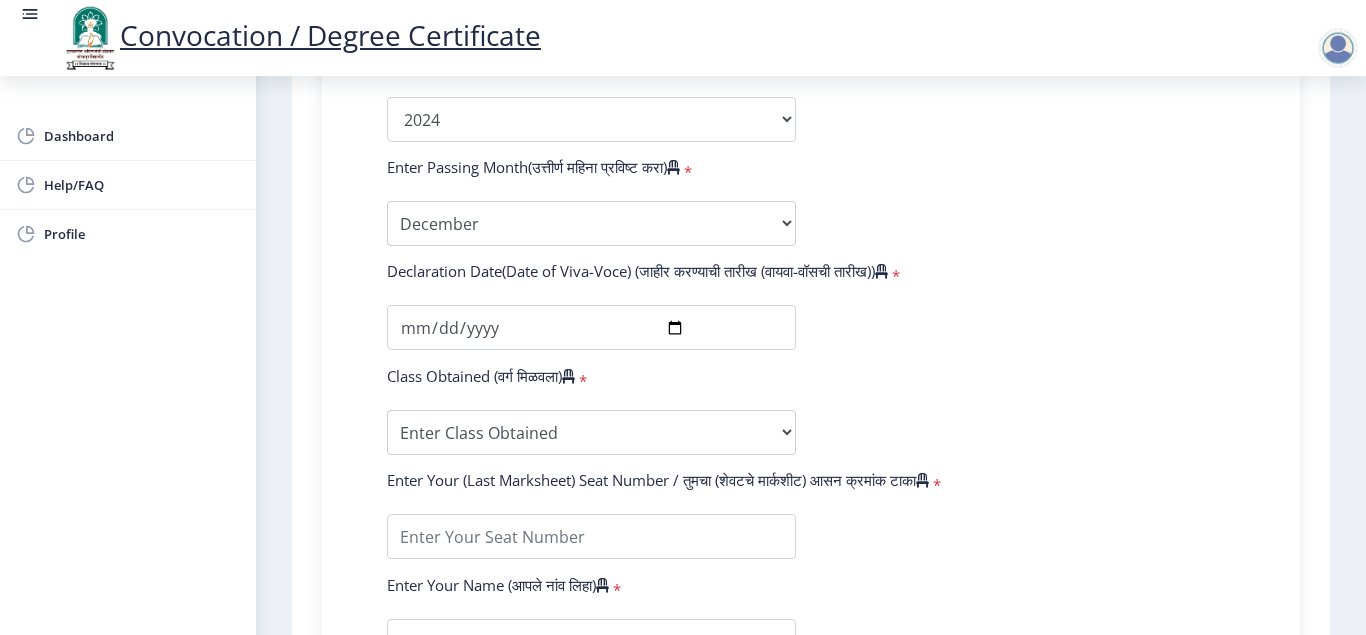 click on "Enter Your PRN Number (तुमचा पीआरएन (कायम नोंदणी क्रमांक) एंटर करा)   * Student Type (विद्यार्थी प्रकार)    * Select Student Type Regular External College Name(कॉलेजचे नाव)   * [PERSON_NAME] Select College Name Course Name(अभ्यासक्रमाचे नाव)   * Doctor of Philosophy in Science & Technology Select Course Name  Specialization(विशेषज्ञता)   * Specialization Biotechnology Botany Chemistry Civil Engineering Computer Science Computer Science & Engineering Electronics Electronics & Telecommunincation Engg. Electronics Engieering Geography Mathematics Mechanical Engineering Pharmacy Physics Zoology Statistics Other Enter passing Year(उत्तीर्ण वर्ष प्रविष्ट करा)   *  2025   2024   2023   2022   2021   2020   2019   2018   2017   2016   2015   2014   2013   2012  * *" 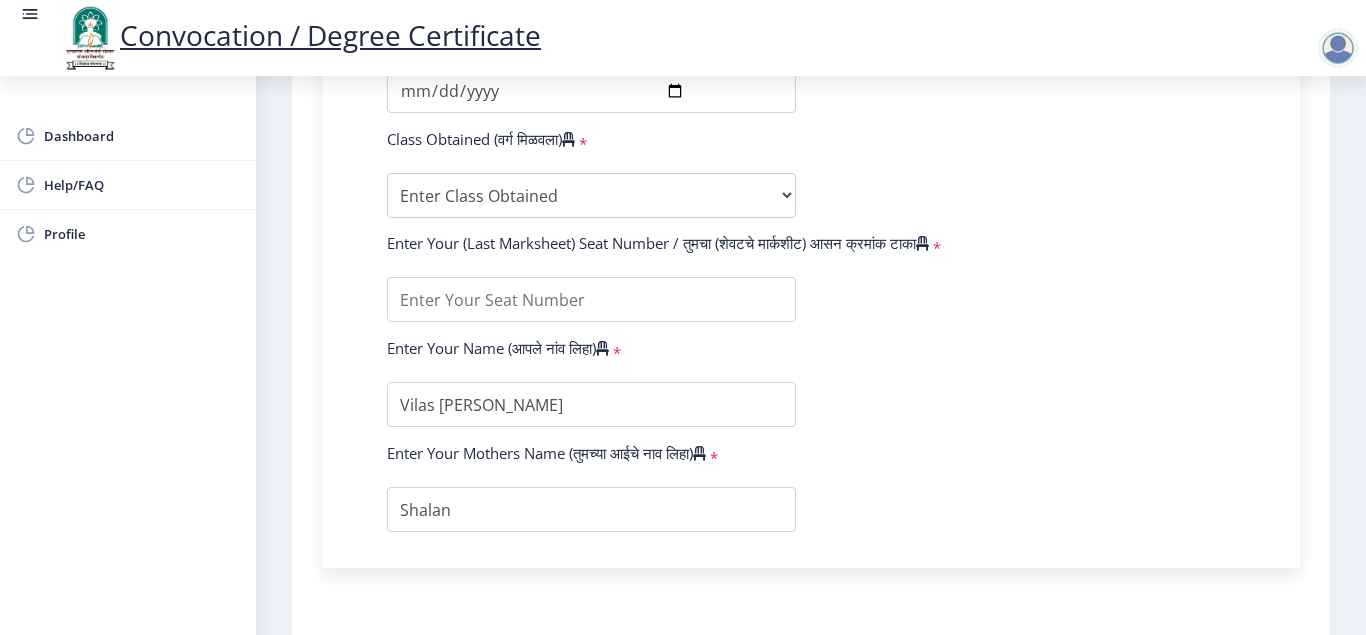 scroll, scrollTop: 1386, scrollLeft: 0, axis: vertical 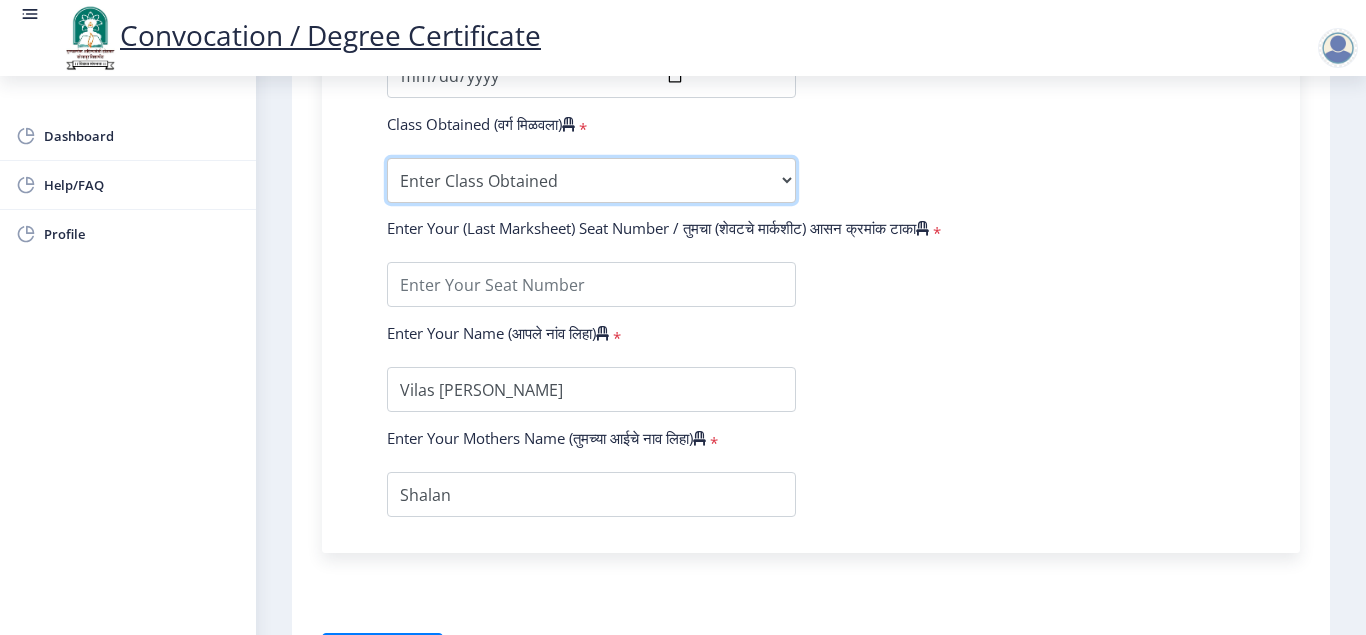 click on "Enter Class Obtained FIRST CLASS WITH DISTINCTION FIRST CLASS HIGHER SECOND CLASS SECOND CLASS PASS CLASS Grade O Grade A+ Grade A Grade B+ Grade B Grade C+ Grade C Grade D Grade E" at bounding box center (591, 180) 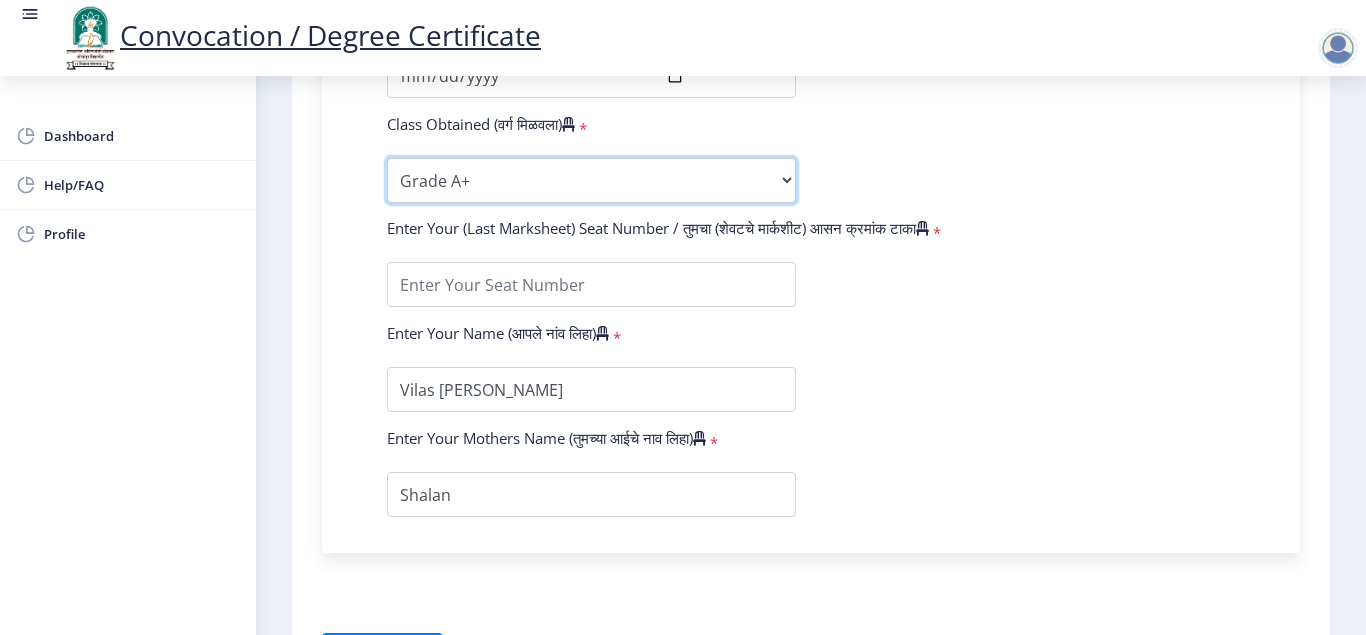 click on "Grade A+" at bounding box center (0, 0) 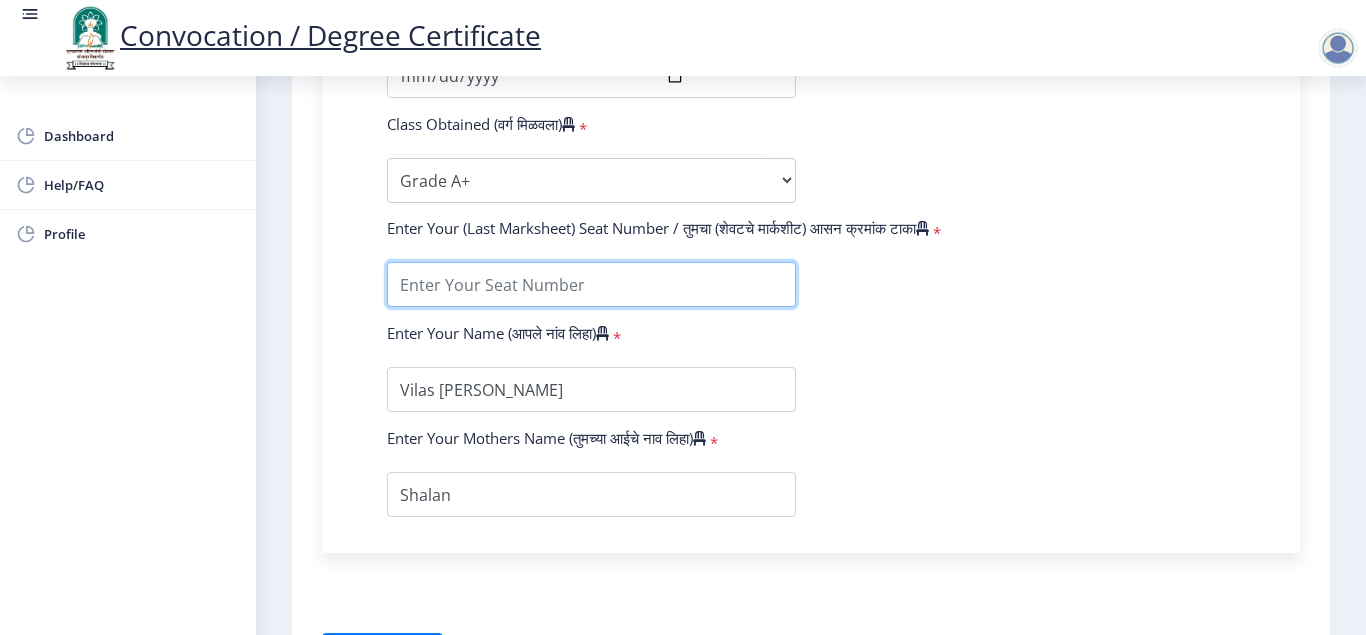 click at bounding box center (591, 284) 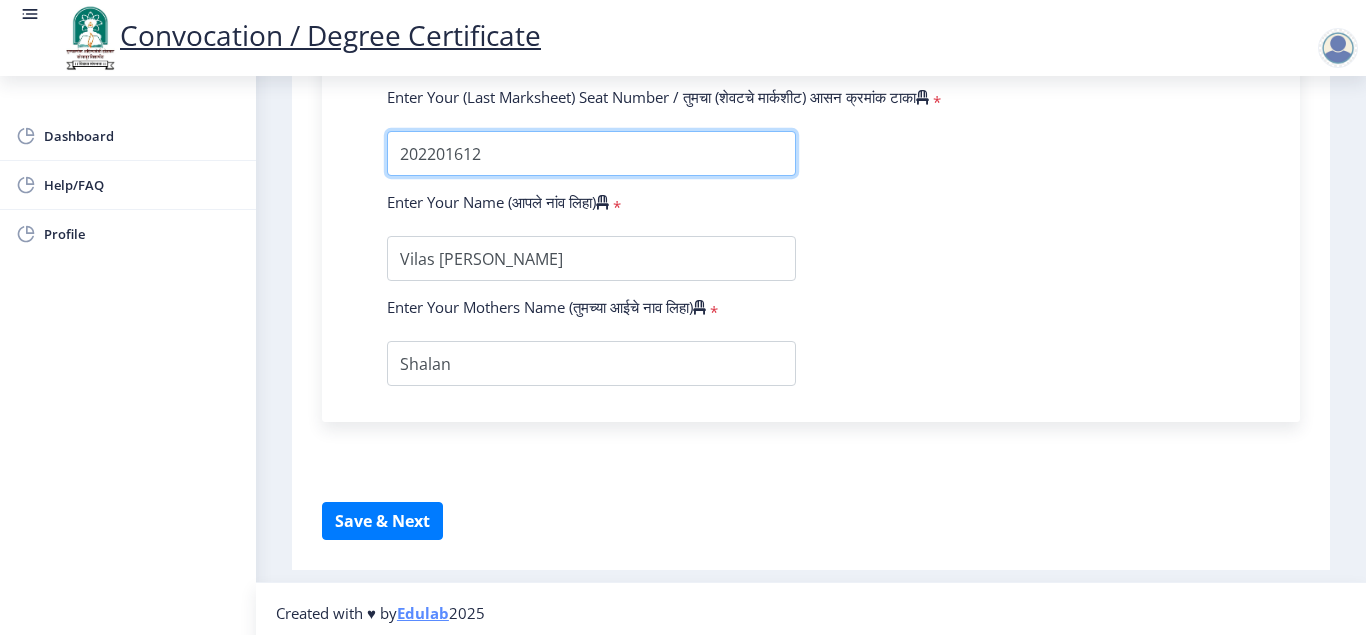 scroll, scrollTop: 1525, scrollLeft: 0, axis: vertical 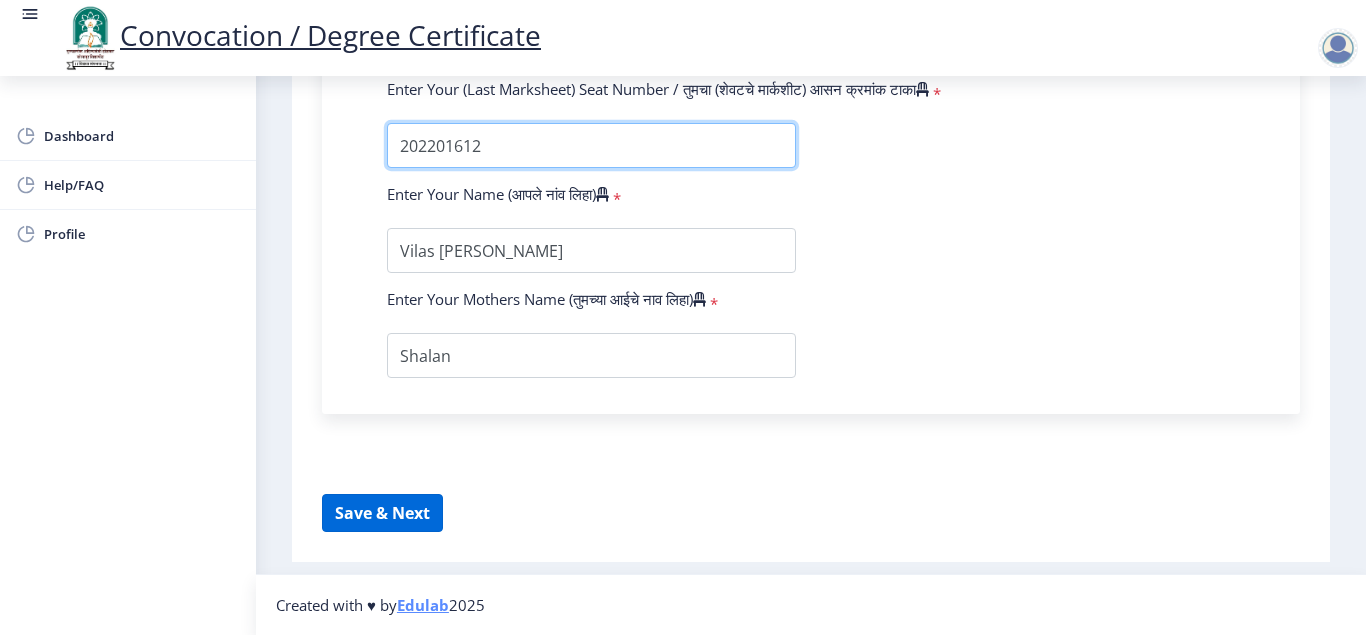 type on "202201612" 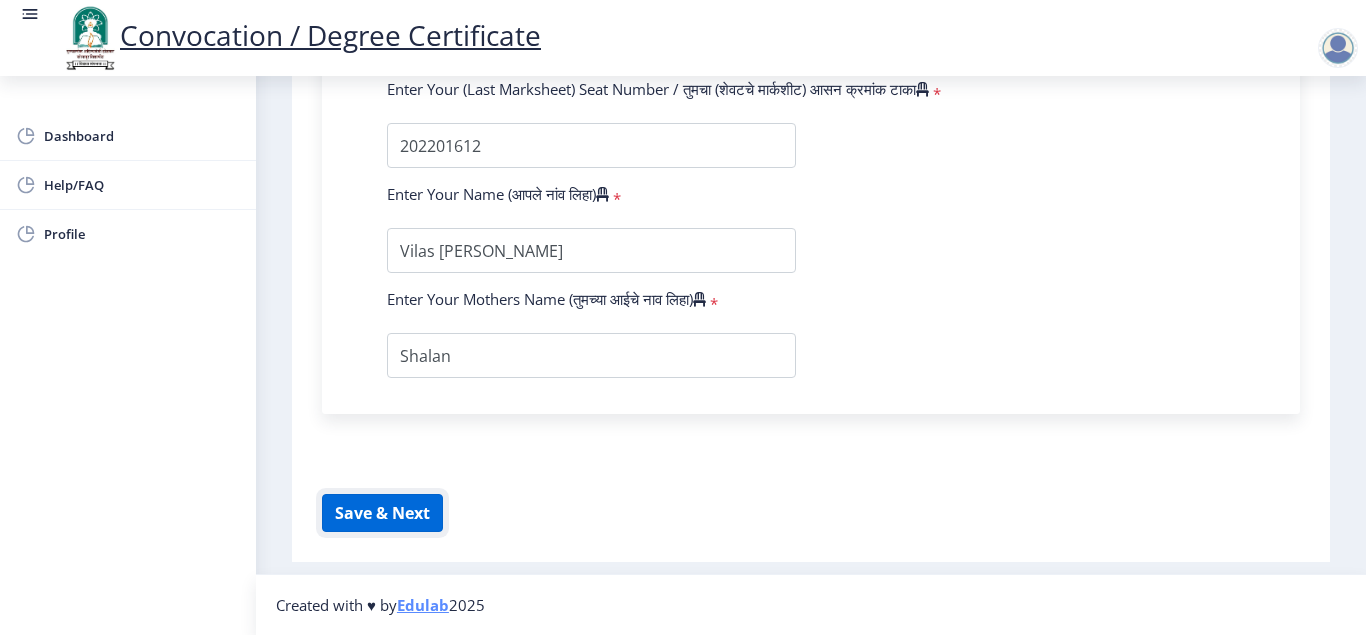 click on "Save & Next" 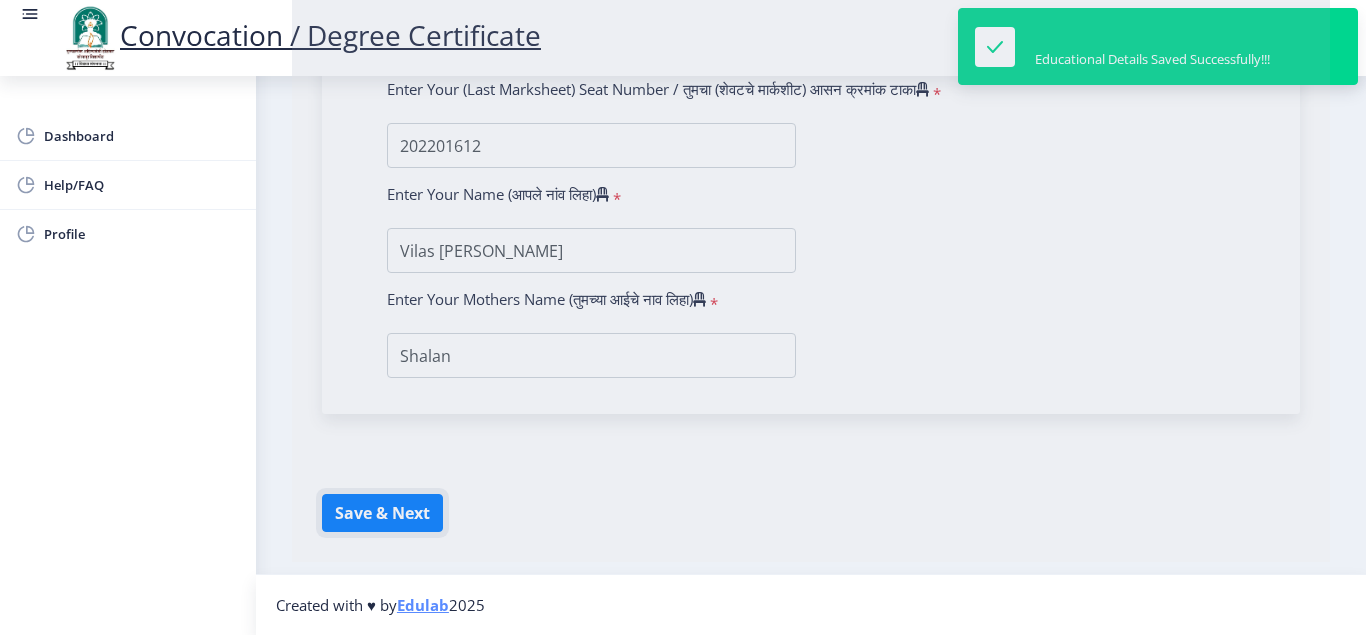 select 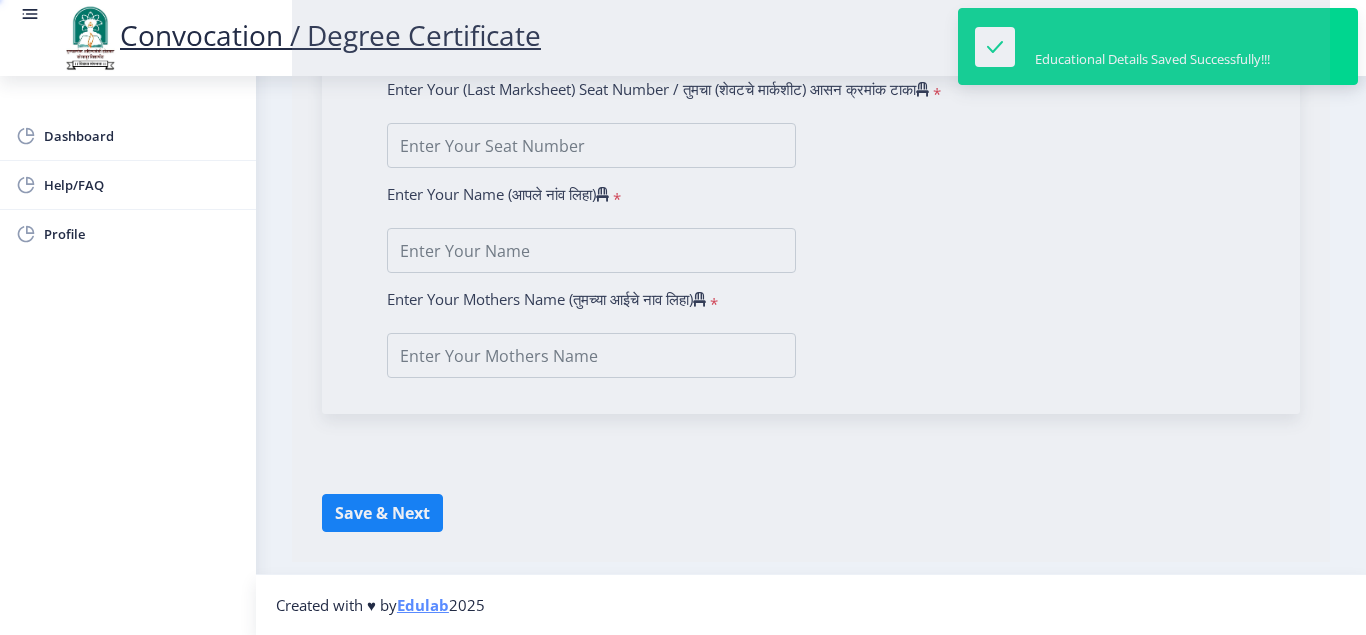 scroll, scrollTop: 0, scrollLeft: 0, axis: both 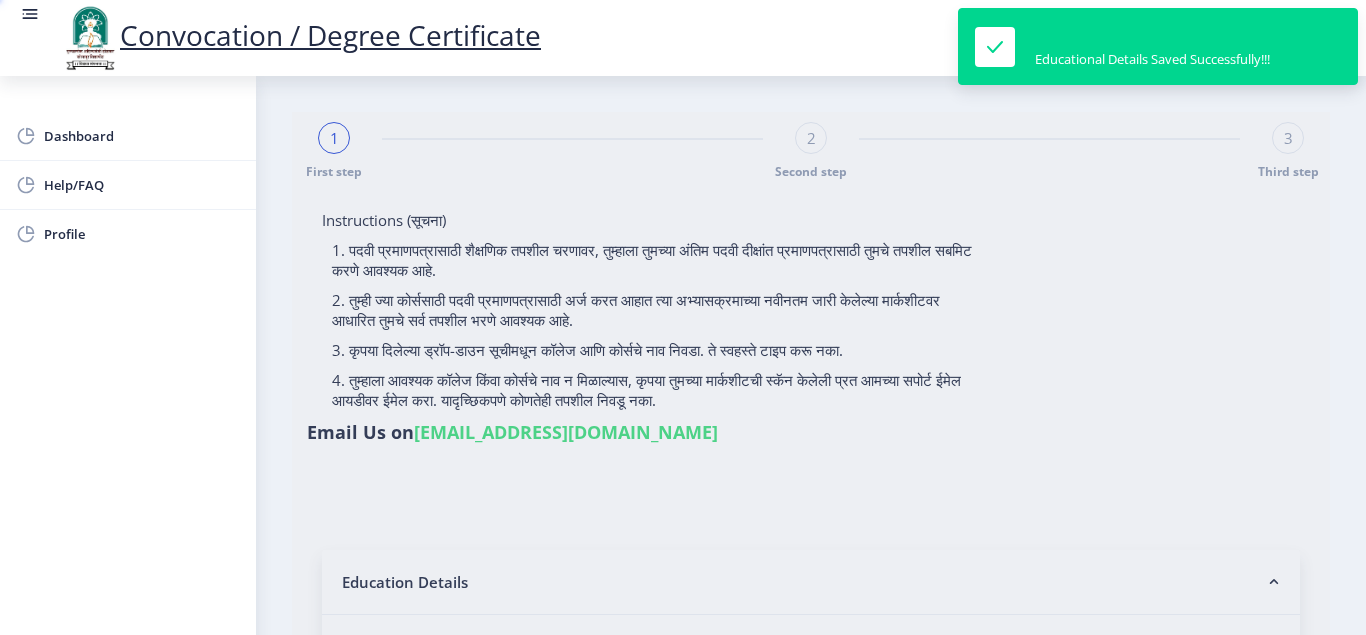 type on "Vilas [PERSON_NAME]" 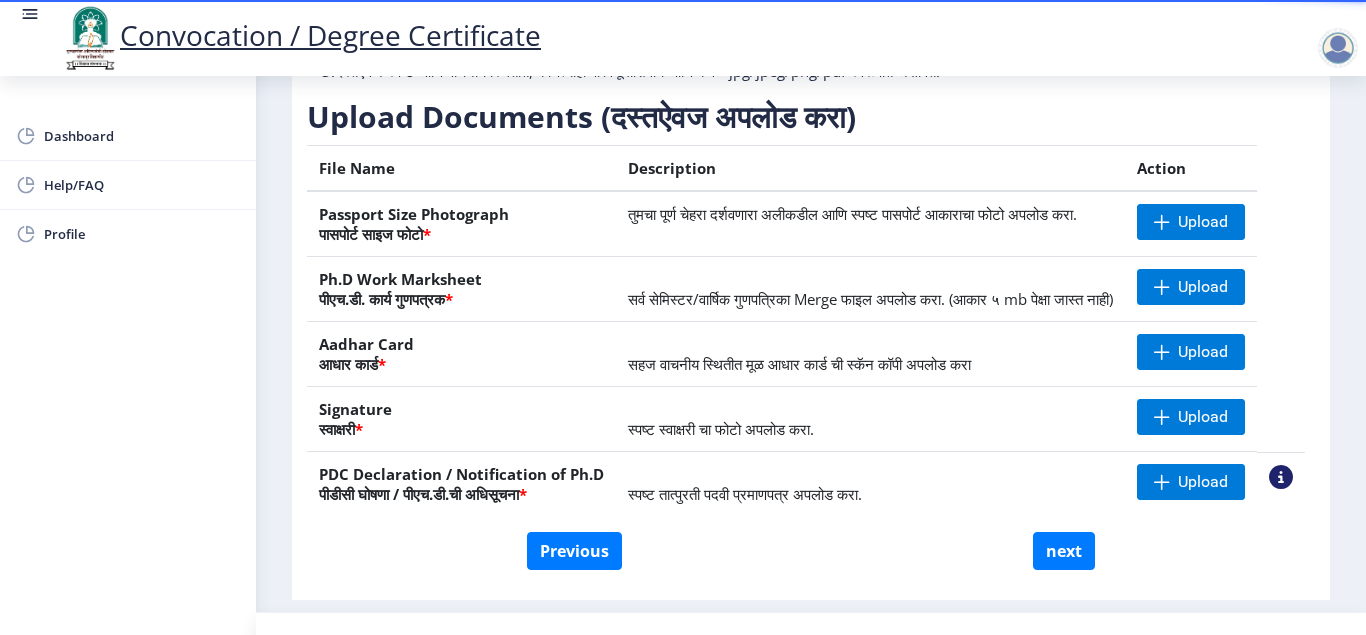 scroll, scrollTop: 395, scrollLeft: 0, axis: vertical 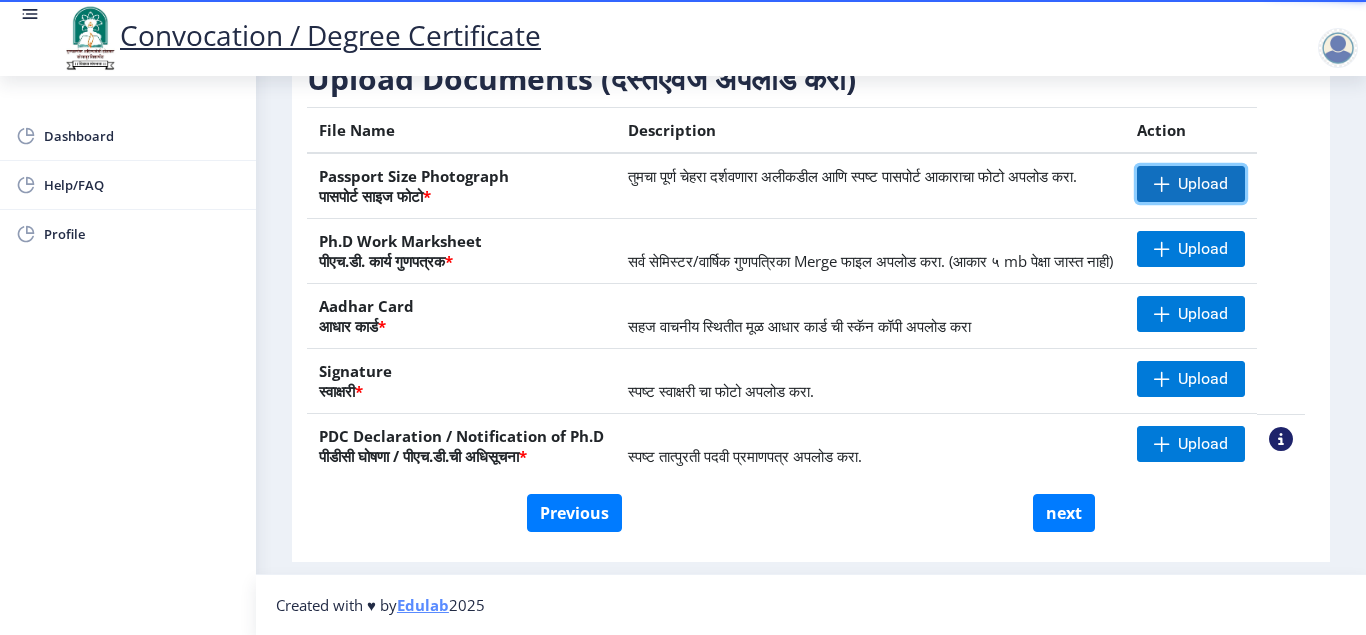 click on "Upload" 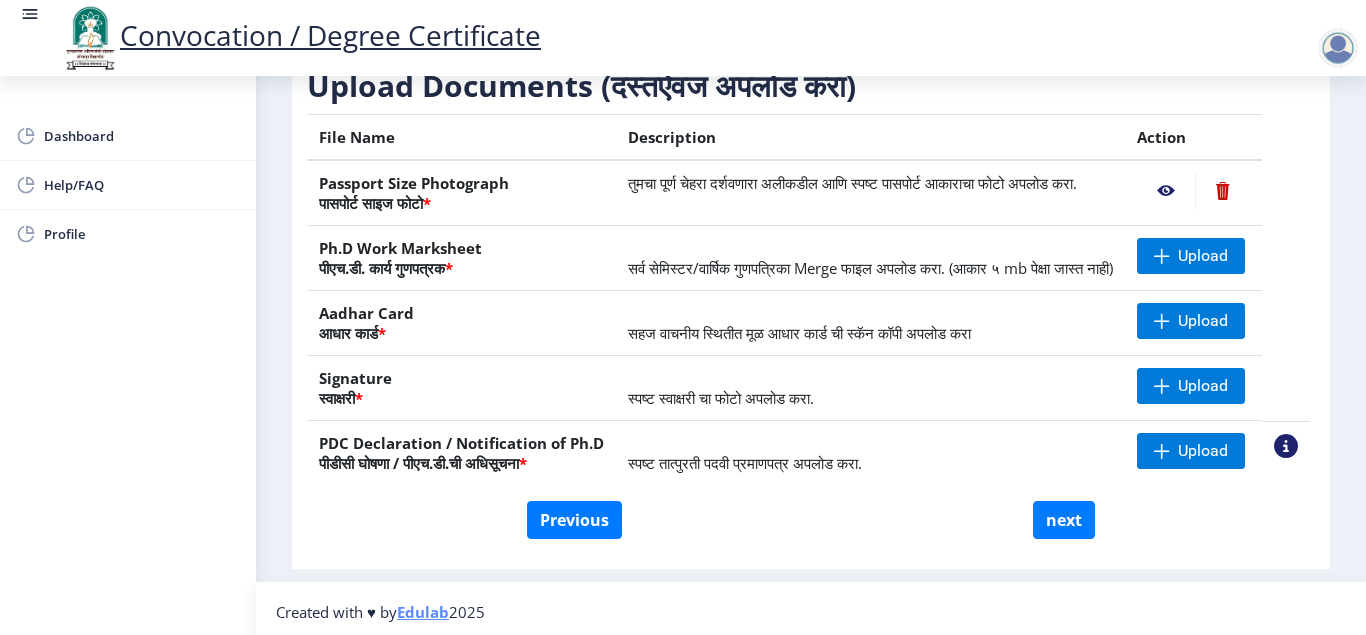 scroll, scrollTop: 269, scrollLeft: 0, axis: vertical 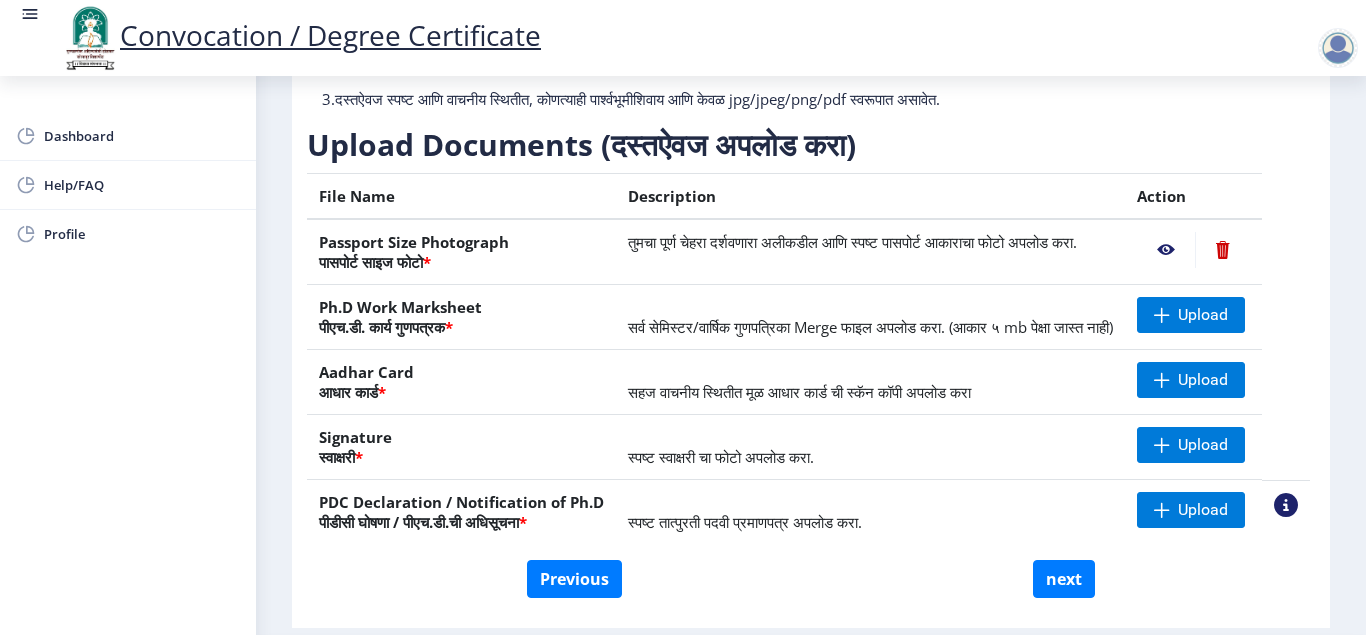 click 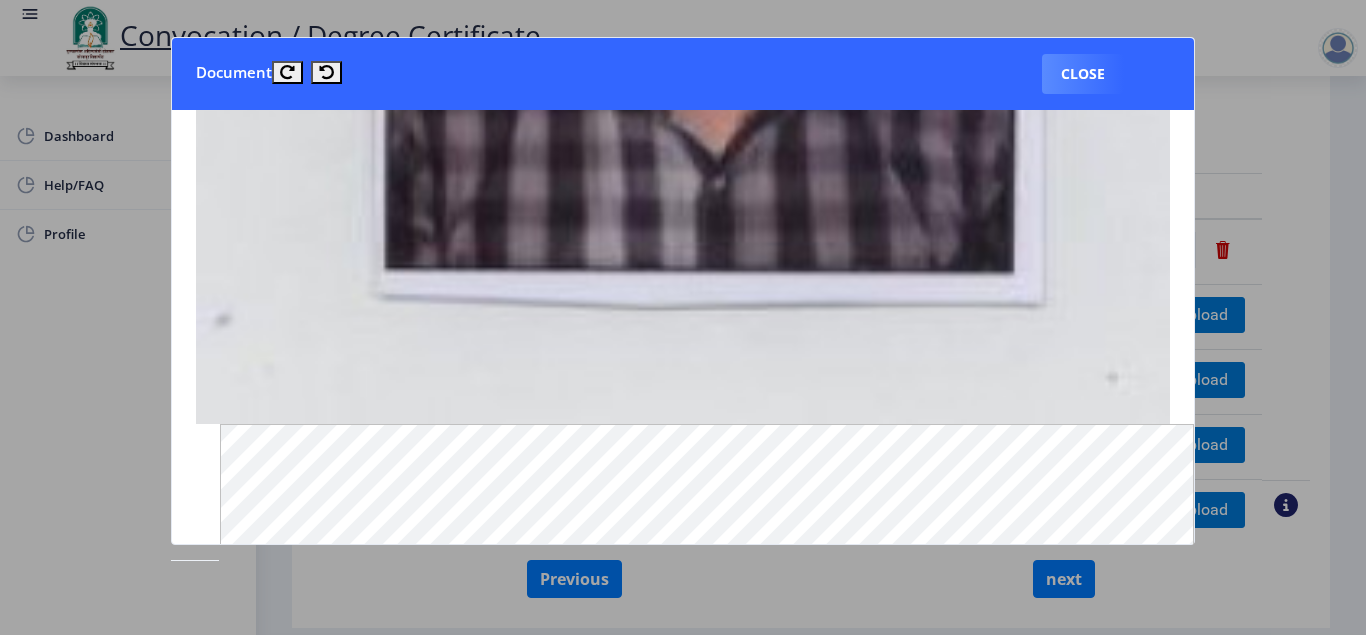 scroll, scrollTop: 0, scrollLeft: 0, axis: both 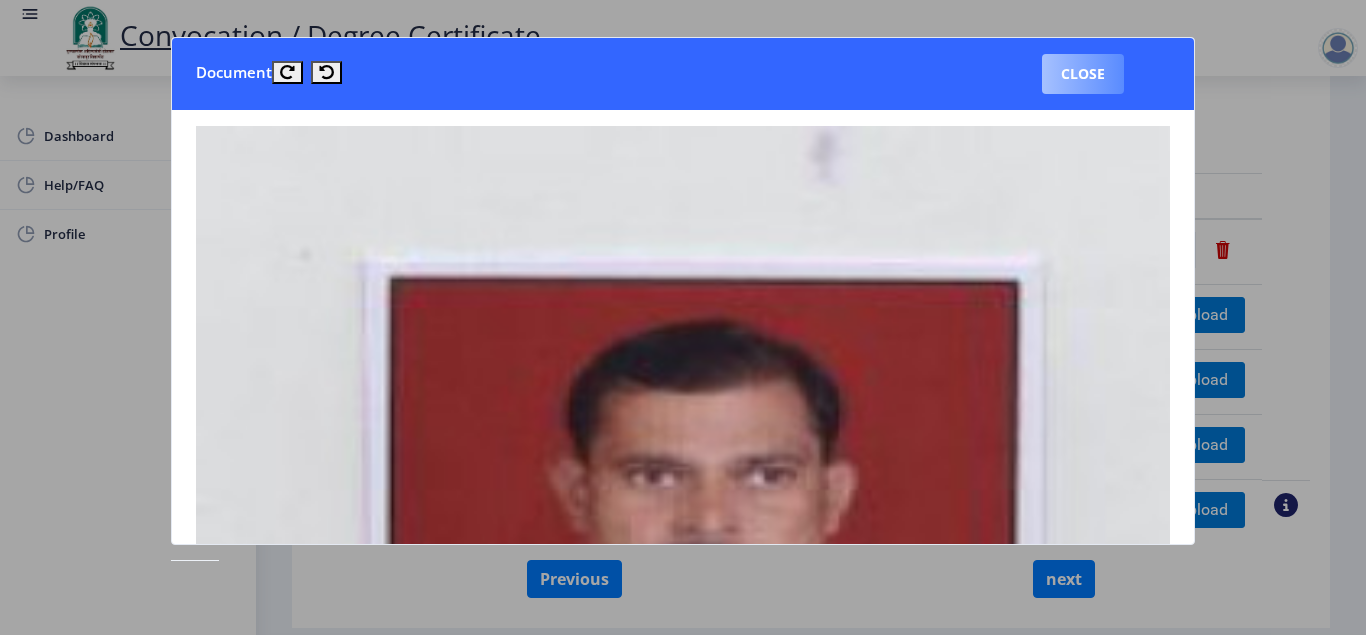 click on "Close" at bounding box center (1083, 74) 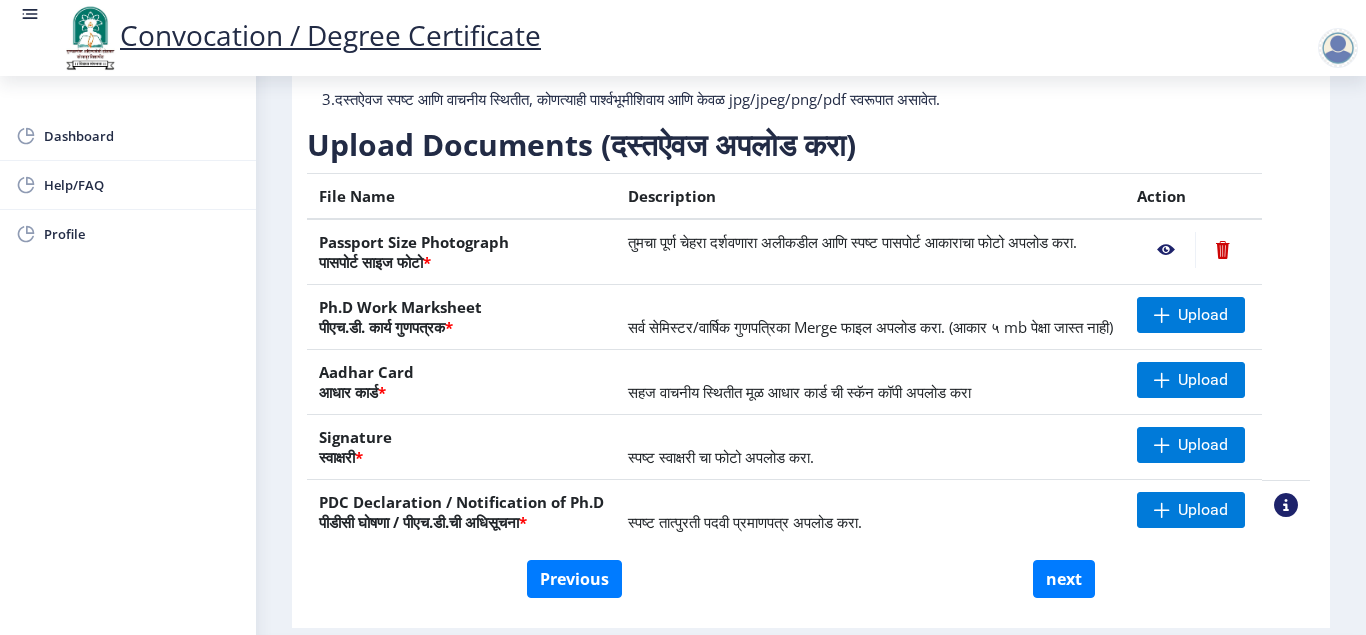 scroll, scrollTop: 269, scrollLeft: 0, axis: vertical 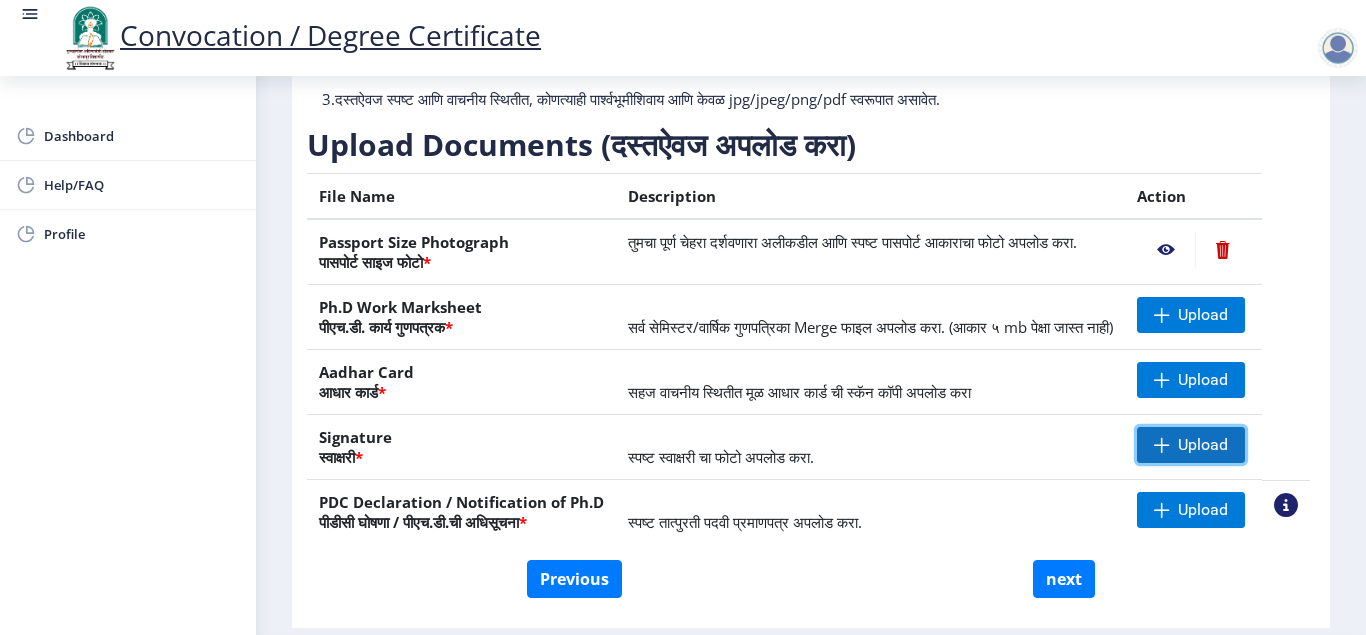 click on "Upload" 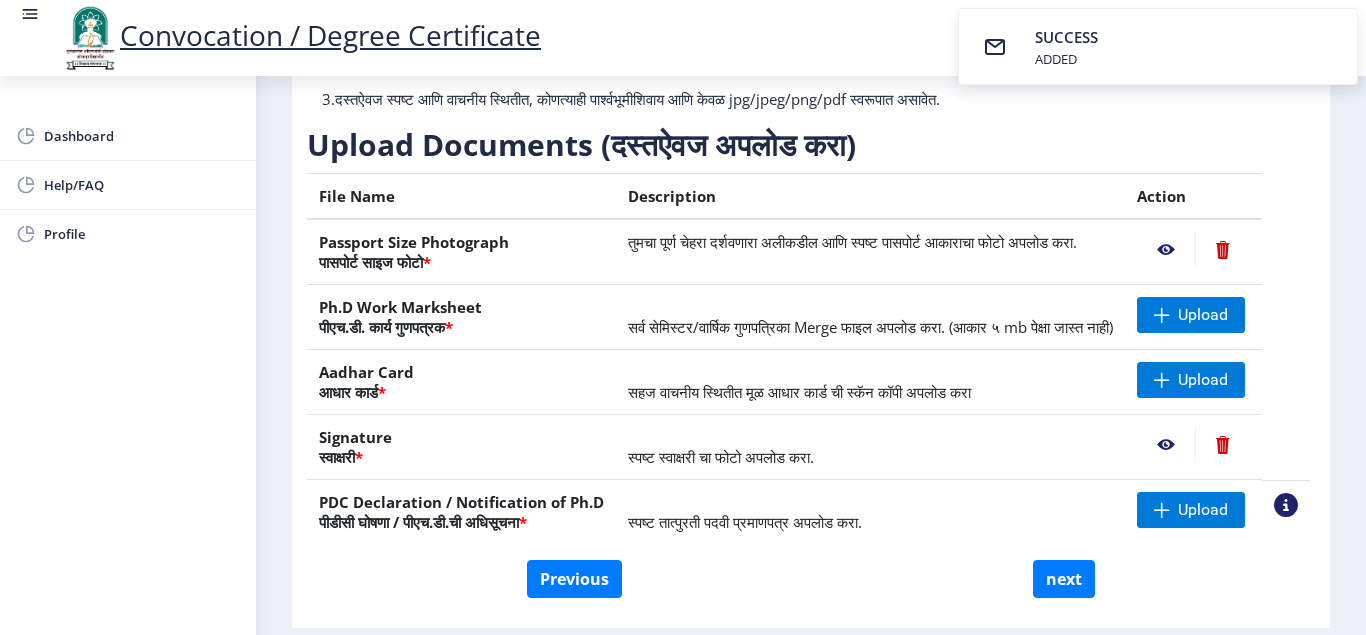 click 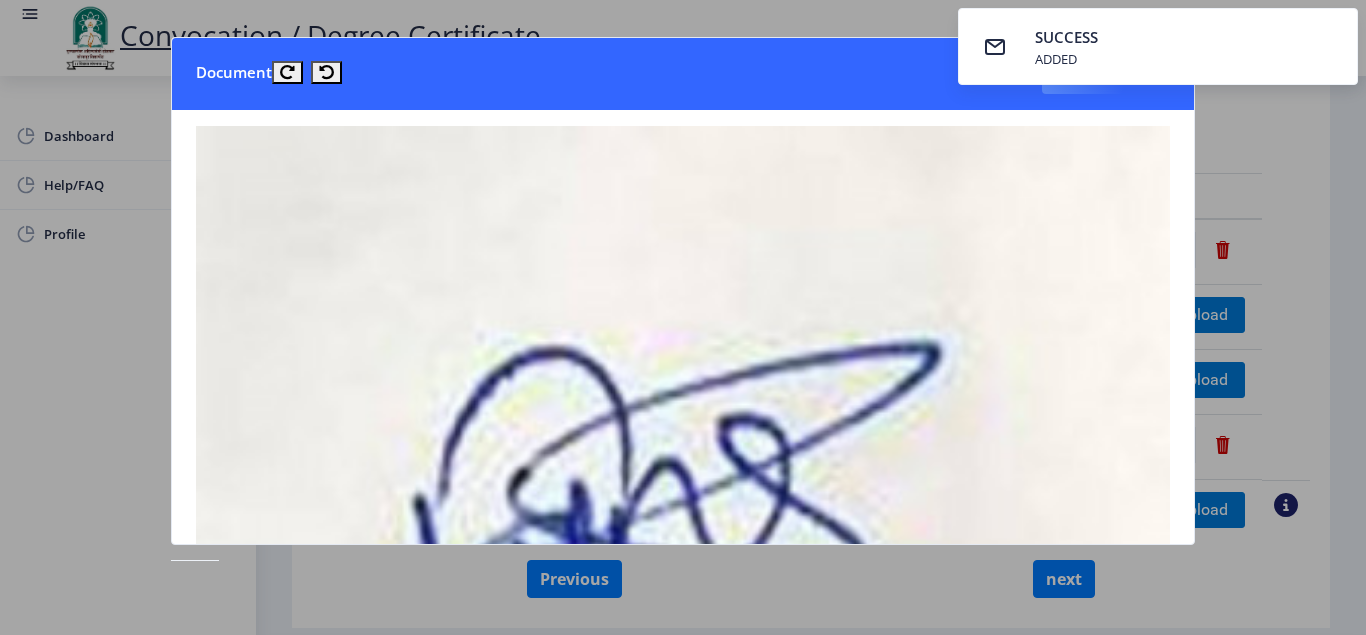 scroll, scrollTop: 269, scrollLeft: 0, axis: vertical 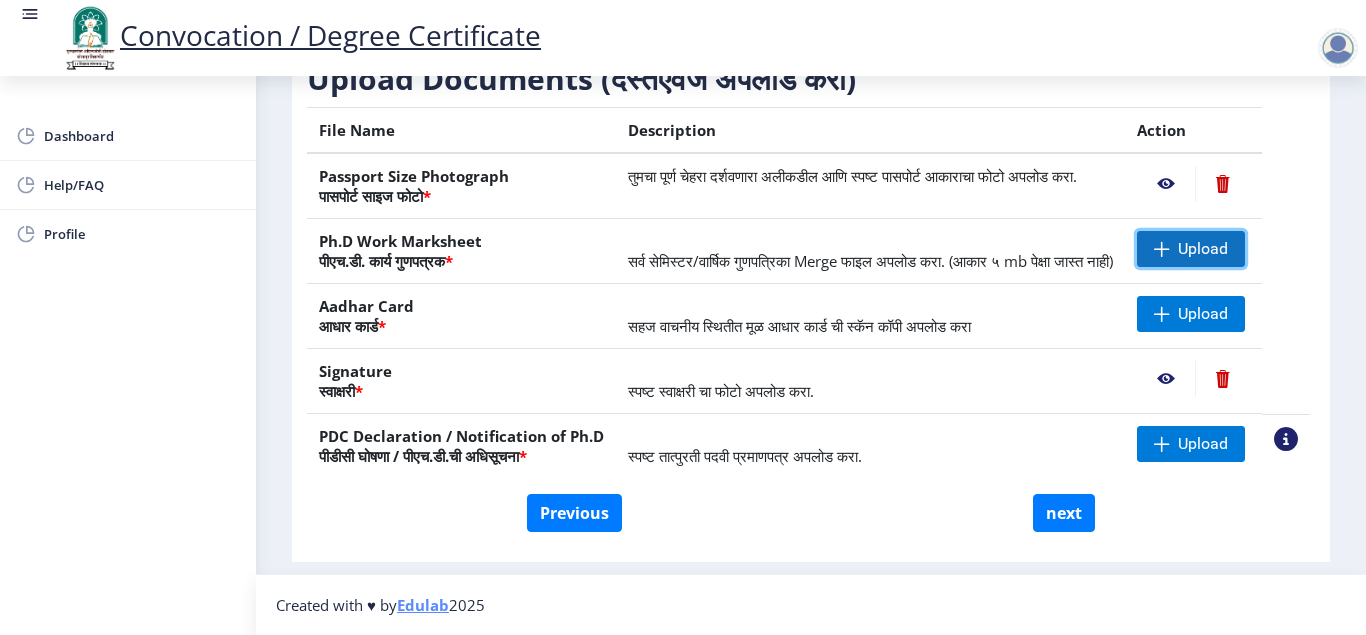 click 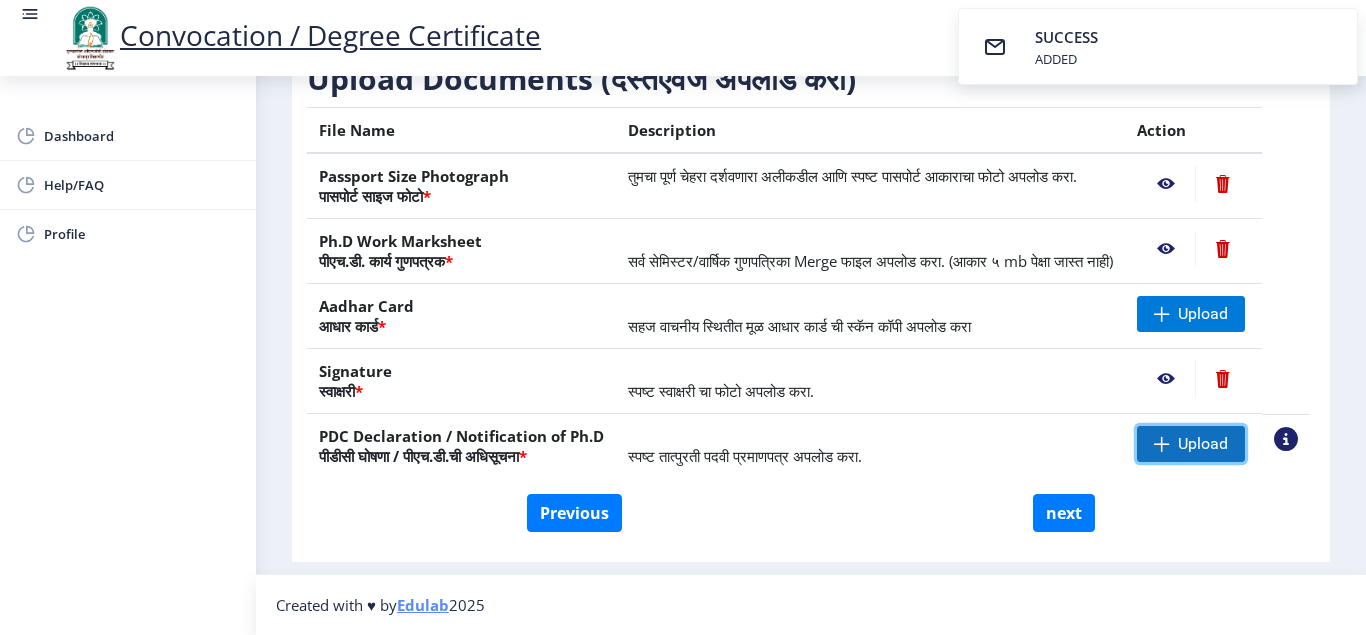 click 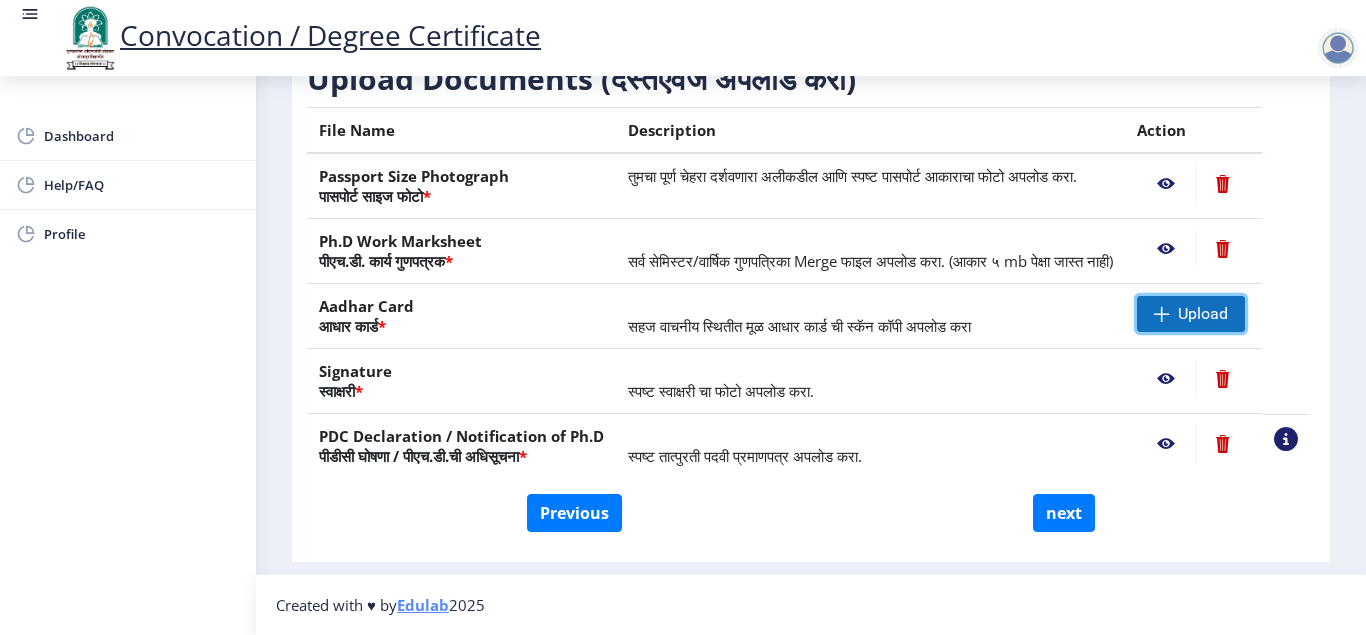 click on "Upload" 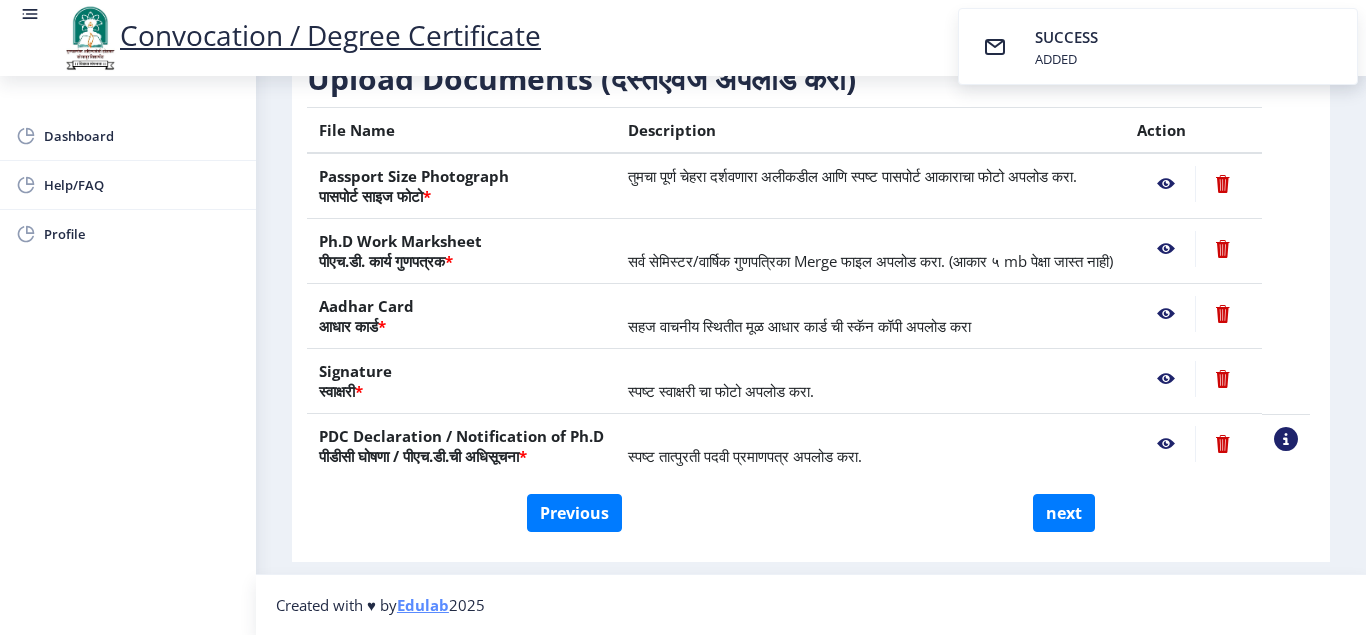 scroll, scrollTop: 395, scrollLeft: 0, axis: vertical 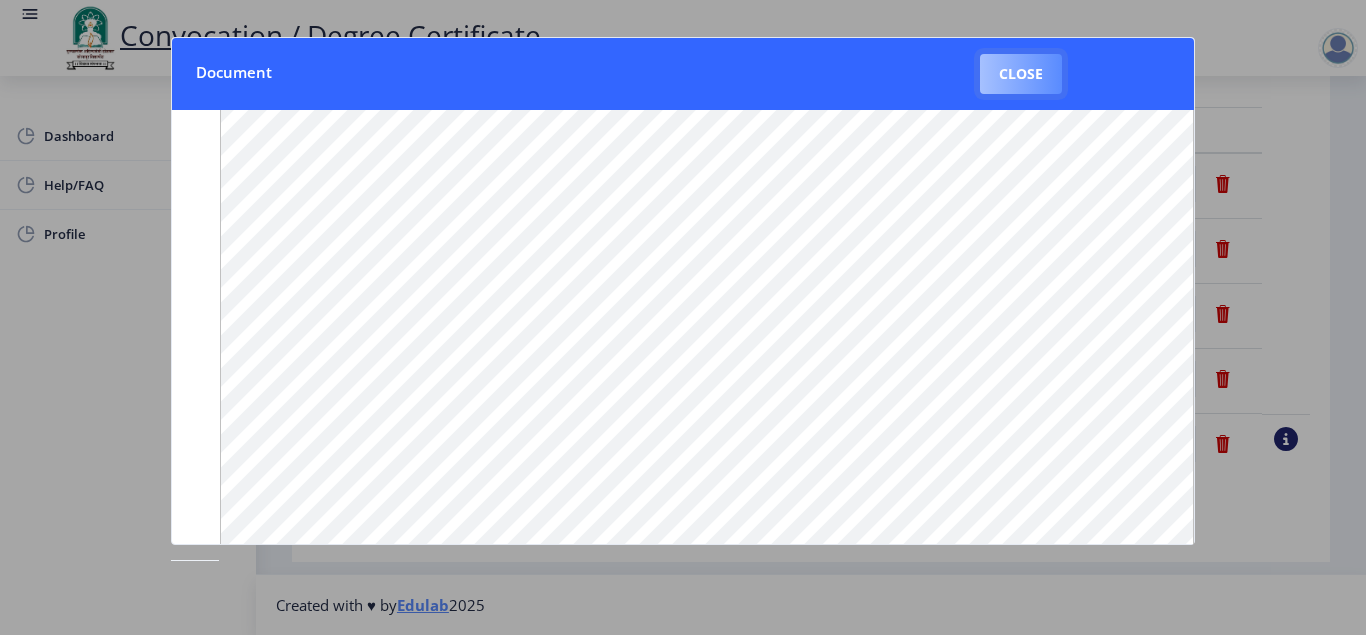 click on "Close" at bounding box center (1021, 74) 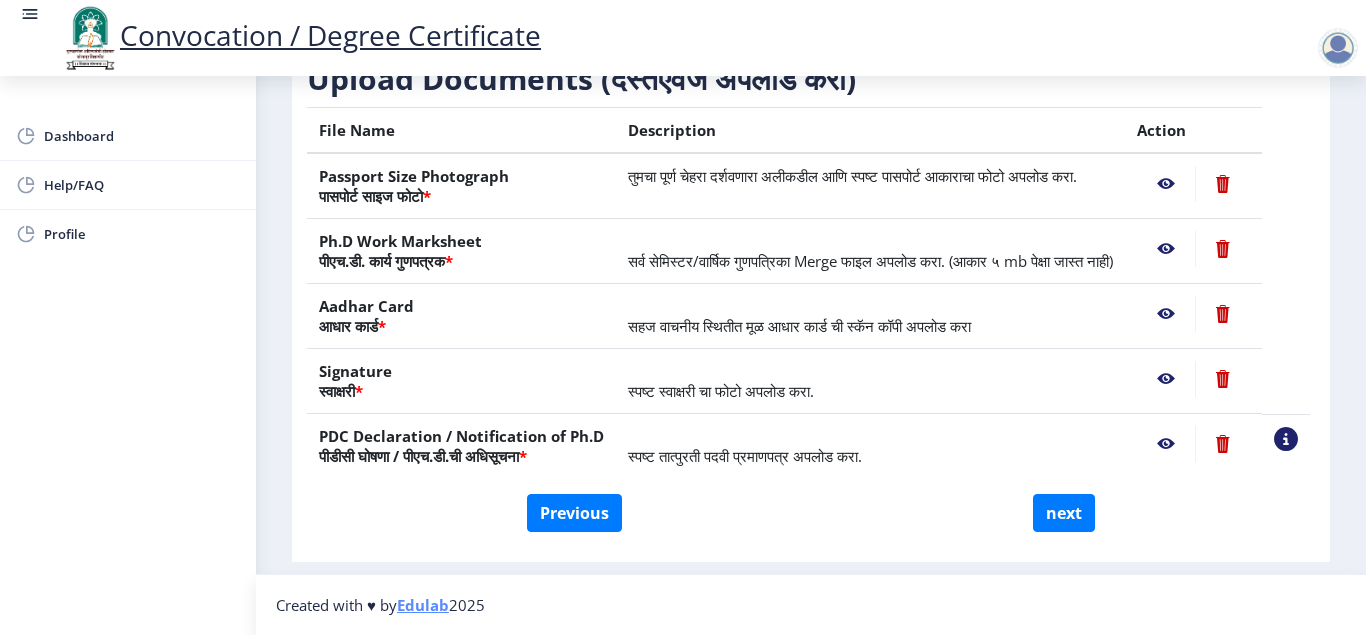 click 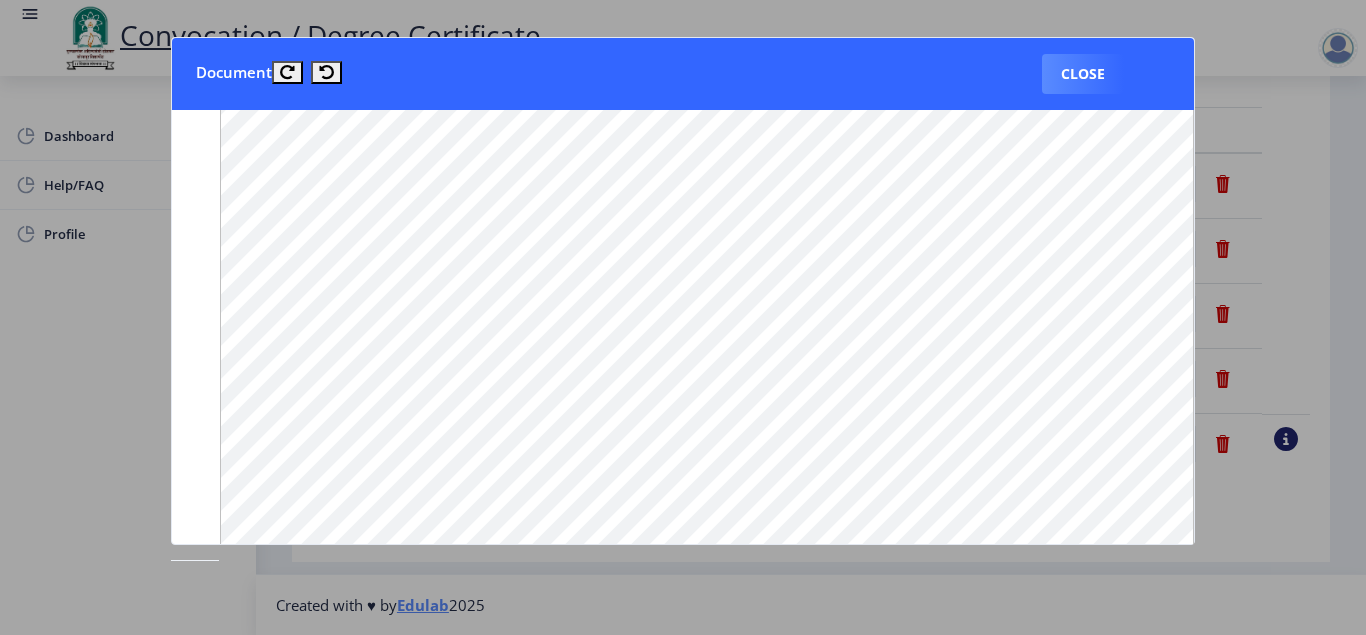 scroll, scrollTop: 1649, scrollLeft: 0, axis: vertical 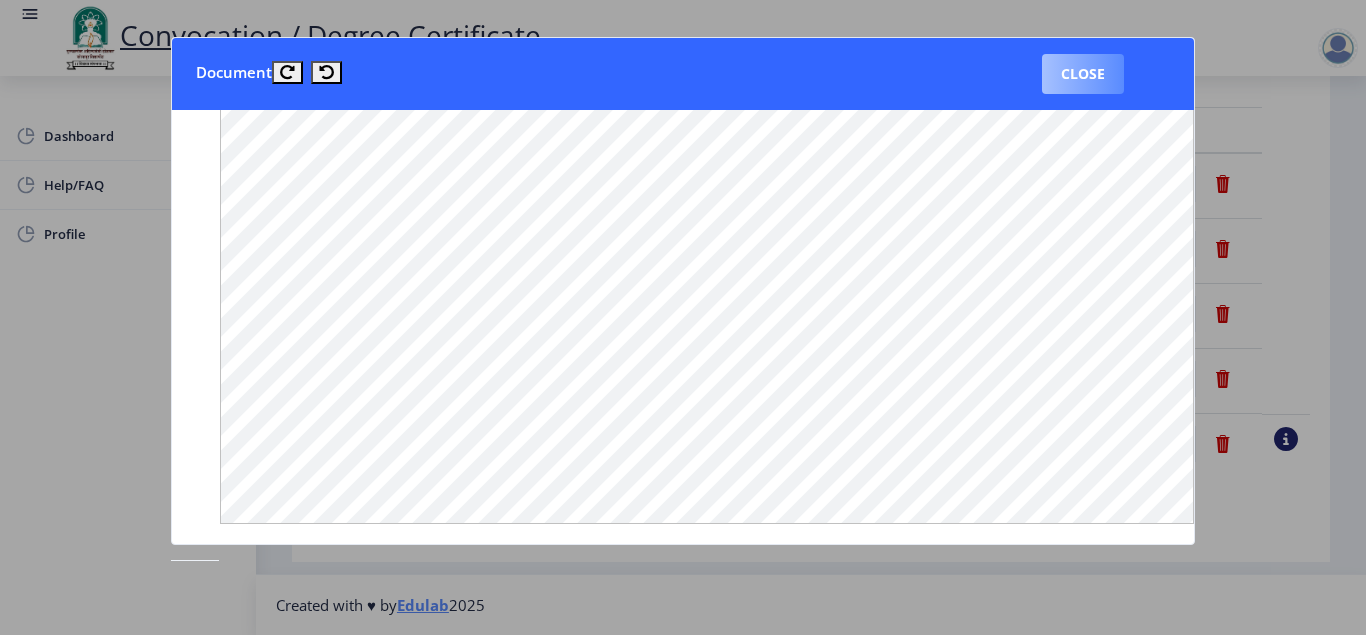click on "Close" at bounding box center (1083, 74) 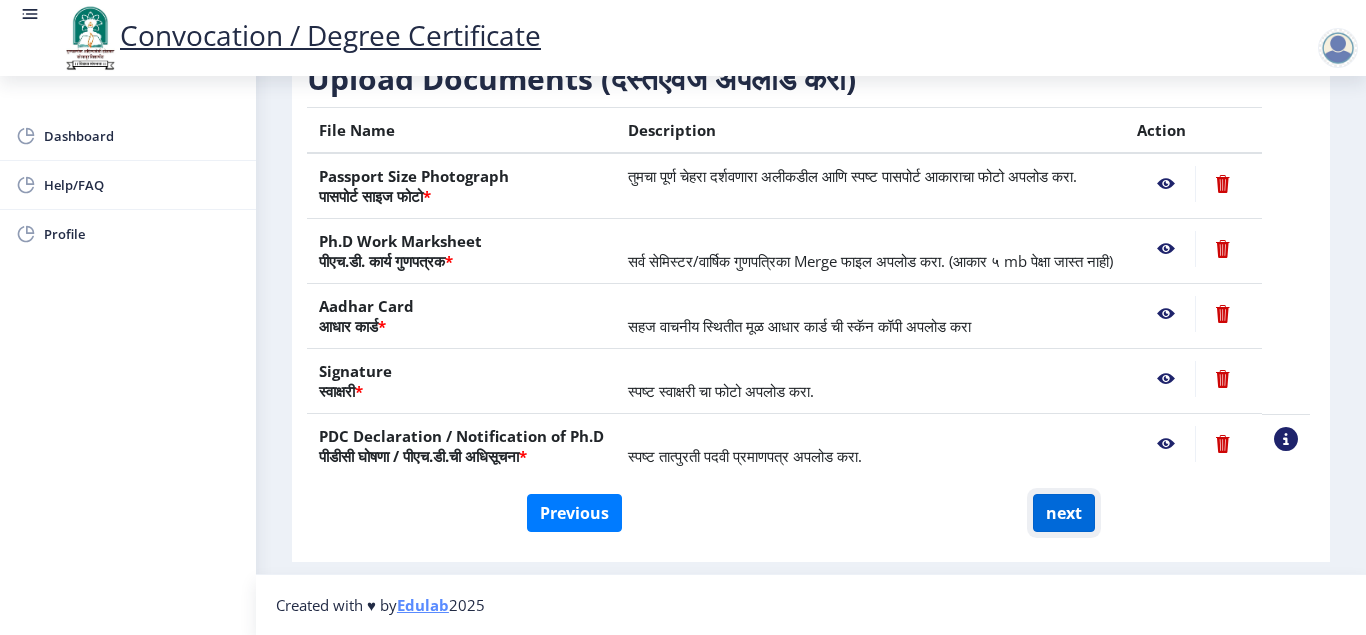 click on "next" 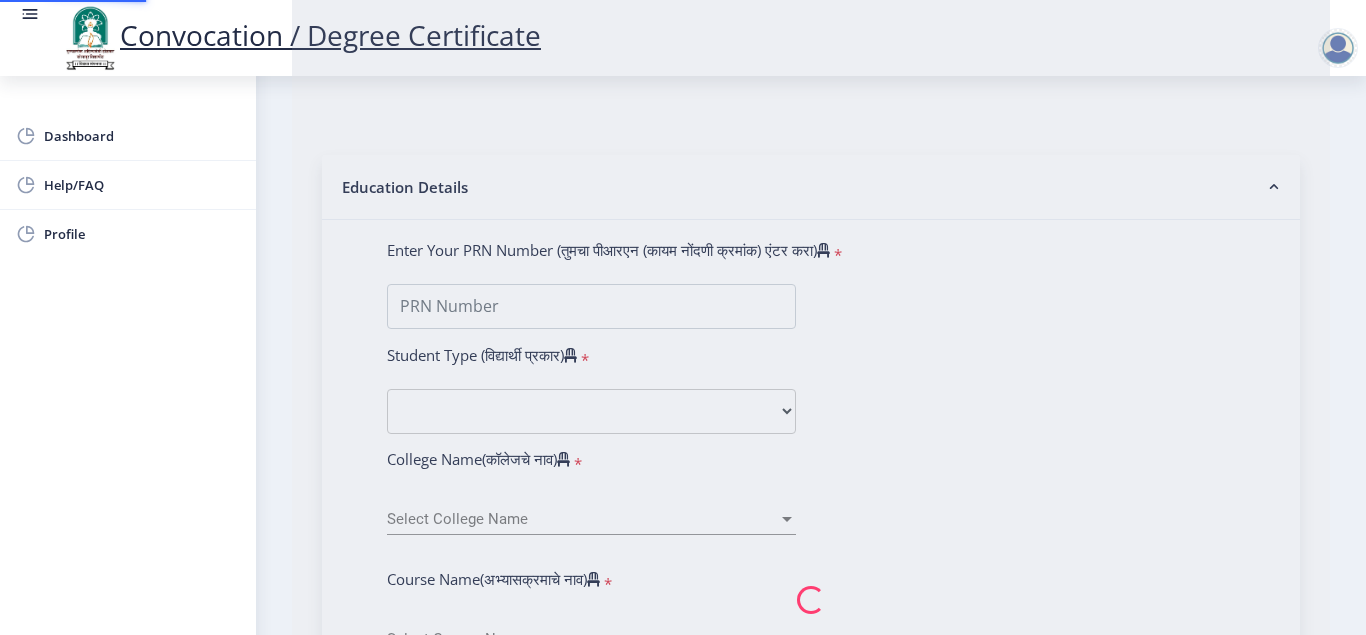 scroll, scrollTop: 0, scrollLeft: 0, axis: both 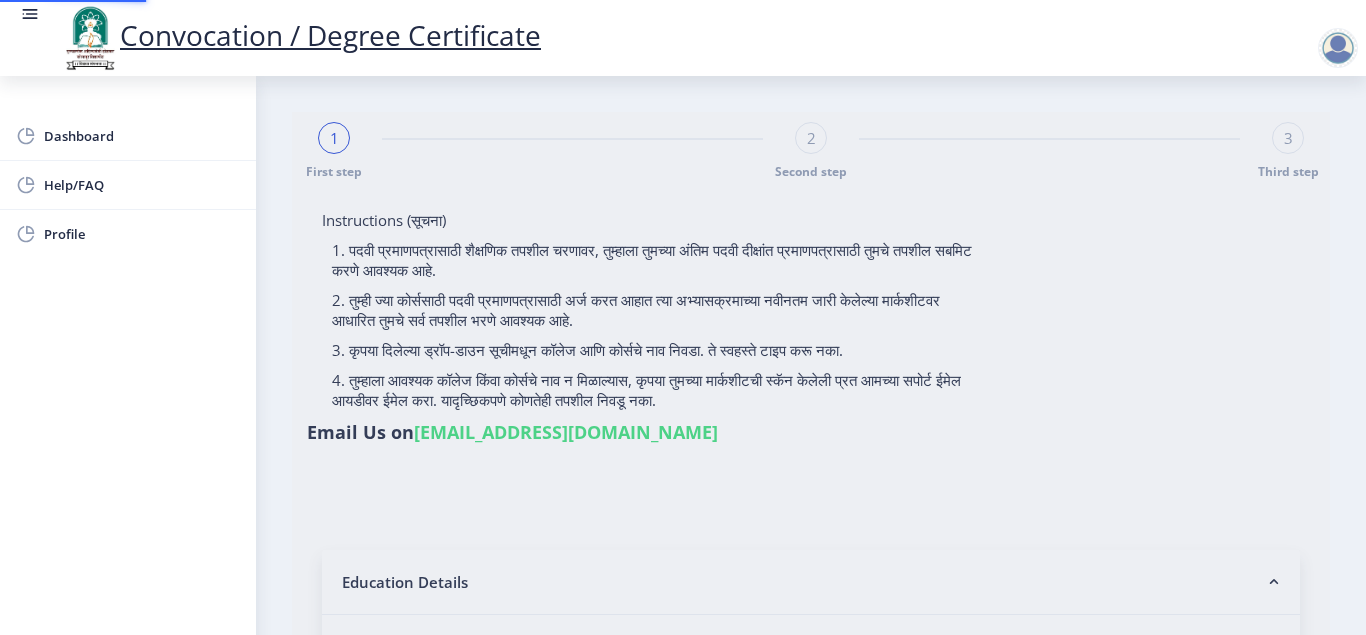 select 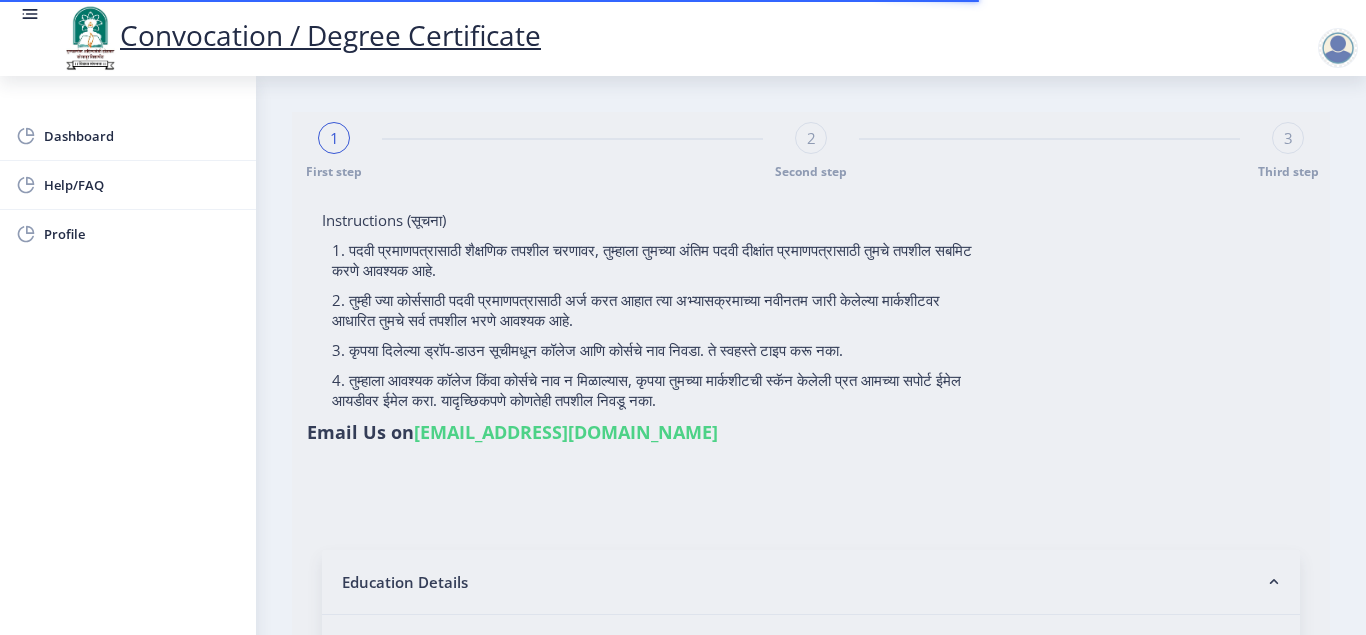 type on "Vilas [PERSON_NAME]" 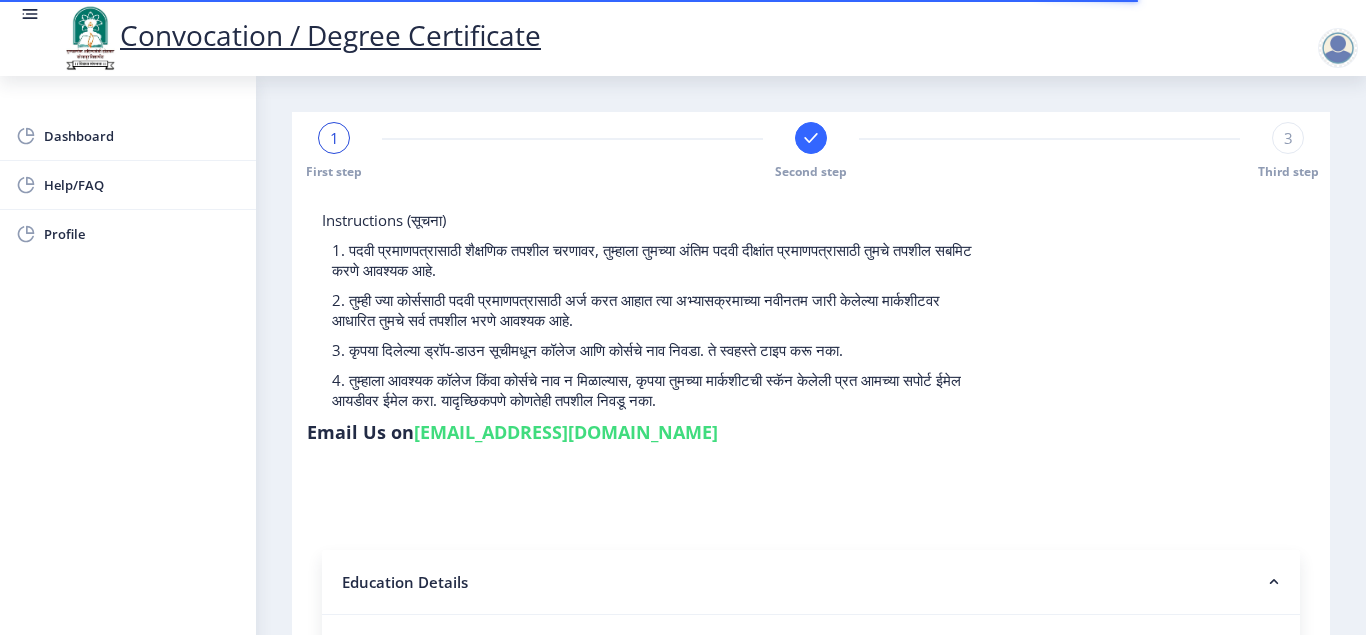 select 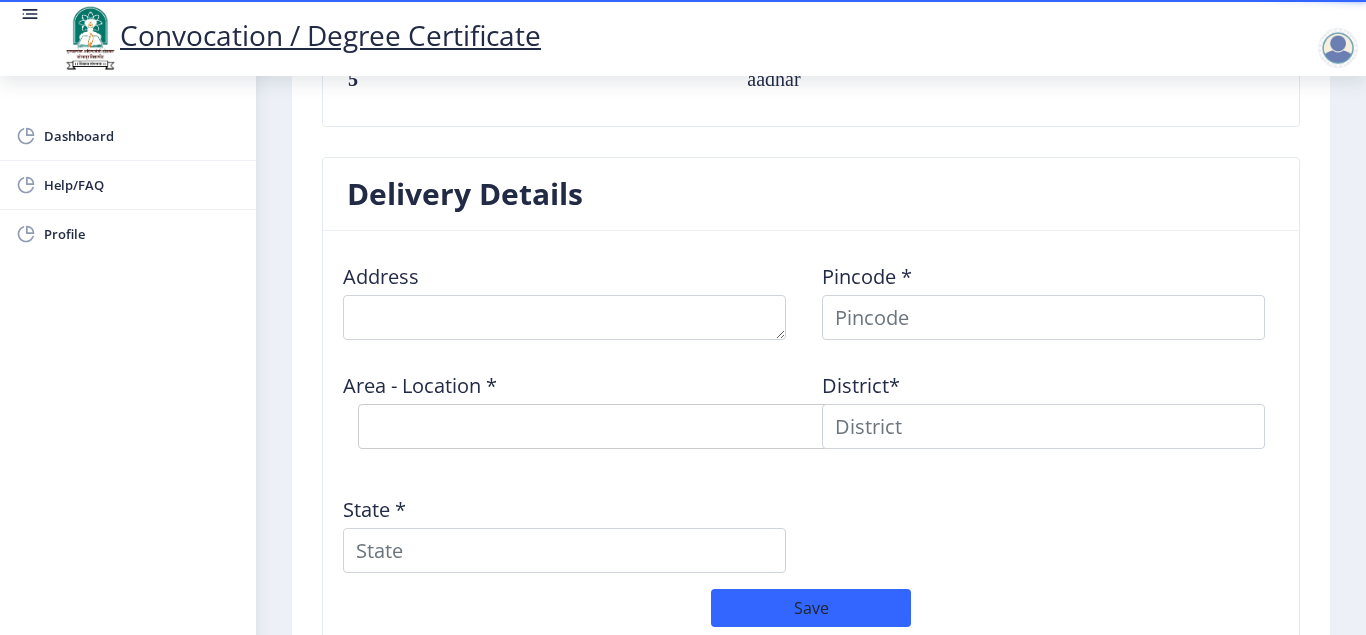 scroll, scrollTop: 1463, scrollLeft: 0, axis: vertical 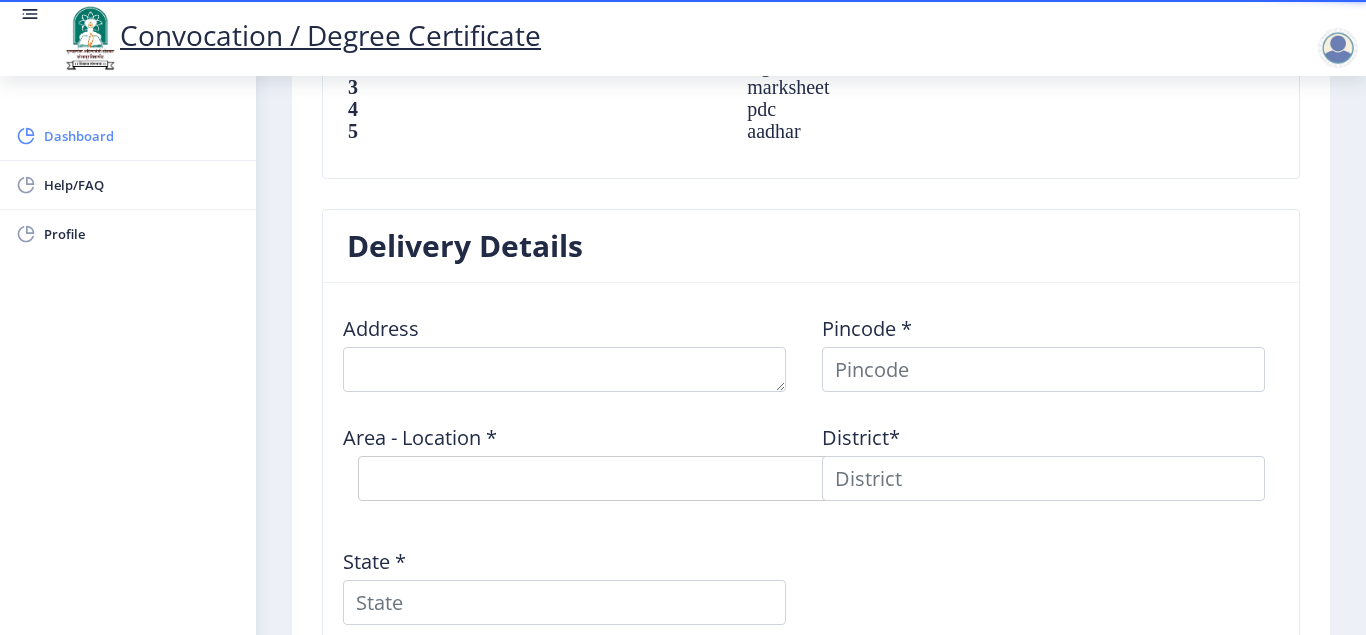 click on "Dashboard" 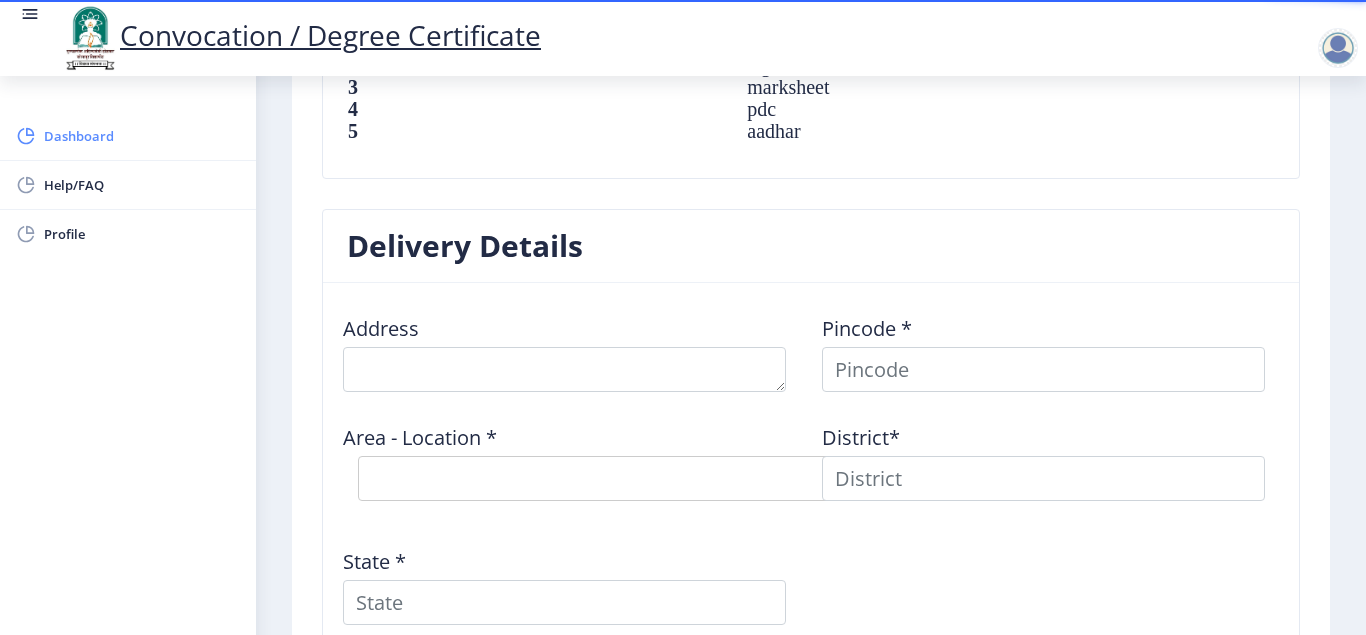 scroll, scrollTop: 0, scrollLeft: 0, axis: both 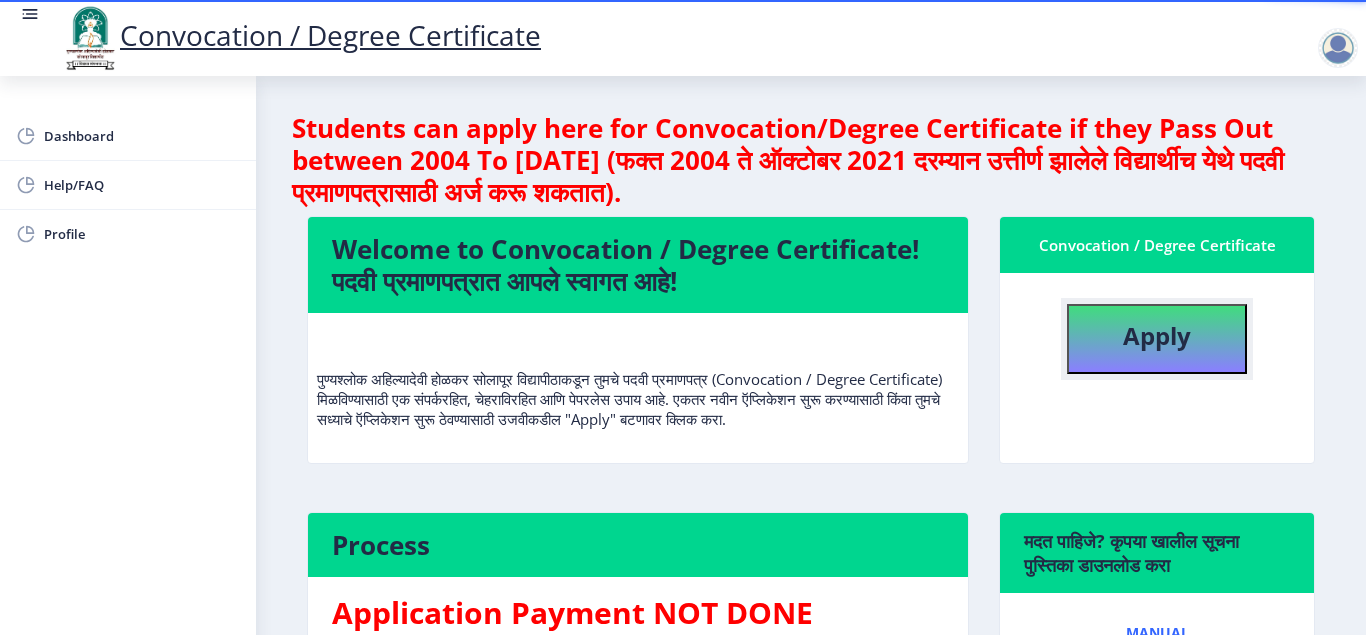 click on "Apply" 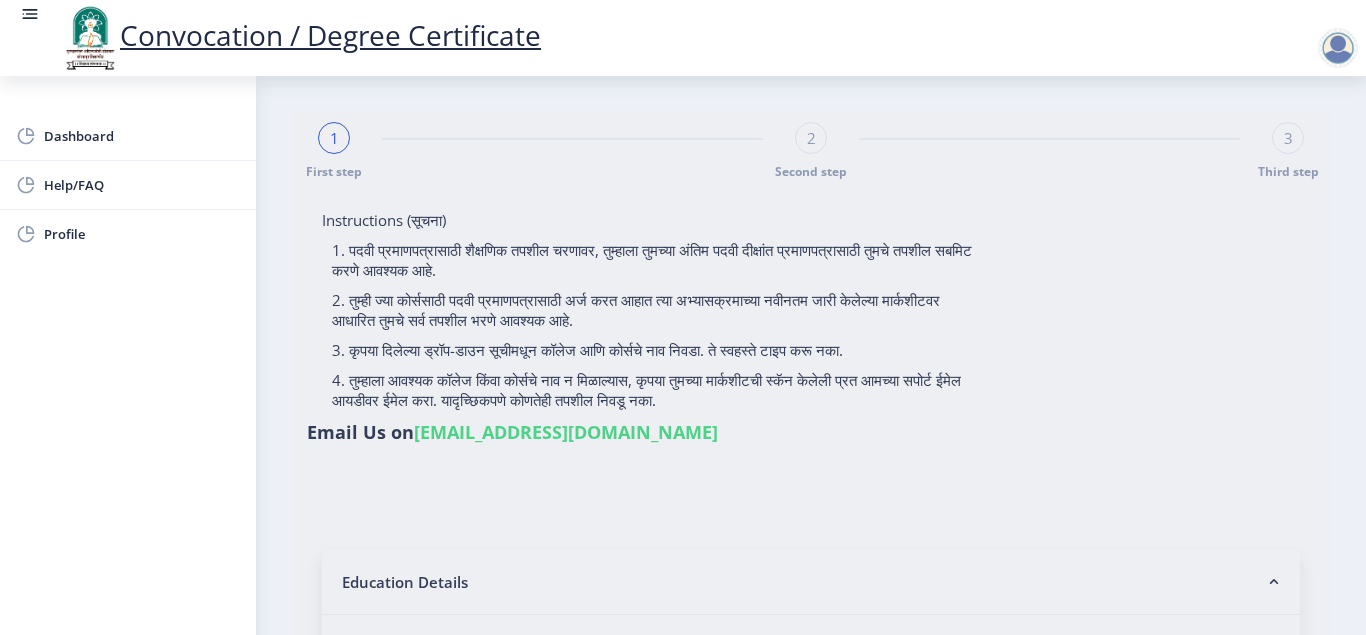 type on "Vilas [PERSON_NAME]" 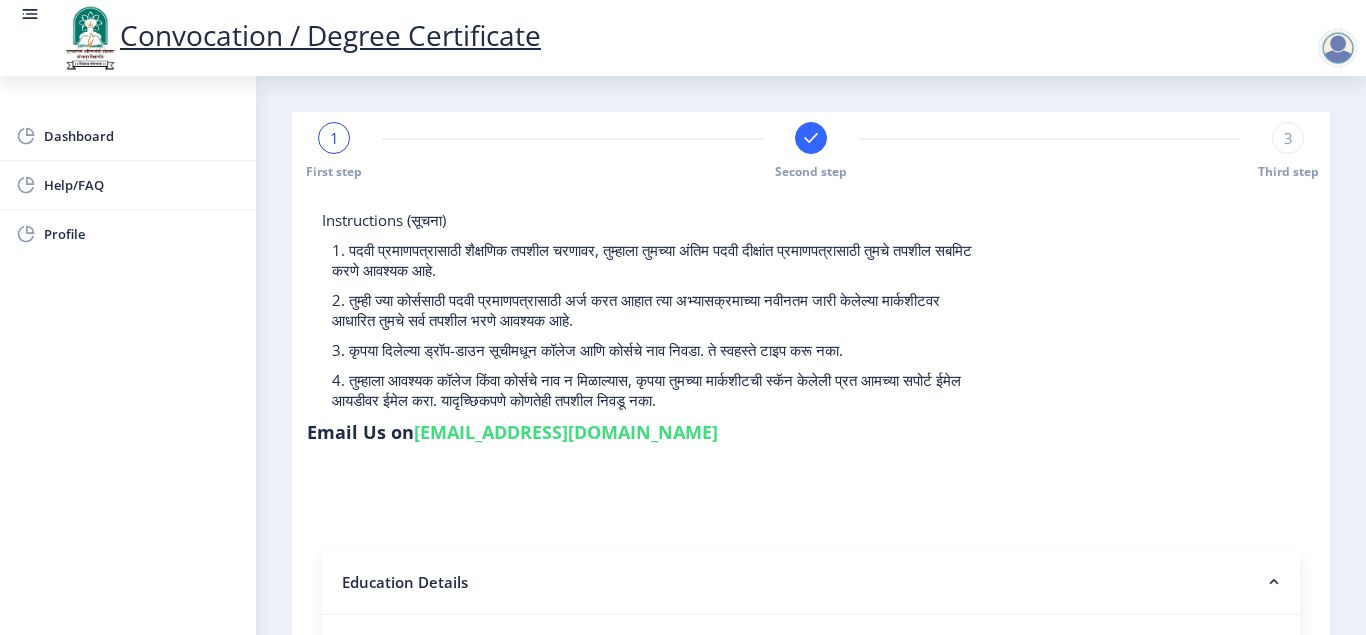 select 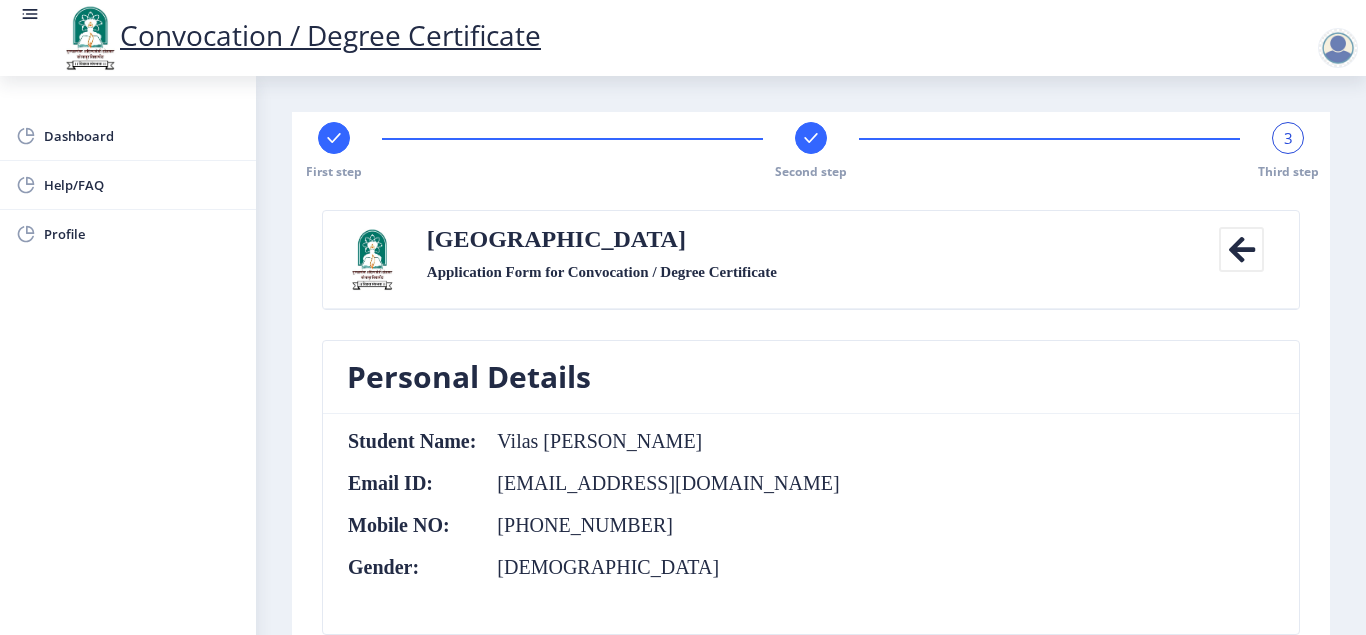 click on "Second step" 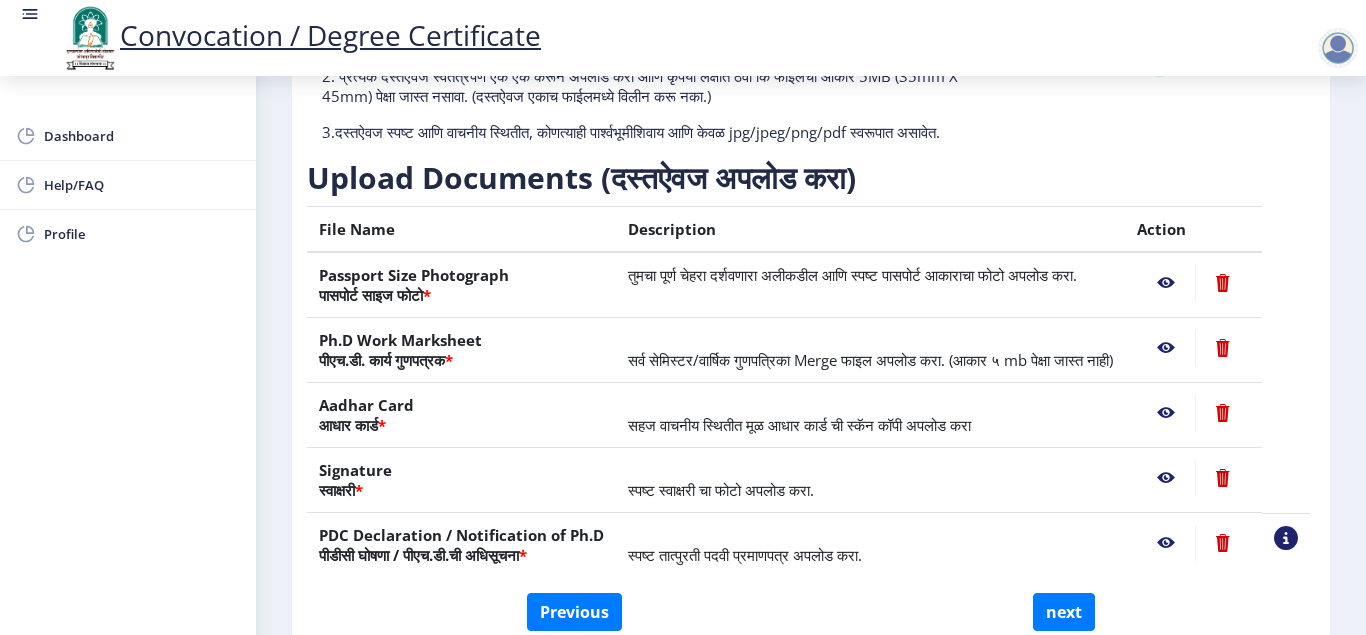scroll, scrollTop: 378, scrollLeft: 0, axis: vertical 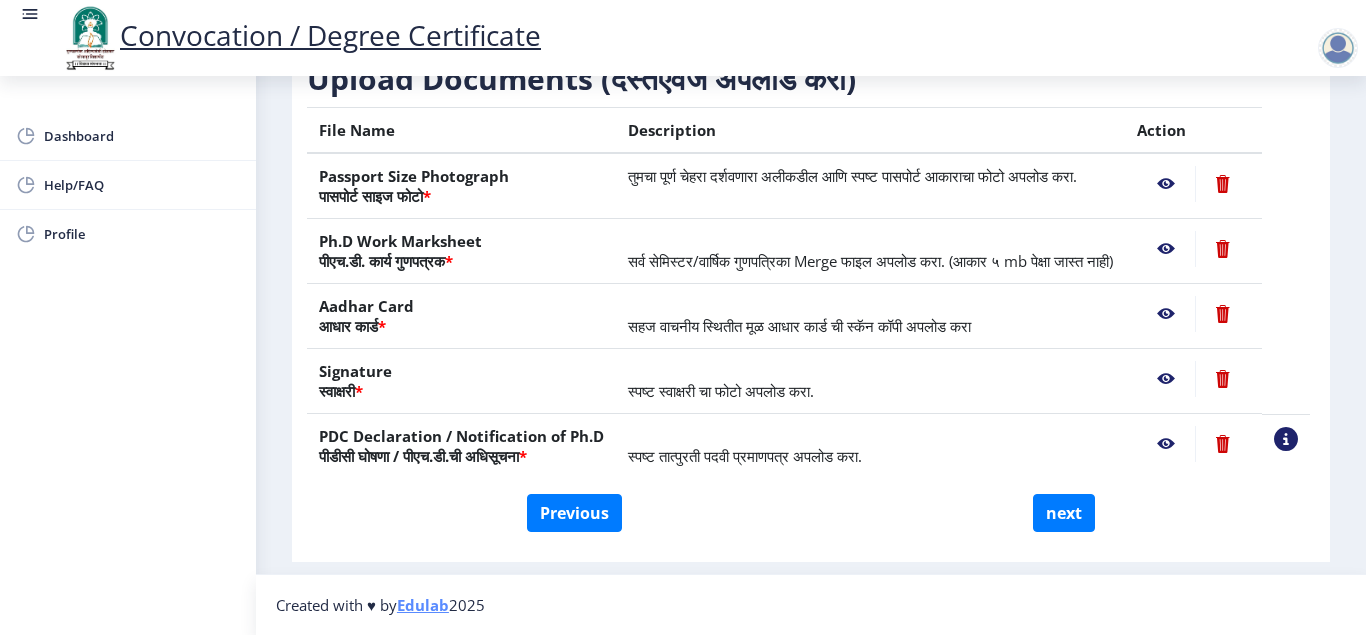 click 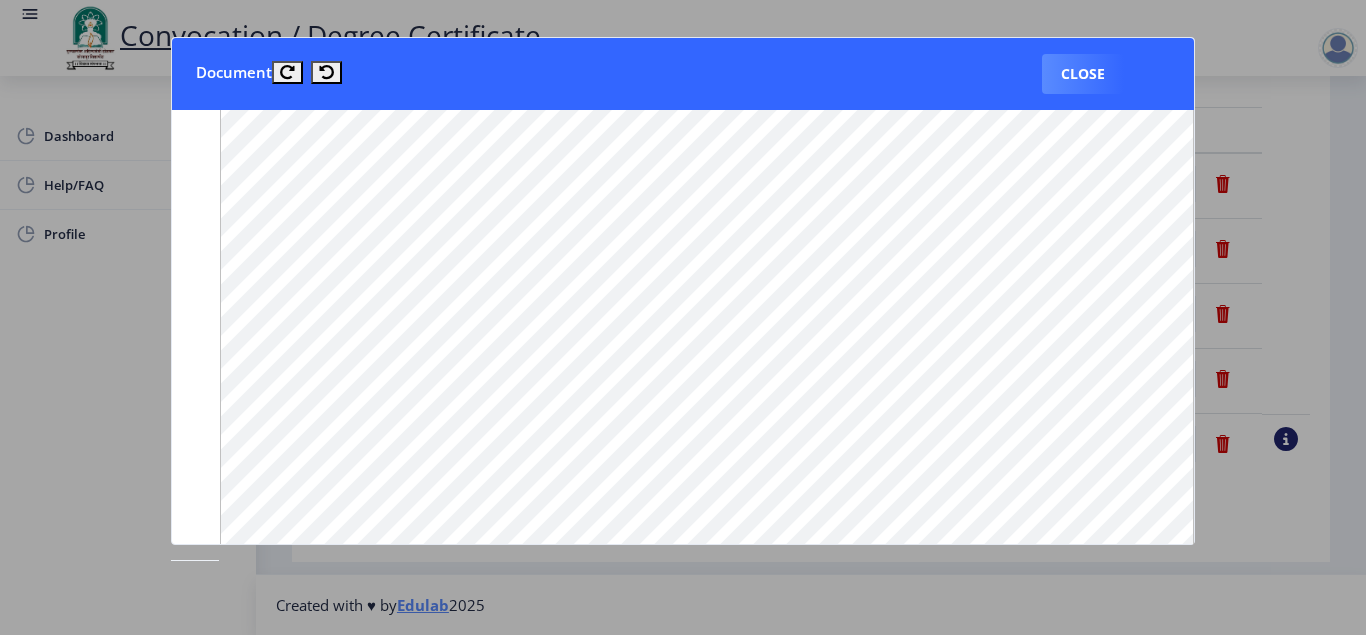 scroll, scrollTop: 1211, scrollLeft: 0, axis: vertical 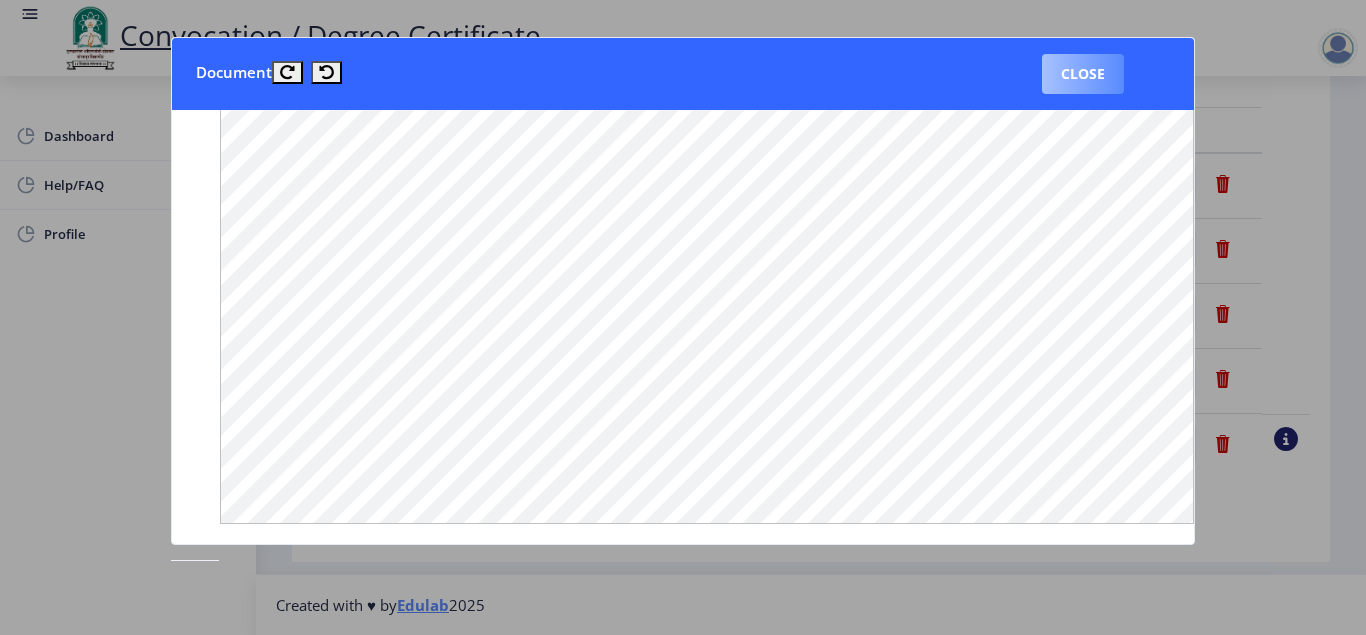 click on "Close" at bounding box center [1083, 74] 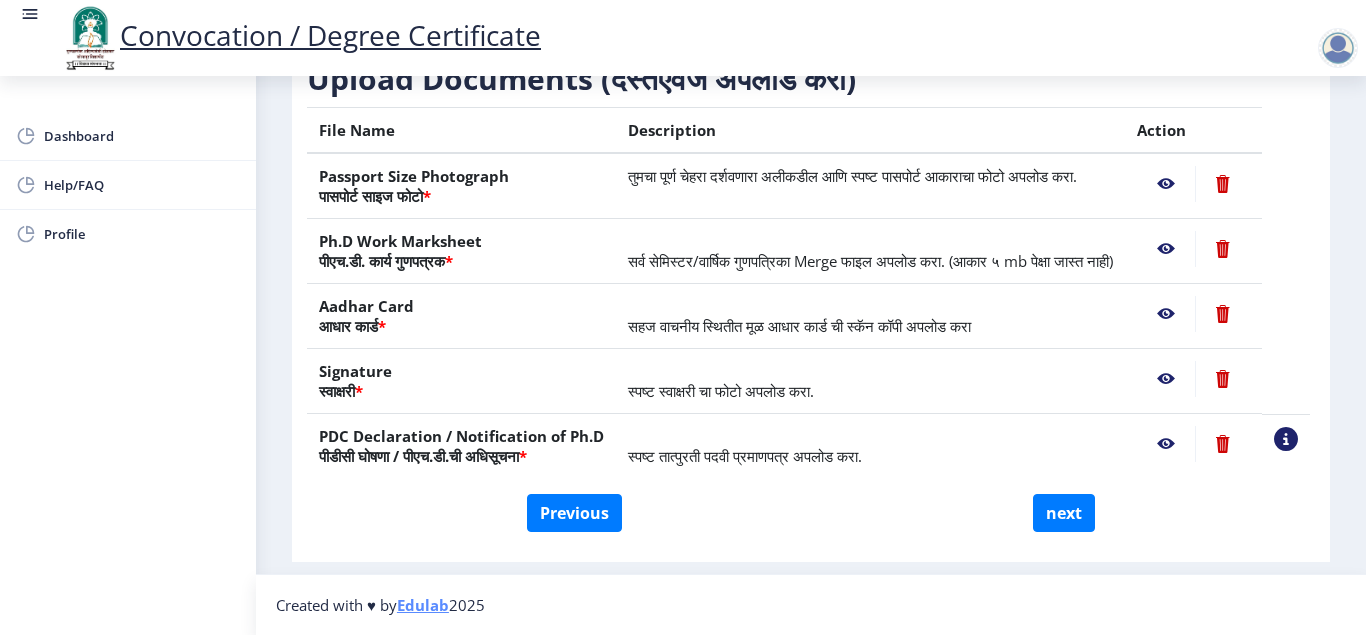 scroll, scrollTop: 378, scrollLeft: 0, axis: vertical 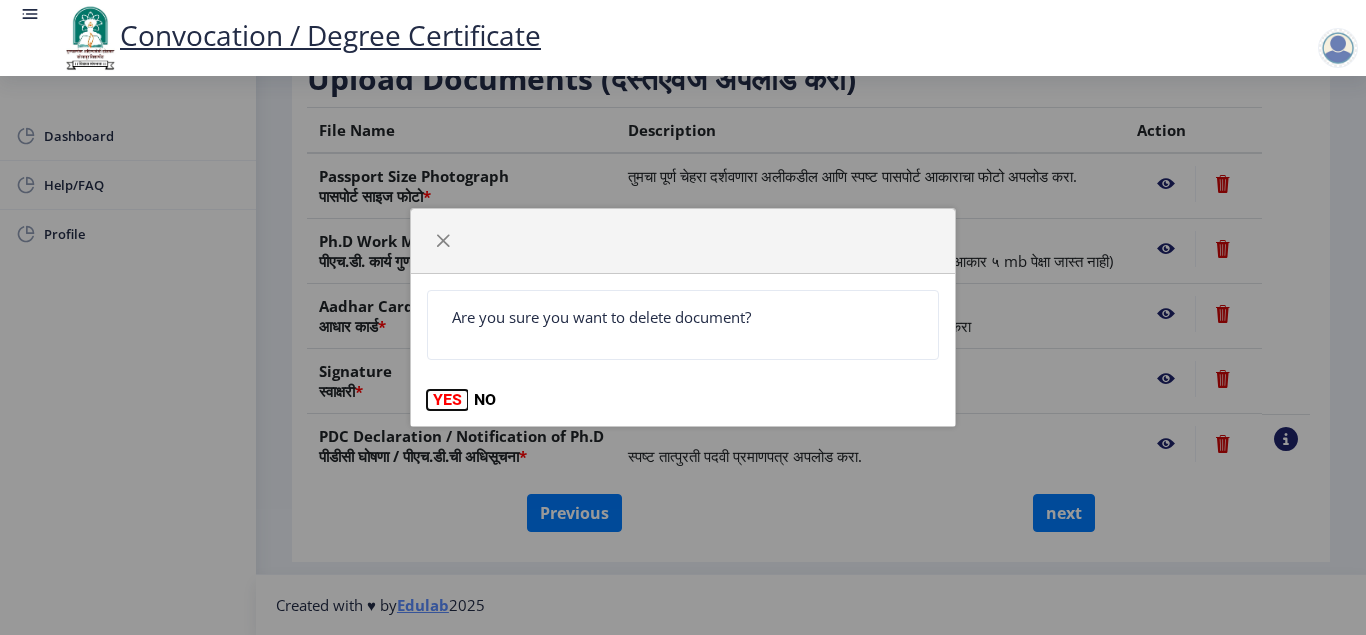 click on "YES" 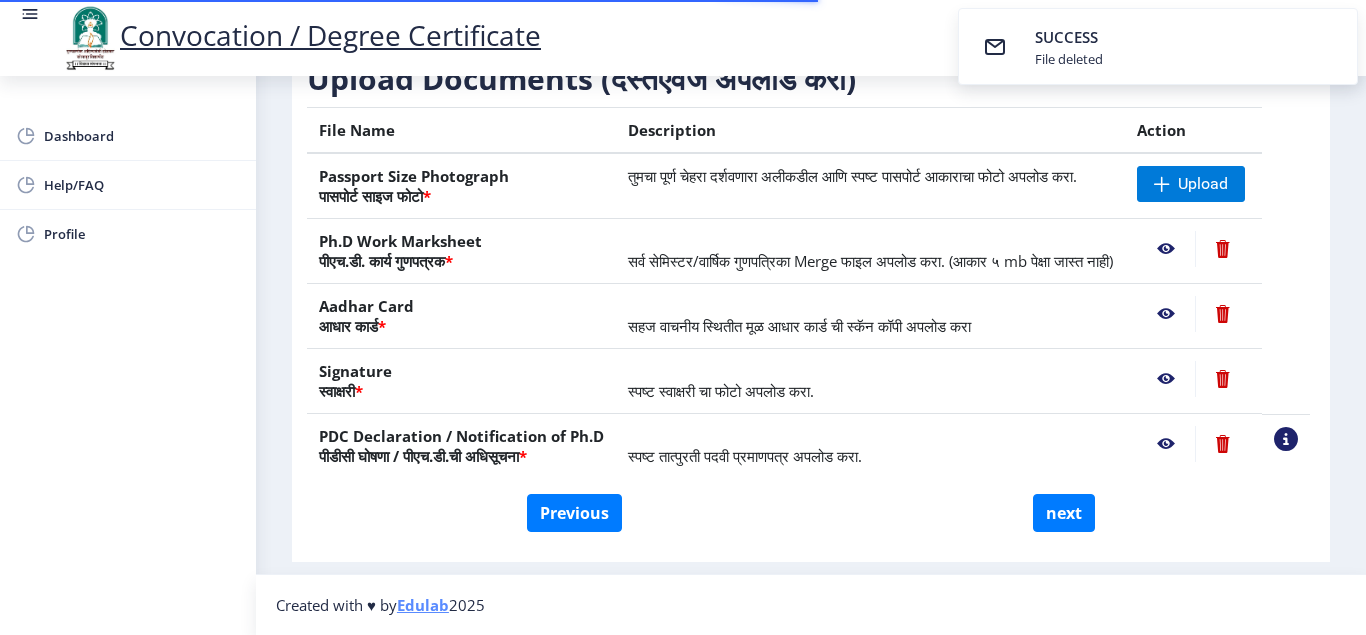 click on "File Name Description Action Passport Size Photograph  पासपोर्ट साइज फोटो  * तुमचा पूर्ण चेहरा दर्शवणारा अलीकडील आणि स्पष्ट पासपोर्ट आकाराचा फोटो अपलोड करा.  Upload Ph.D Work Marksheet   पीएच.डी. कार्य गुणपत्रक  * सर्व सेमिस्टर/वार्षिक गुणपत्रिका Merge फाइल अपलोड करा. (आकार ५ mb पेक्षा जास्त नाही)  Aadhar Card  आधार कार्ड  * सहज वाचनीय स्थितीत मूळ आधार कार्ड ची स्कॅन कॉपी अपलोड करा  Signature  स्वाक्षरी  * स्पष्ट स्वाक्षरी चा फोटो अपलोड करा. PDC Declaration / Notification of Ph.D  * View Sample PDC" 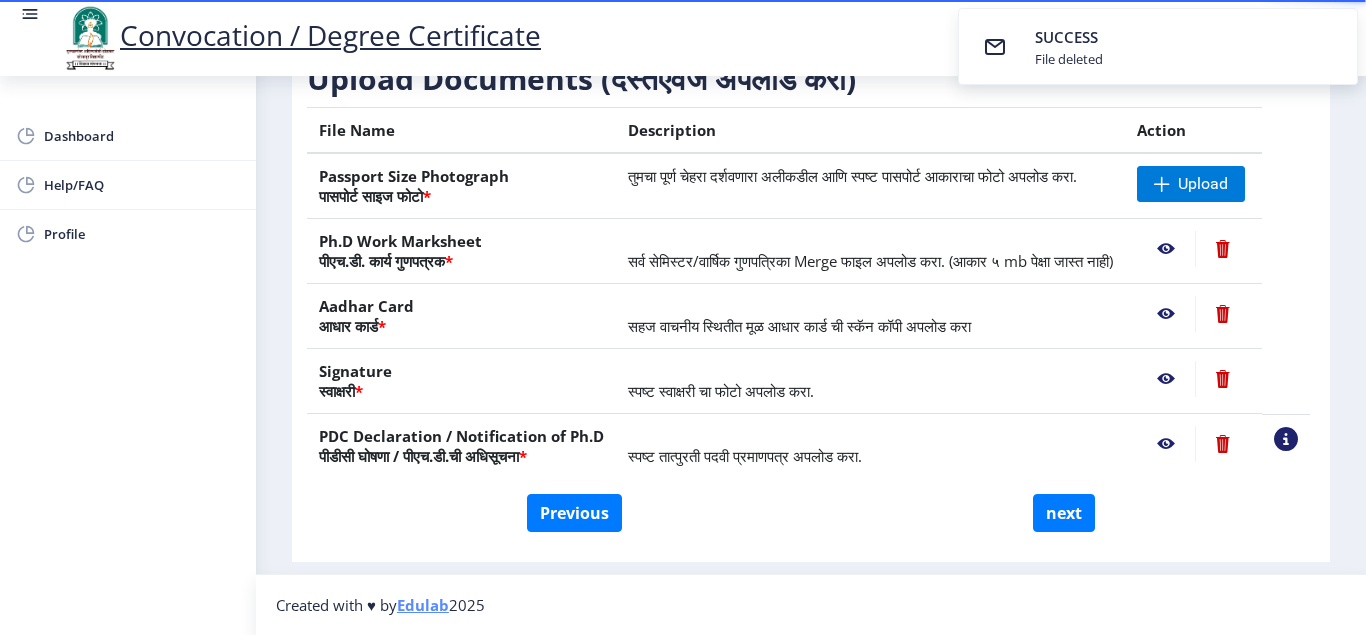 click 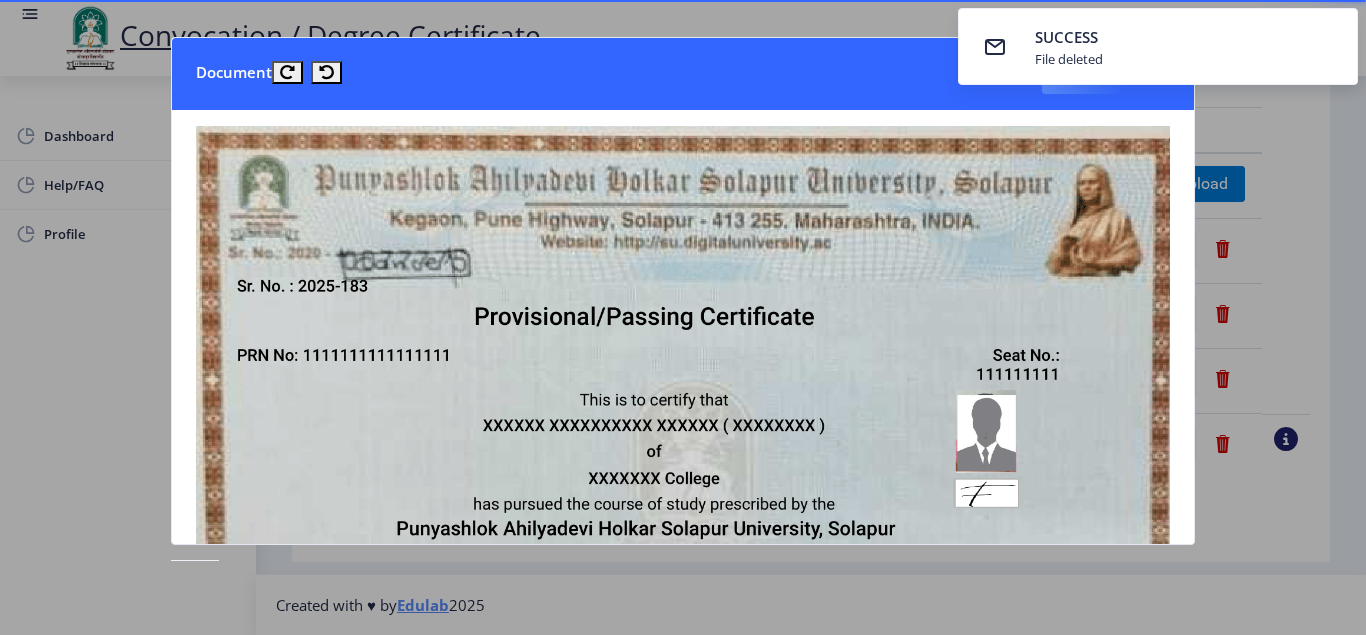 scroll, scrollTop: 378, scrollLeft: 0, axis: vertical 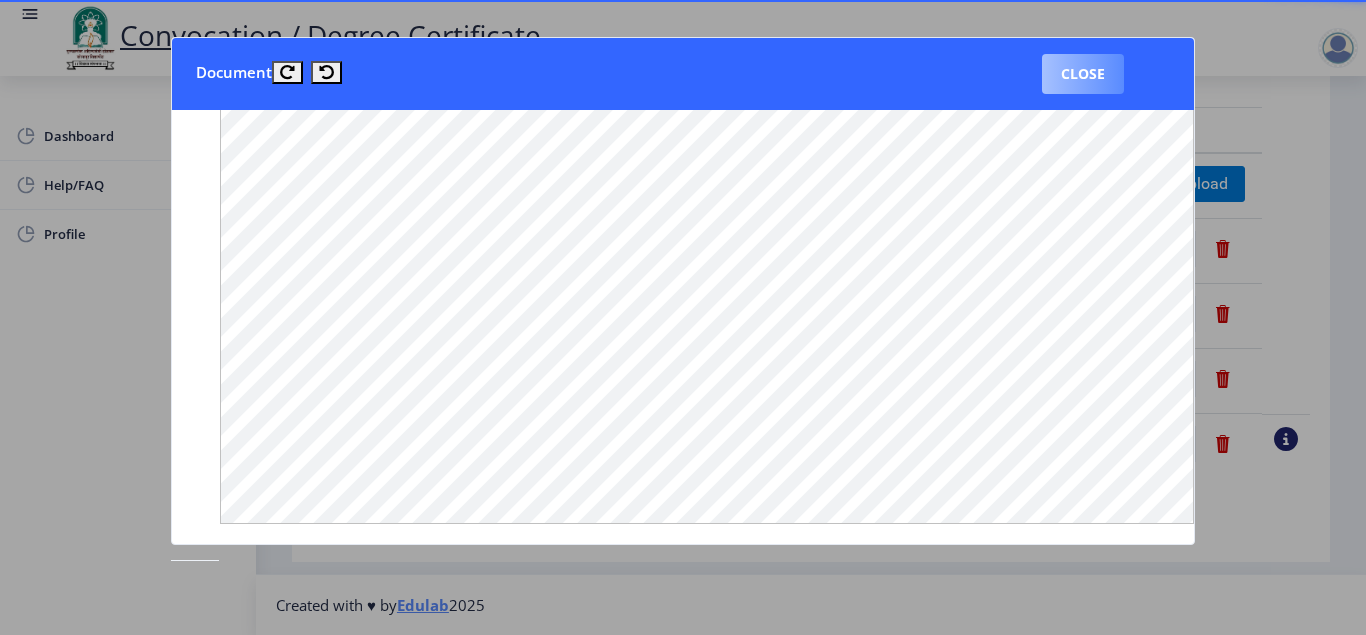 click on "Close" at bounding box center (1083, 74) 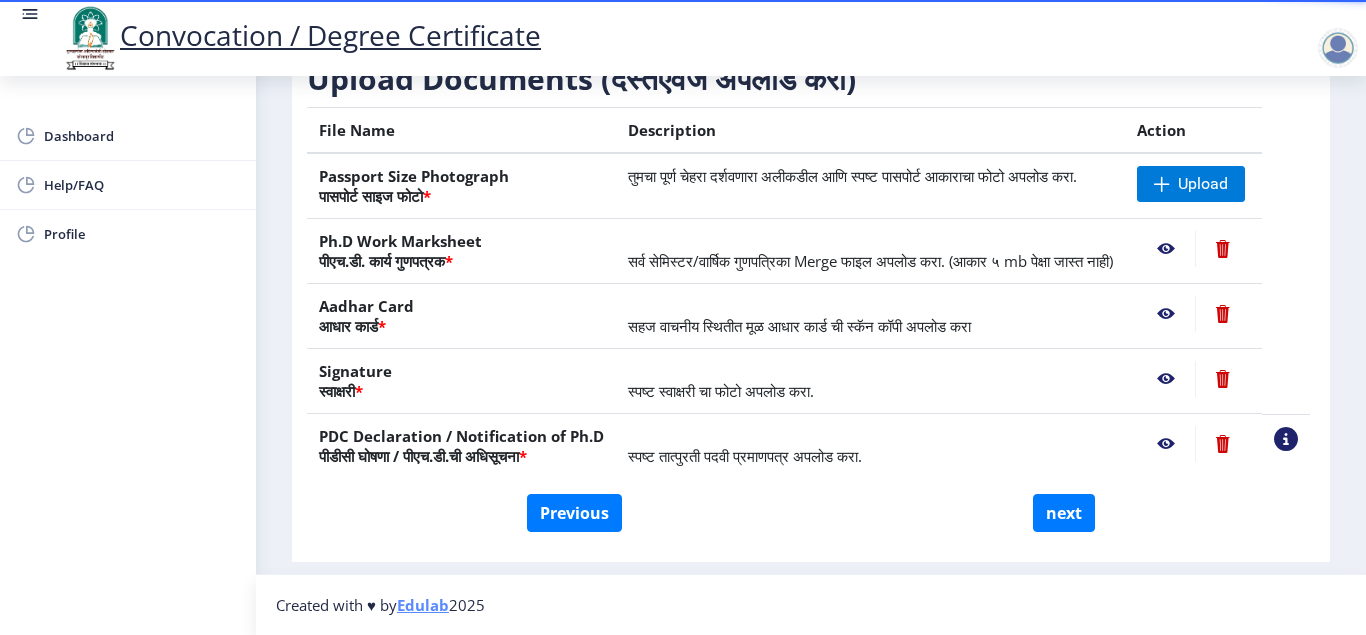 scroll, scrollTop: 378, scrollLeft: 0, axis: vertical 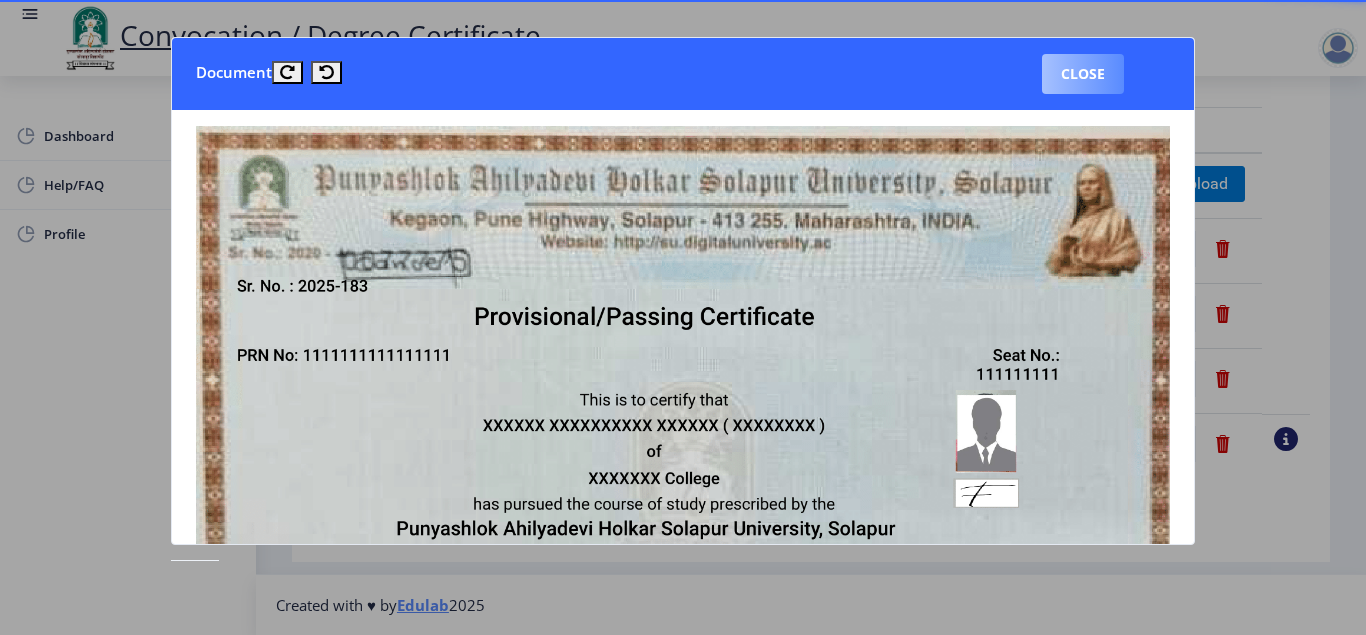 click on "Close" at bounding box center [1083, 74] 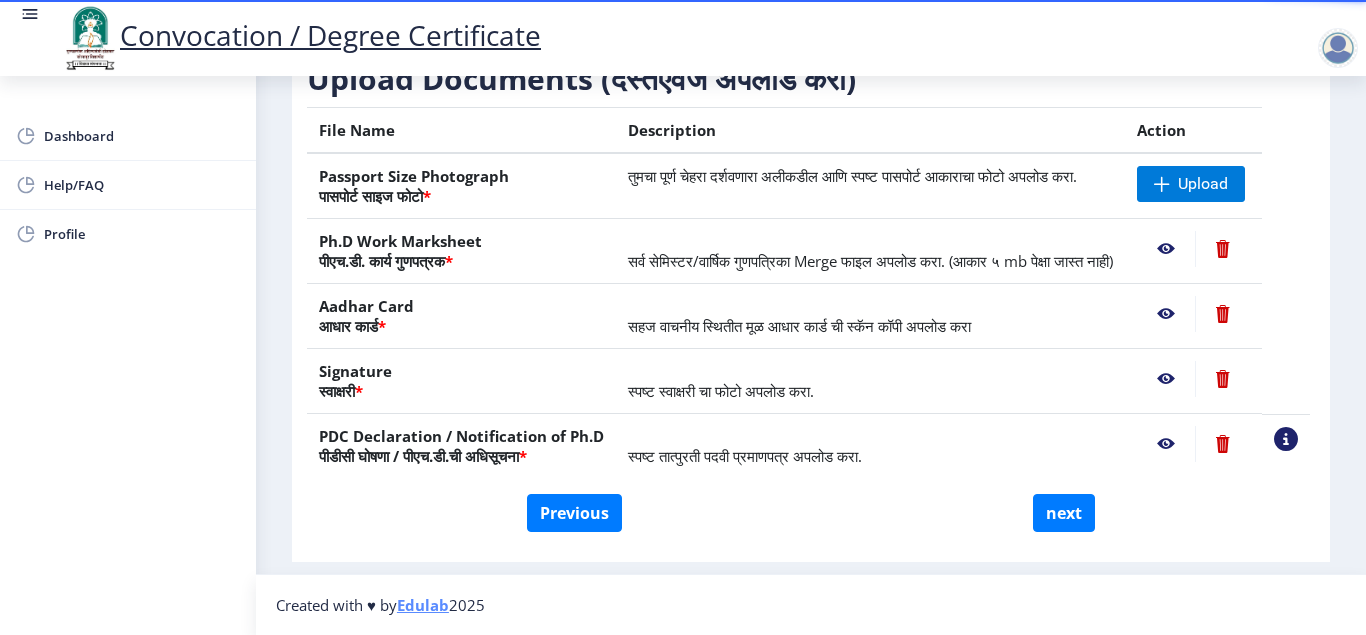 scroll, scrollTop: 378, scrollLeft: 0, axis: vertical 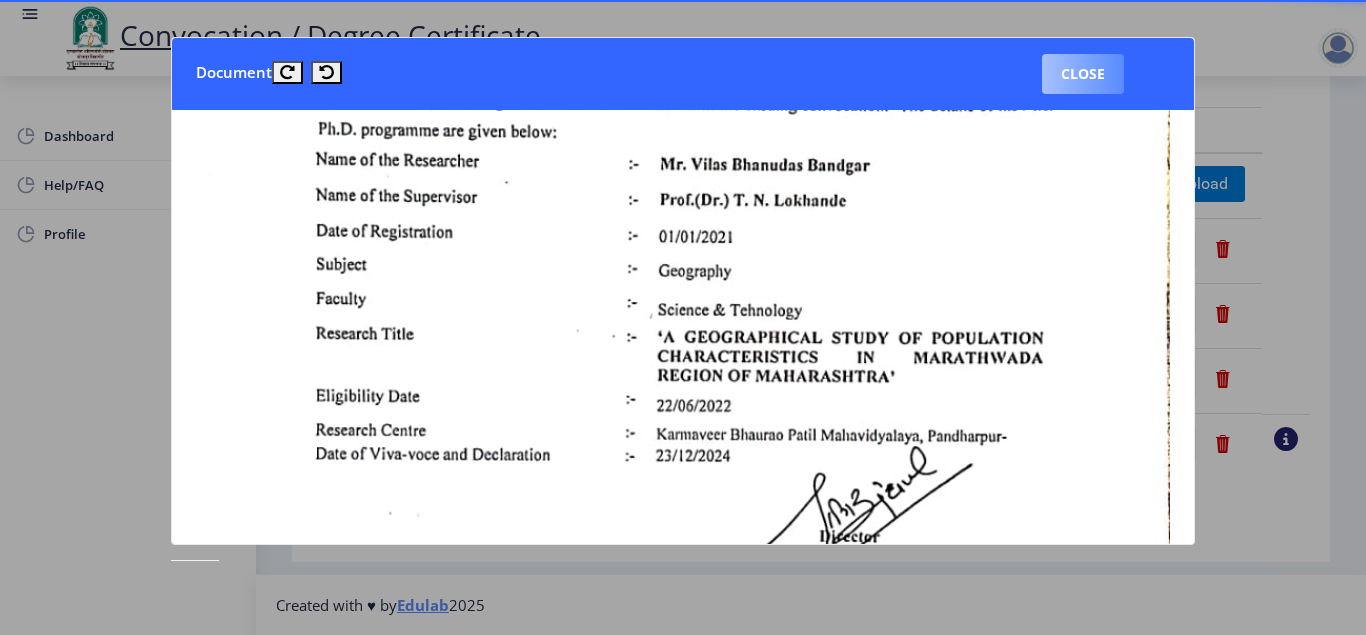 click on "Close" at bounding box center [1083, 74] 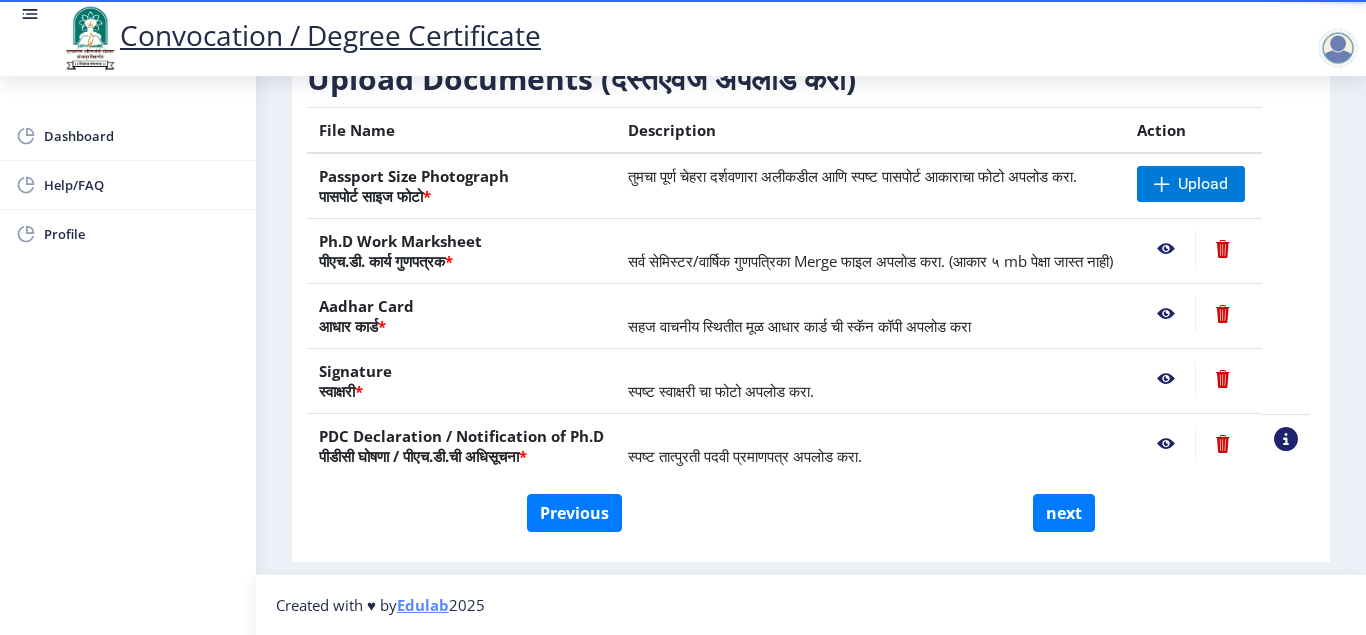 scroll, scrollTop: 378, scrollLeft: 0, axis: vertical 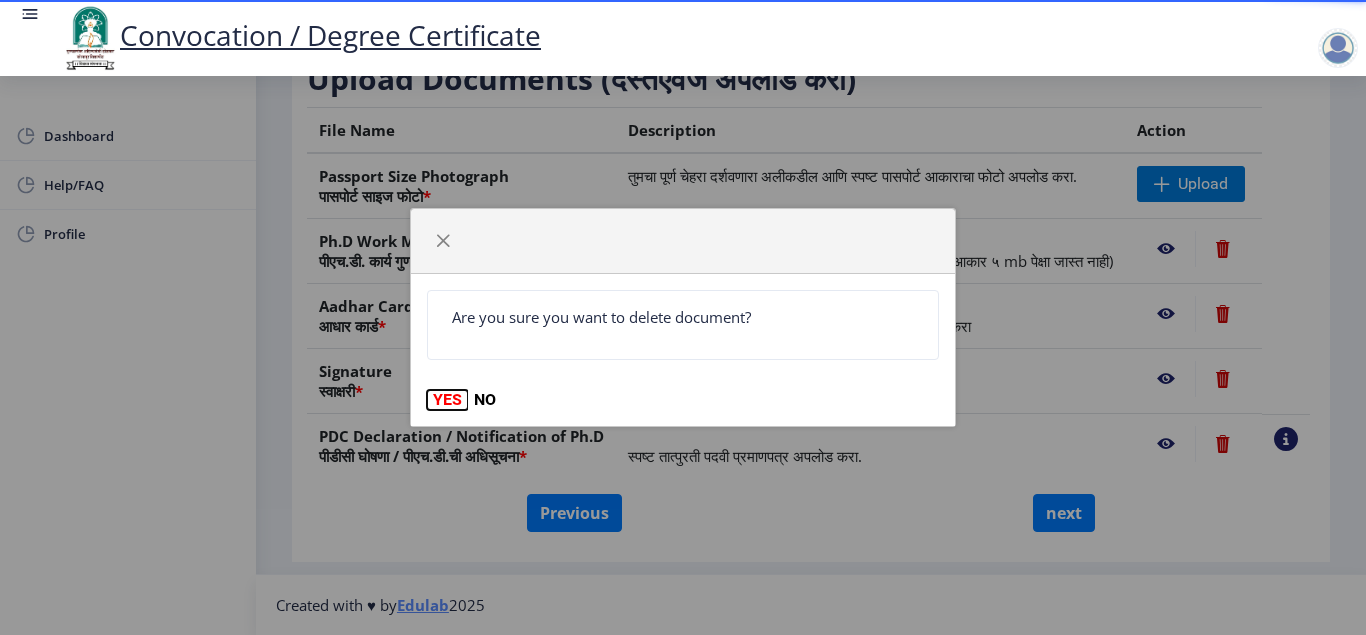 click on "YES" 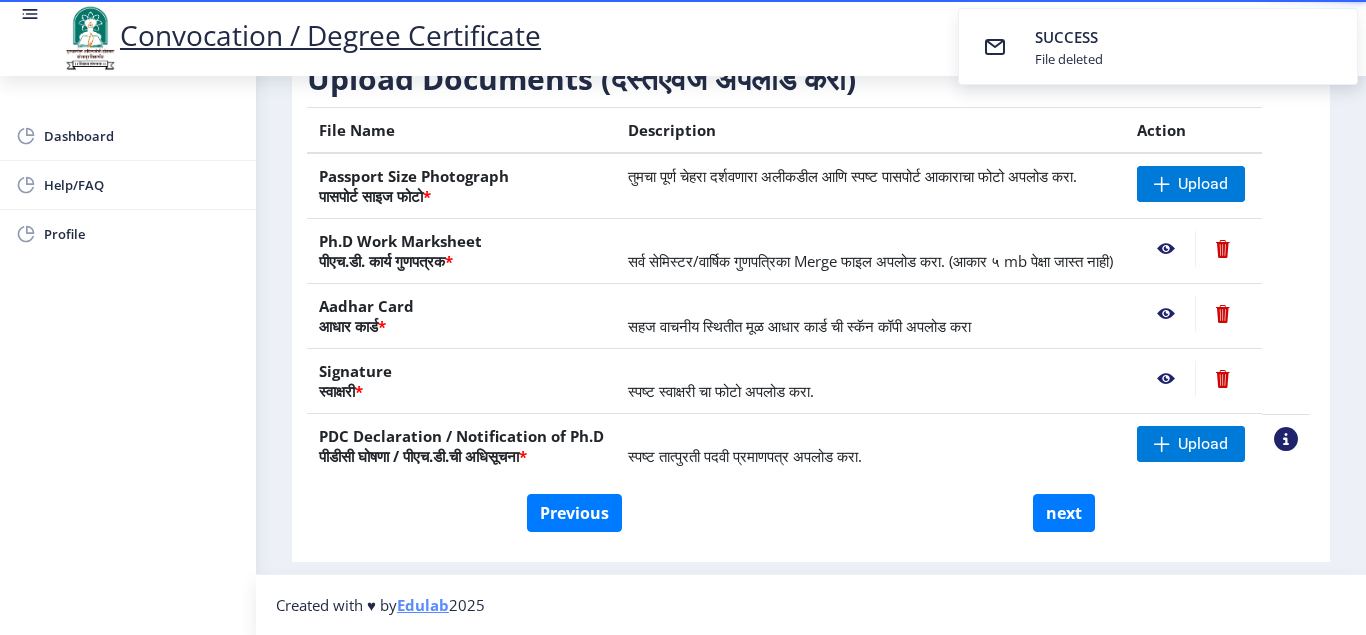 click 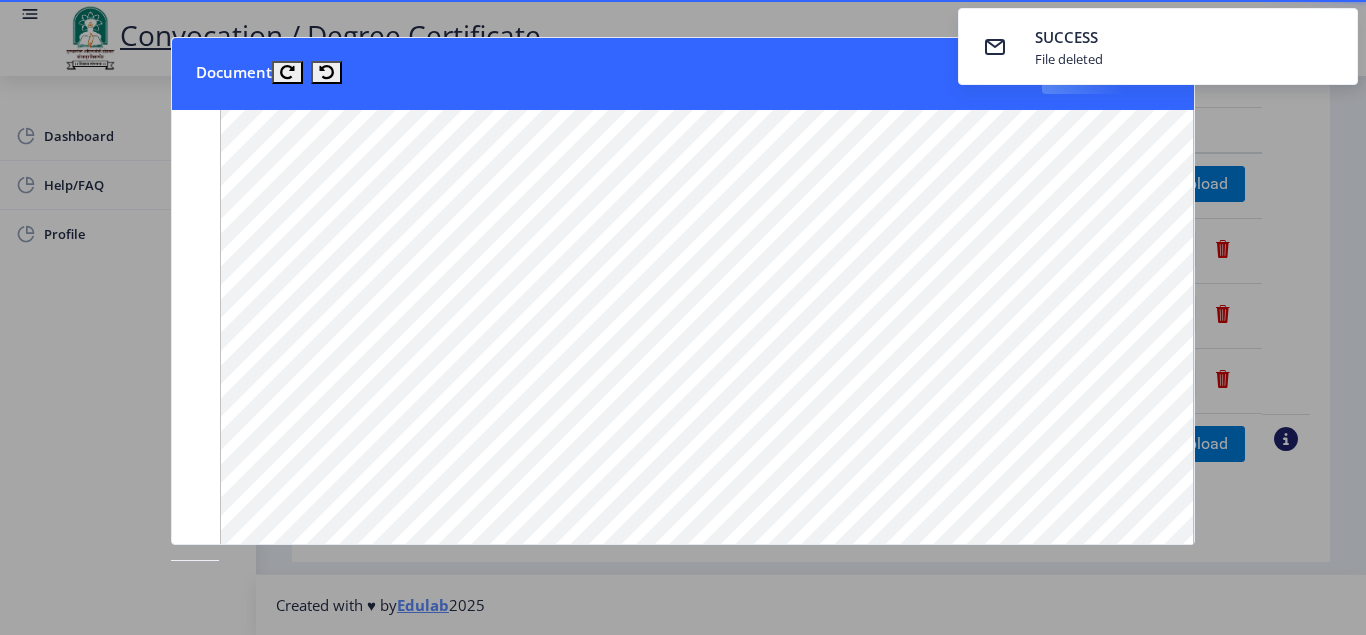 scroll, scrollTop: 672, scrollLeft: 0, axis: vertical 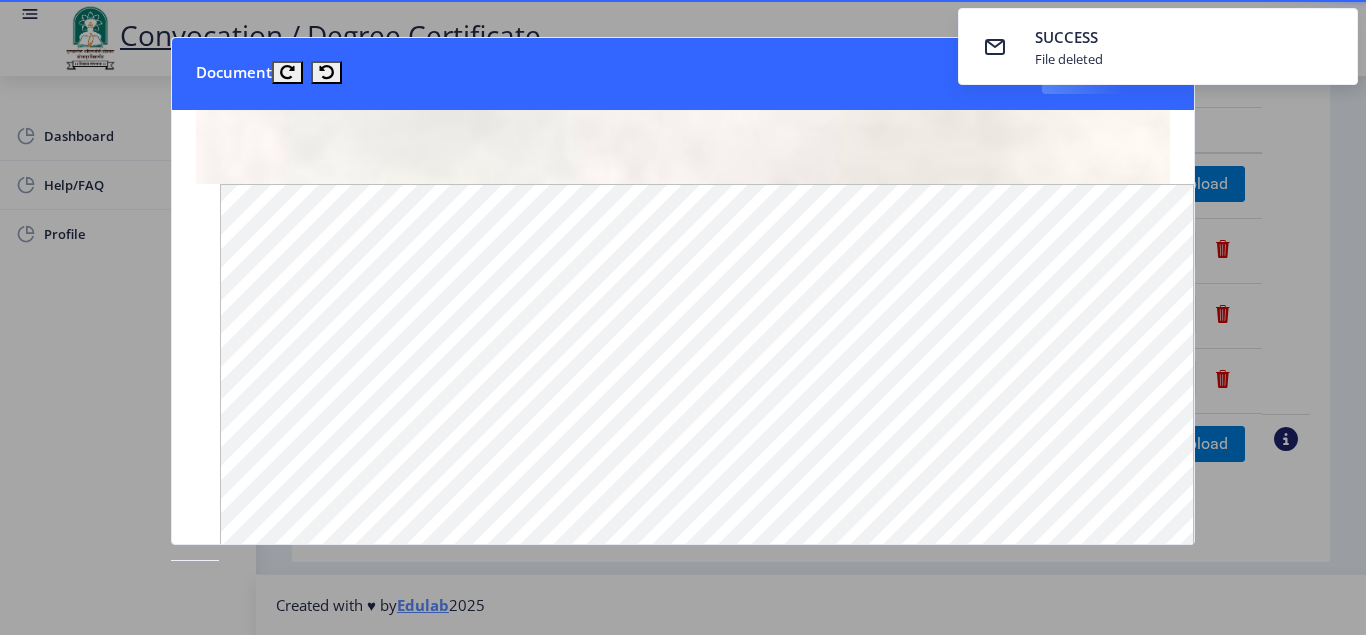 drag, startPoint x: 882, startPoint y: 60, endPoint x: 682, endPoint y: 61, distance: 200.0025 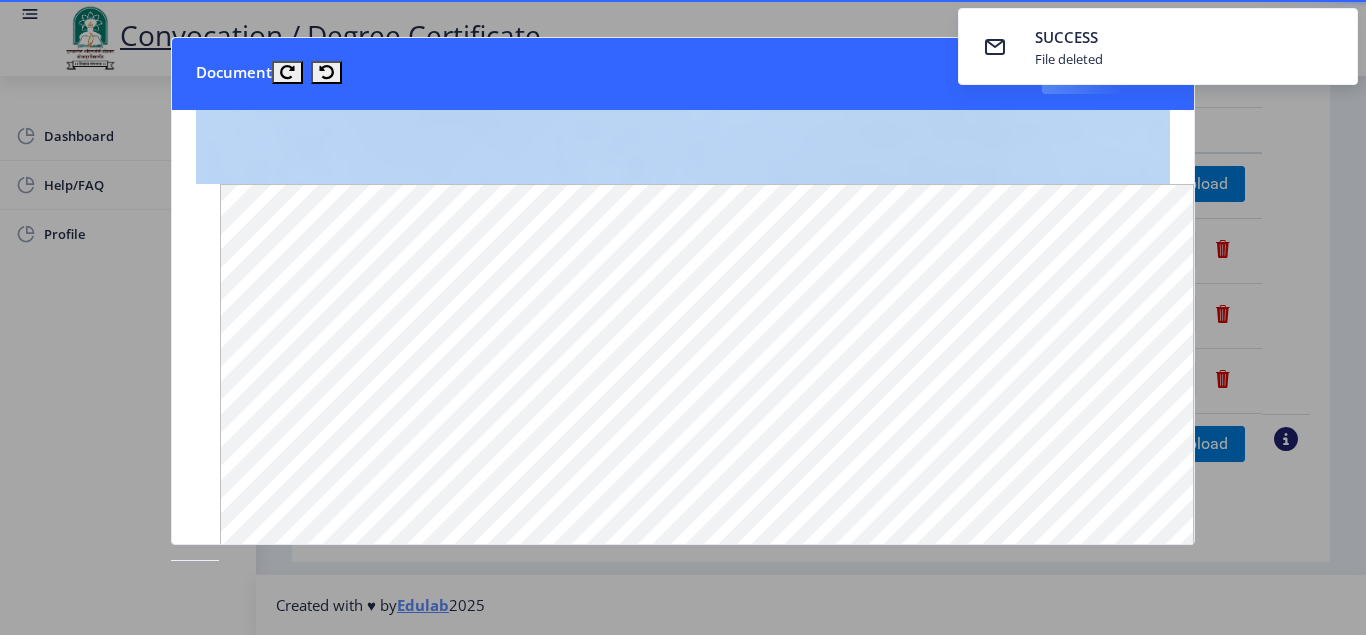 drag, startPoint x: 1135, startPoint y: 42, endPoint x: 1170, endPoint y: 130, distance: 94.7048 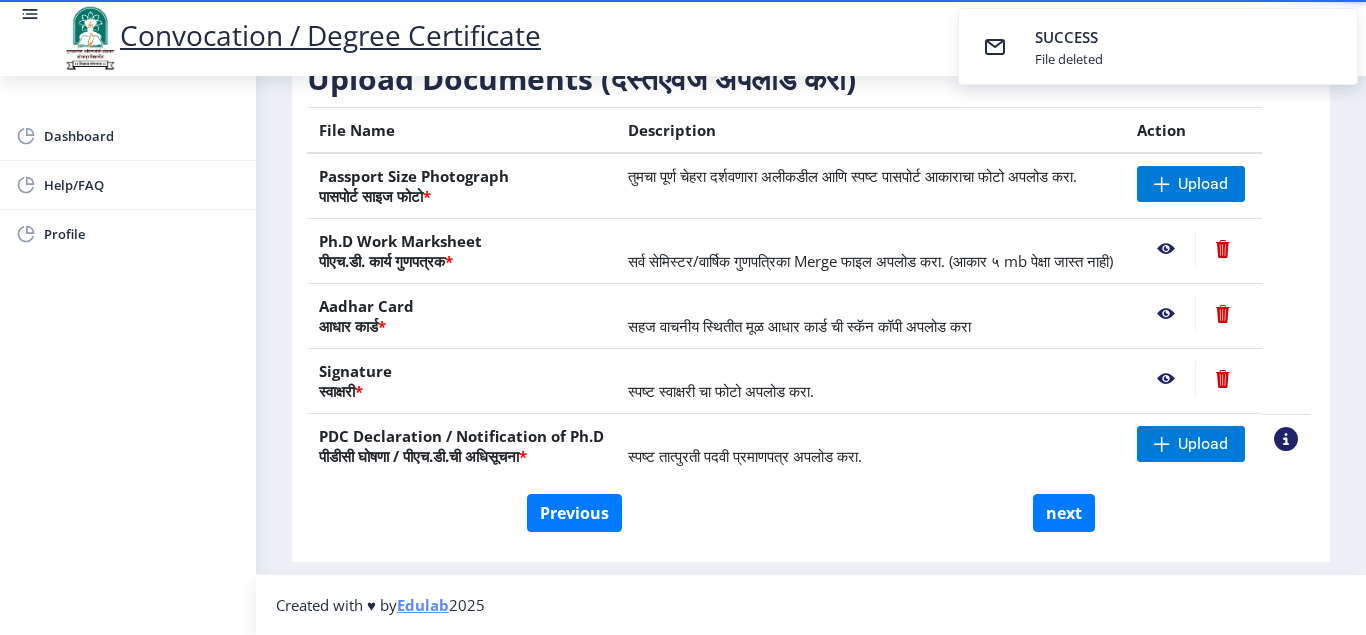 scroll, scrollTop: 378, scrollLeft: 0, axis: vertical 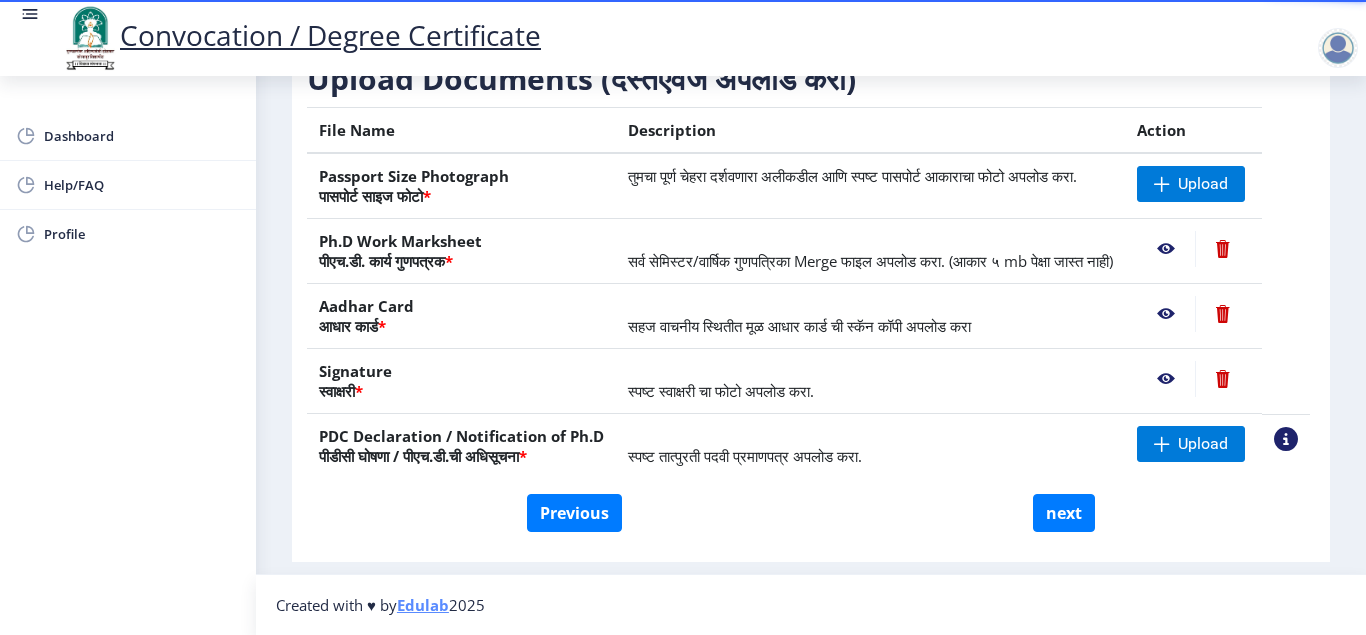 click 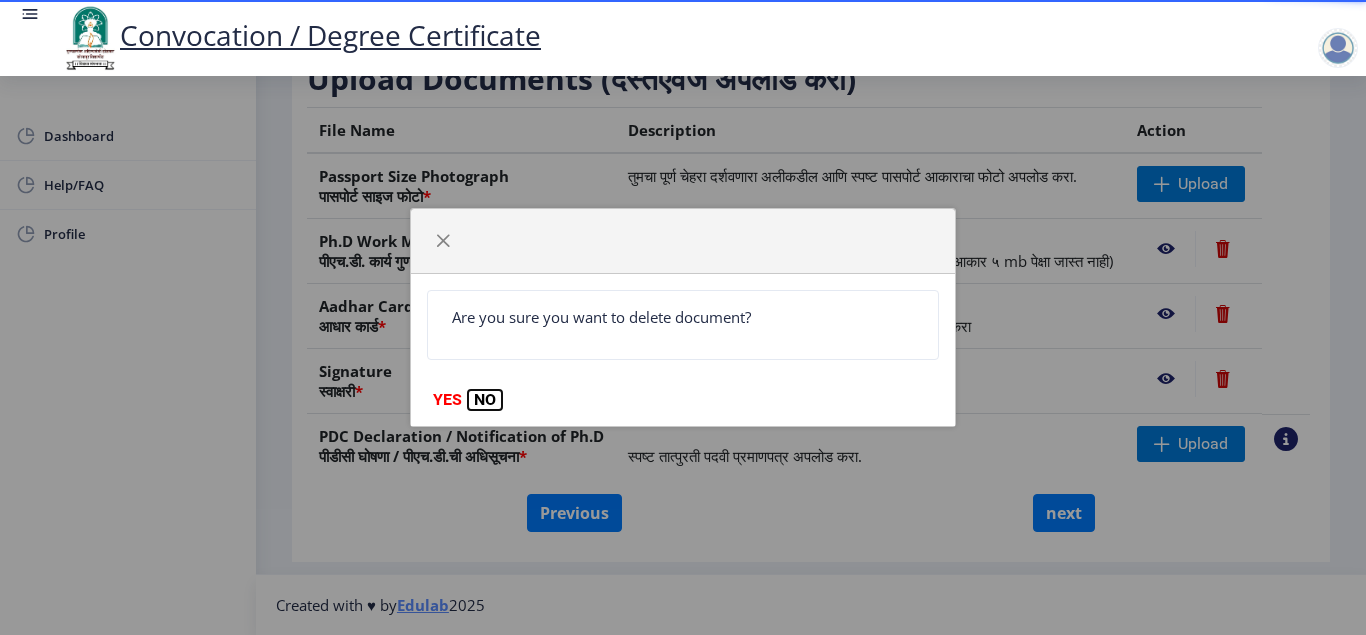 click on "NO" 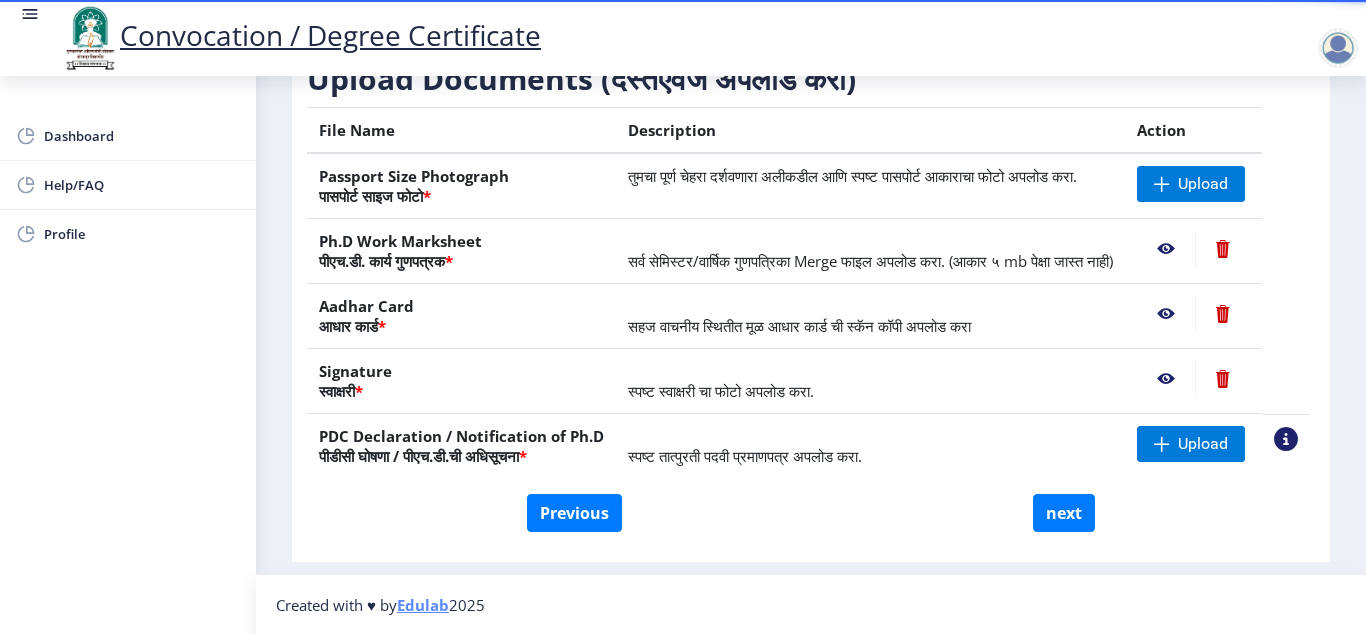 click 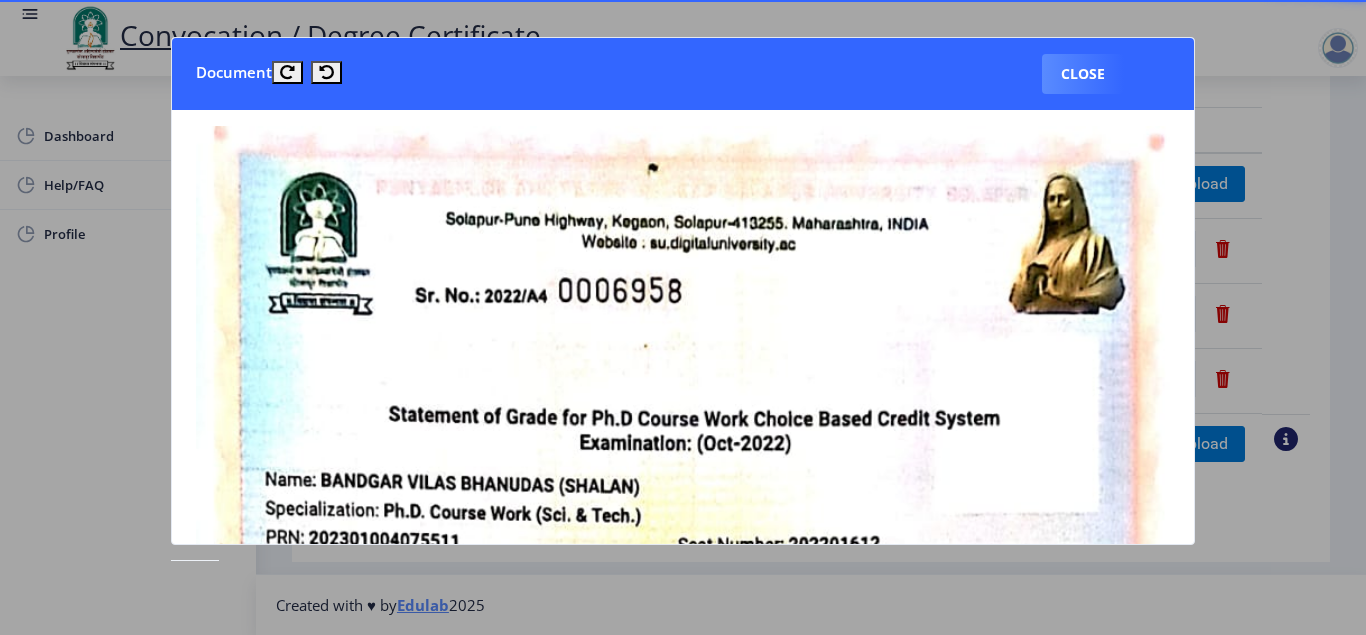 scroll, scrollTop: 378, scrollLeft: 0, axis: vertical 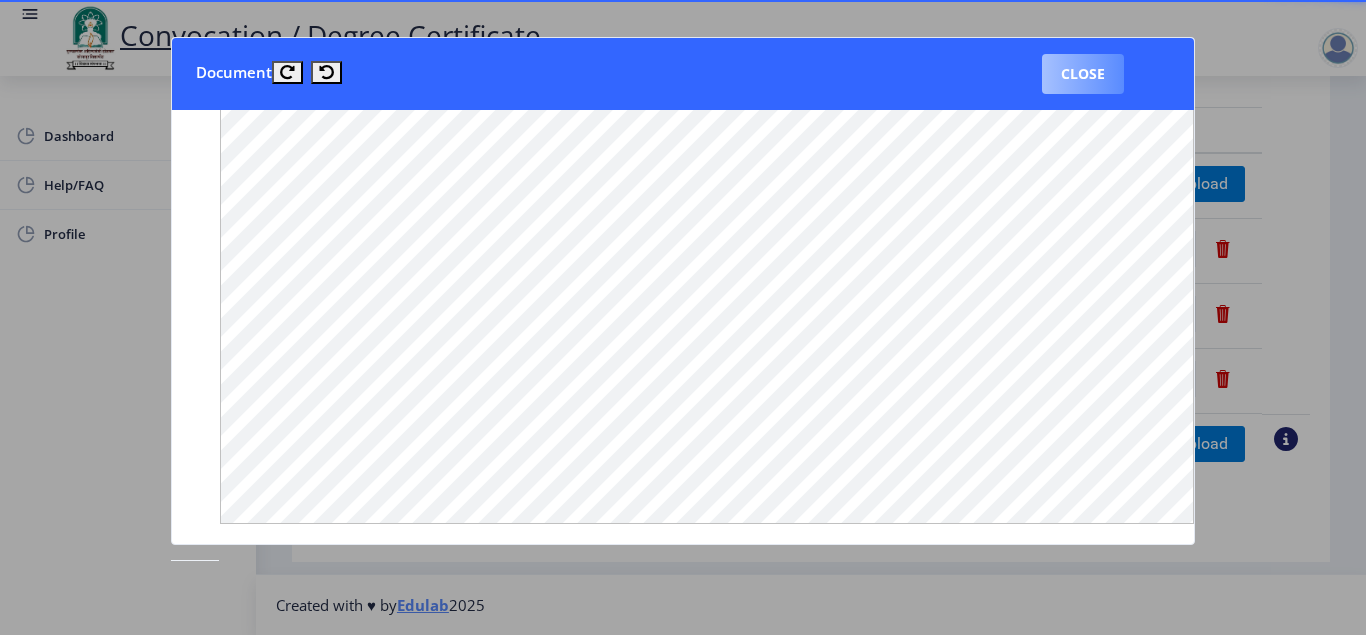 click on "Close" at bounding box center [1083, 74] 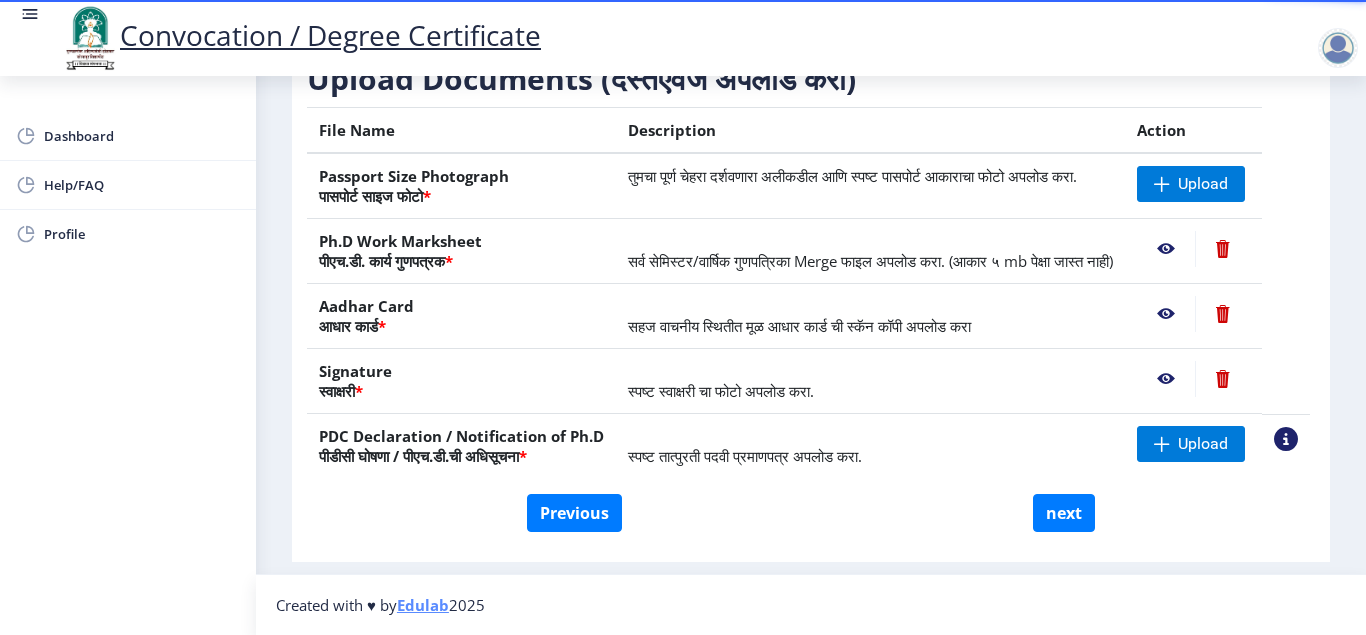 scroll, scrollTop: 378, scrollLeft: 0, axis: vertical 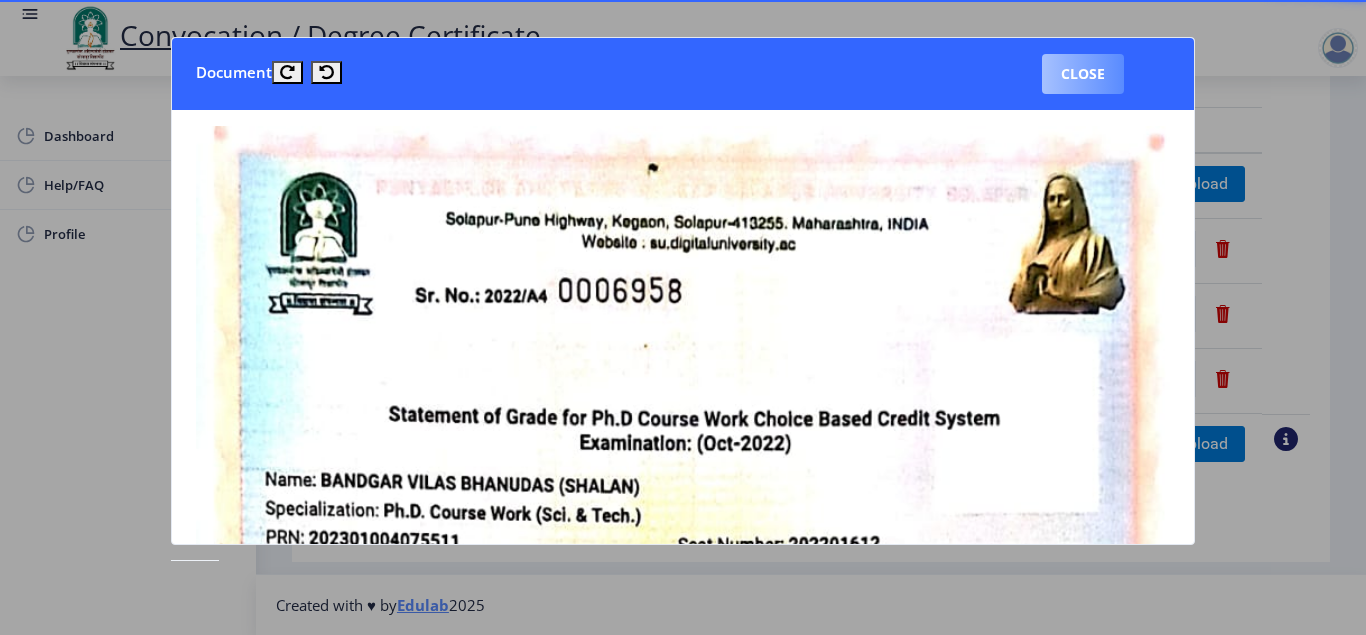 click on "Close" at bounding box center [1083, 74] 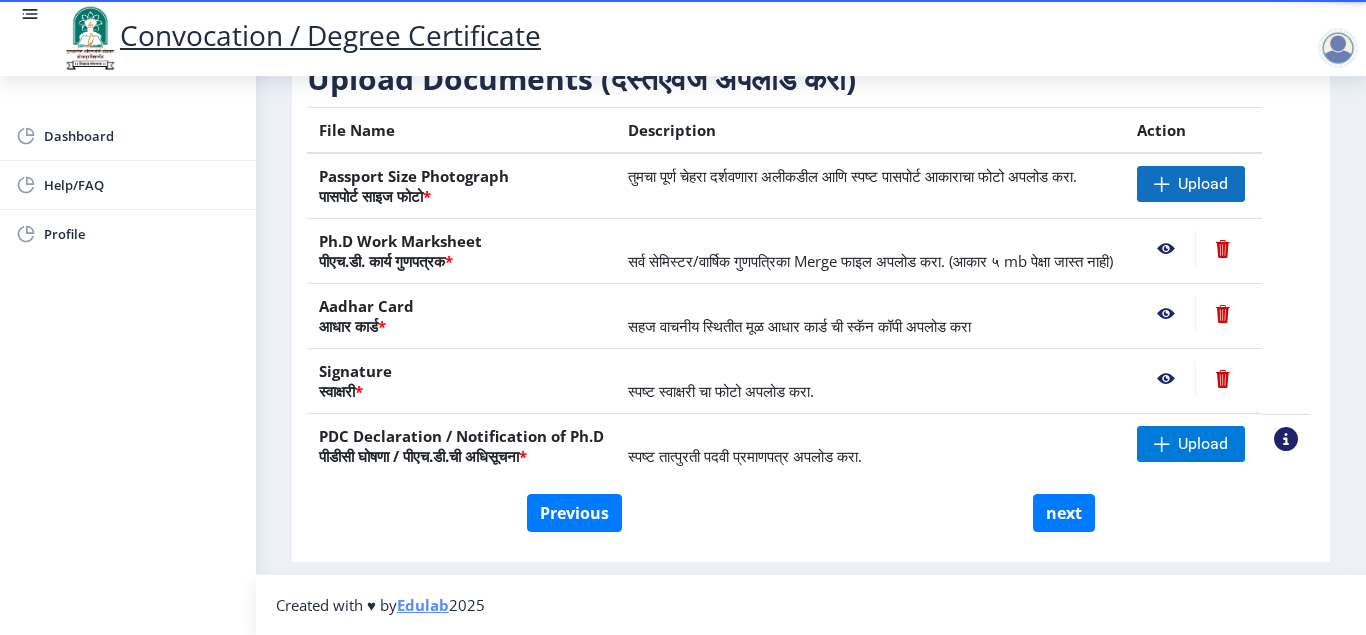 scroll, scrollTop: 378, scrollLeft: 0, axis: vertical 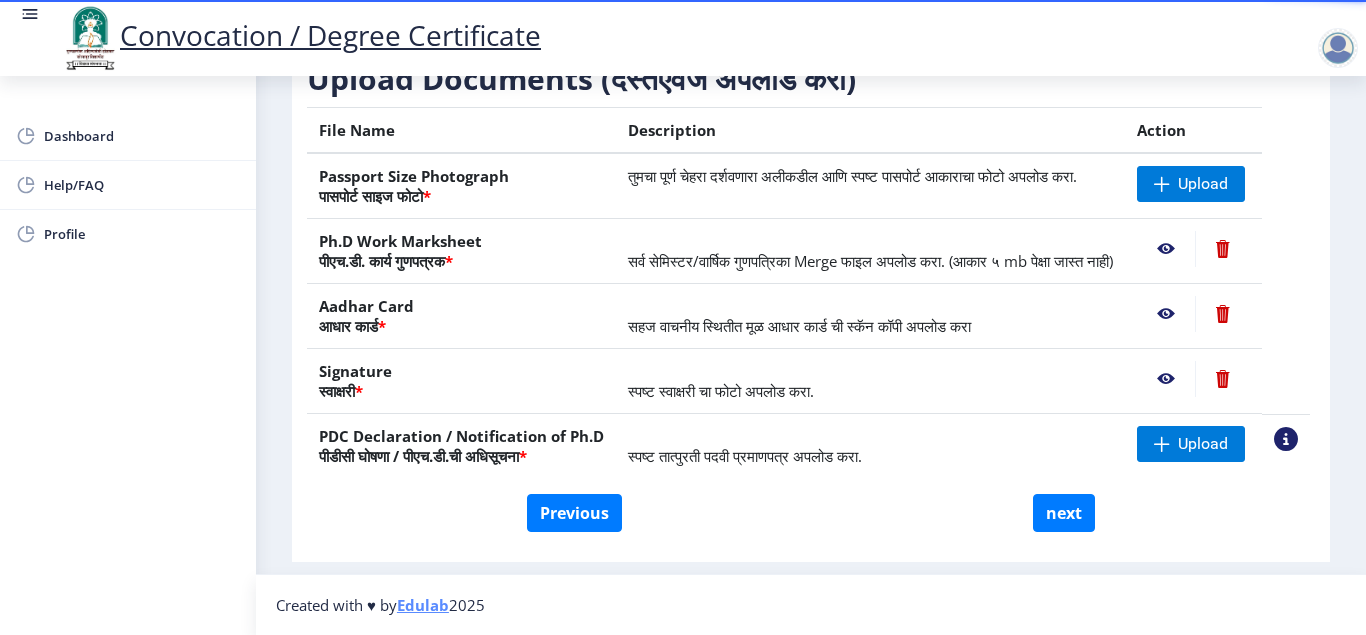 click 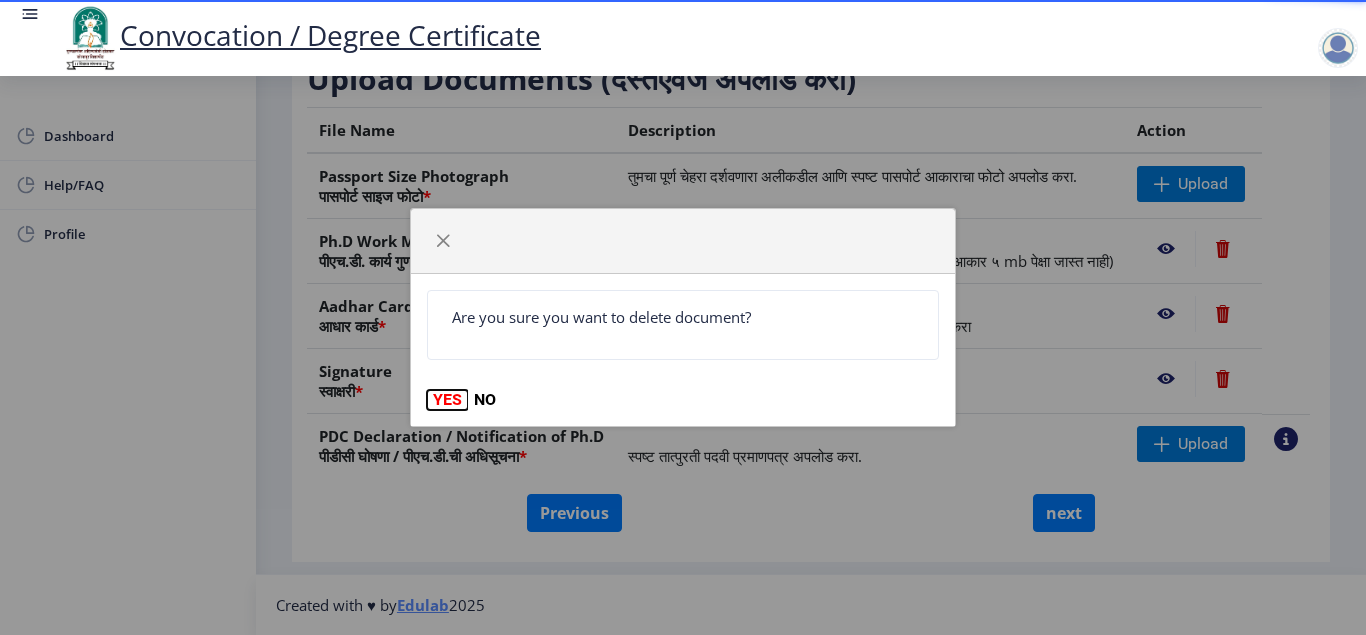 click on "YES" 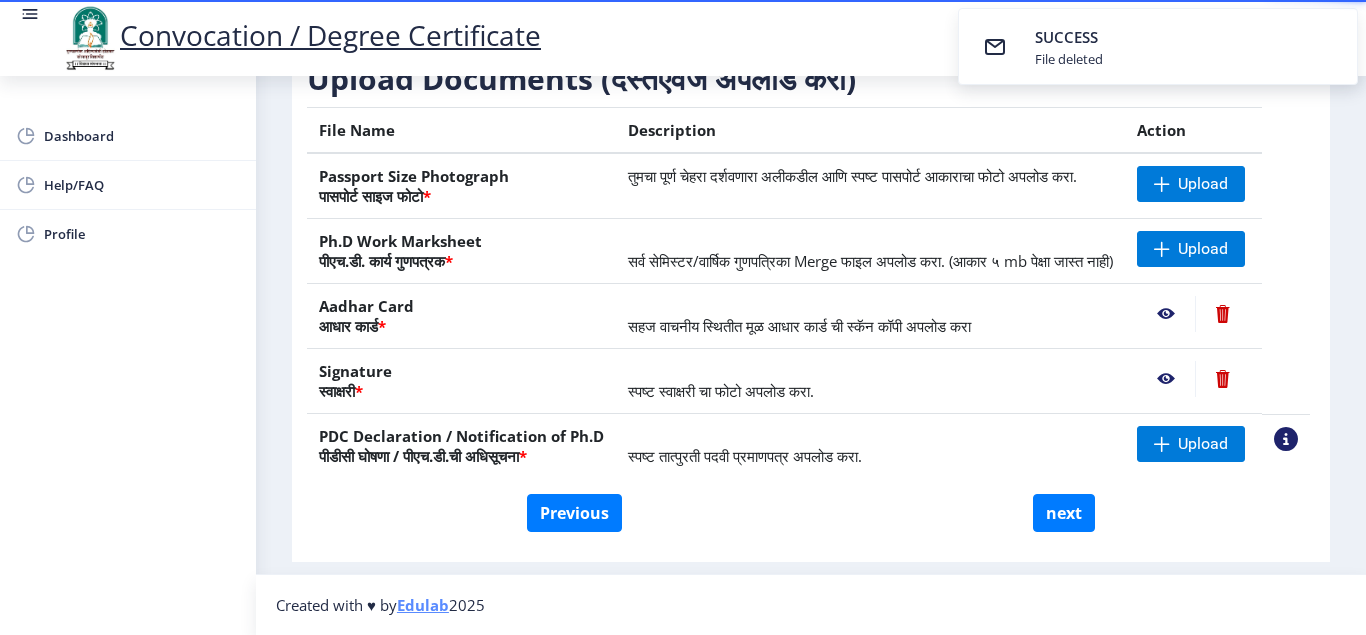 click 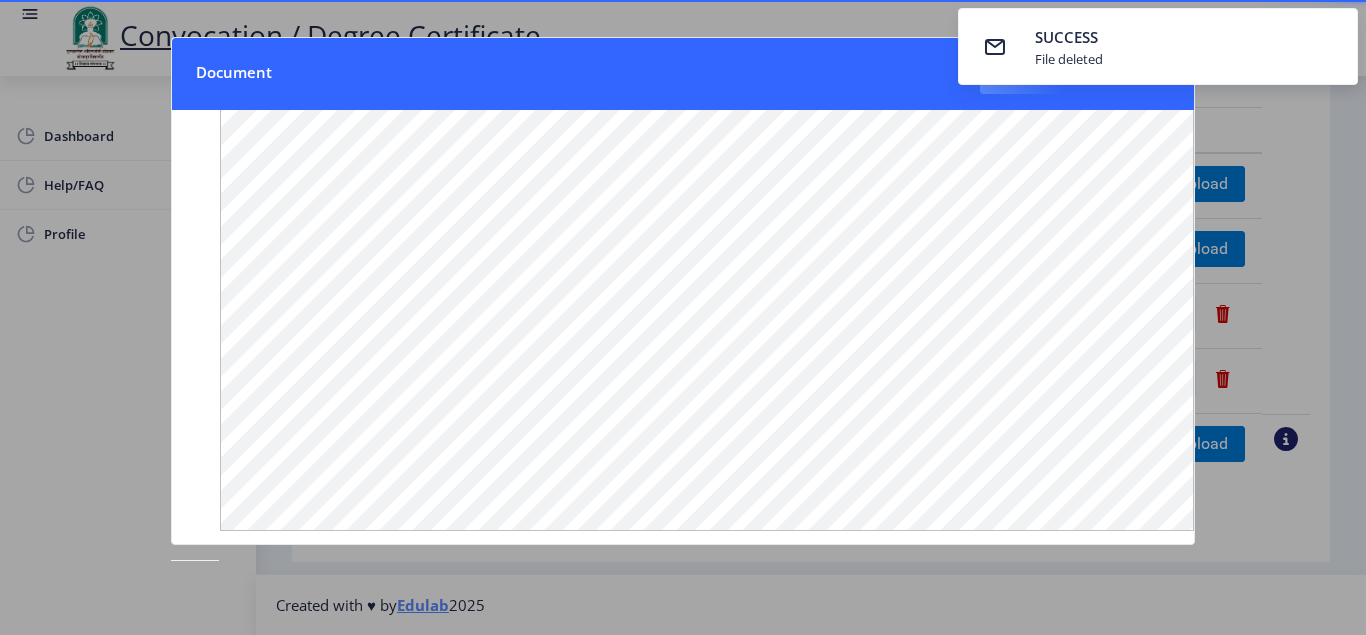 scroll, scrollTop: 302, scrollLeft: 0, axis: vertical 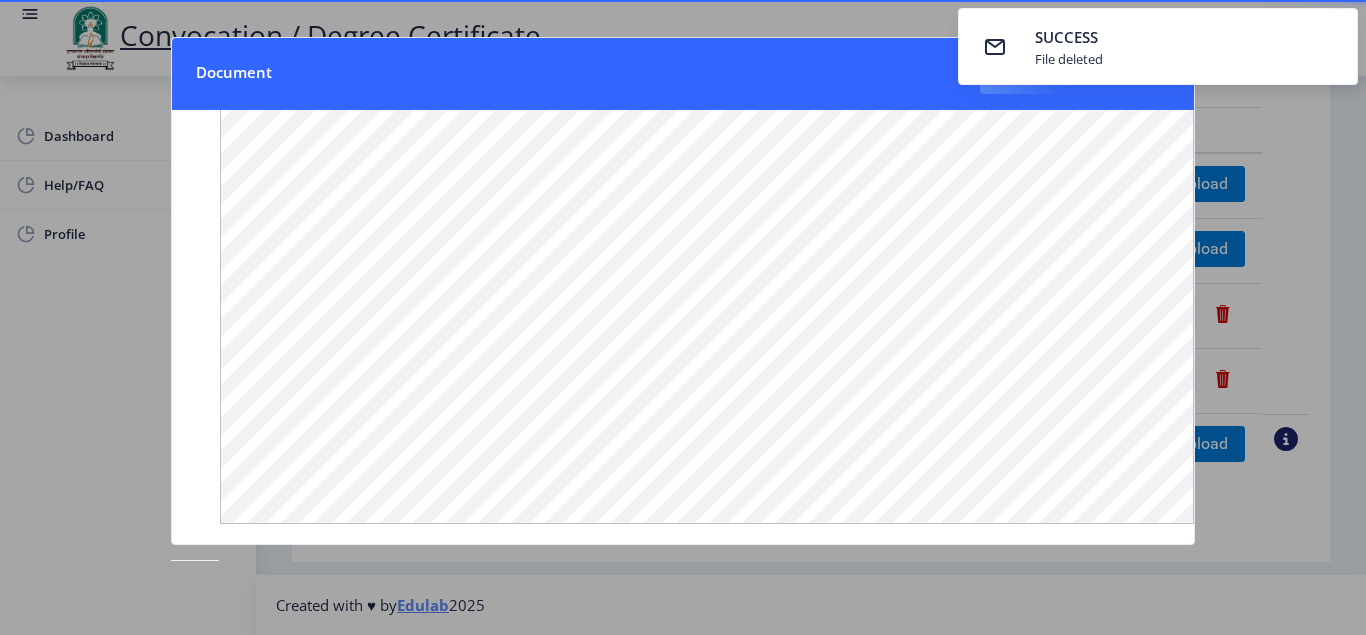 click 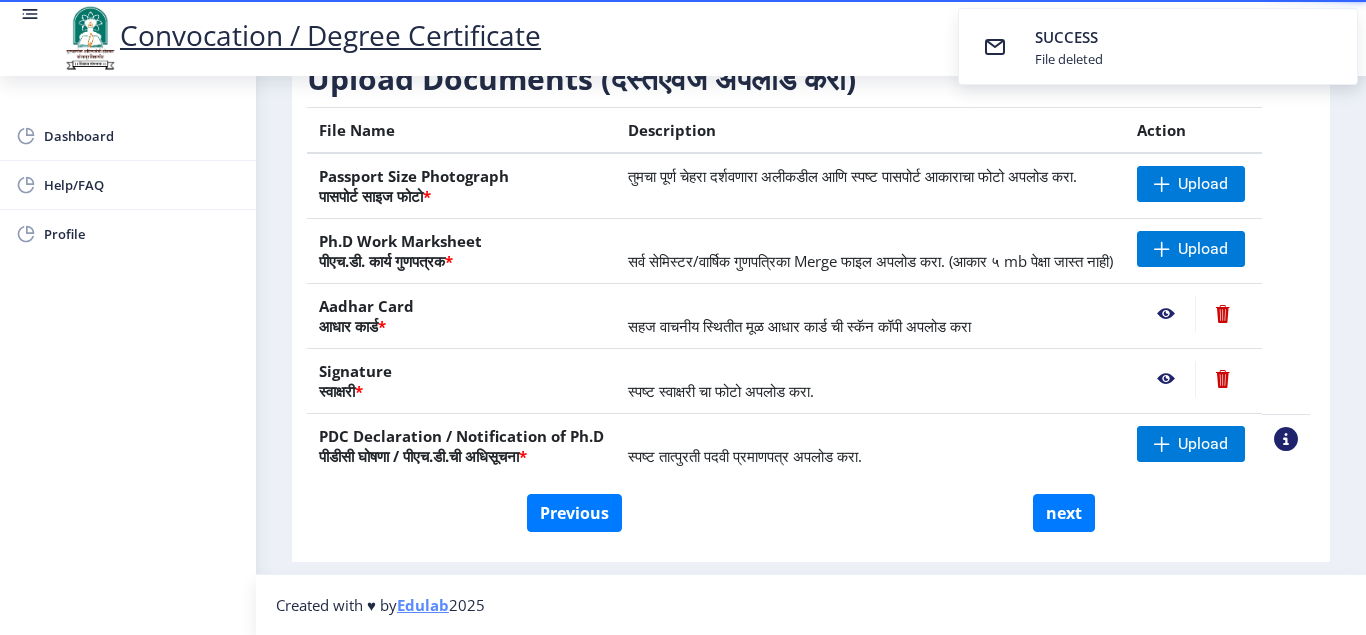 scroll, scrollTop: 378, scrollLeft: 0, axis: vertical 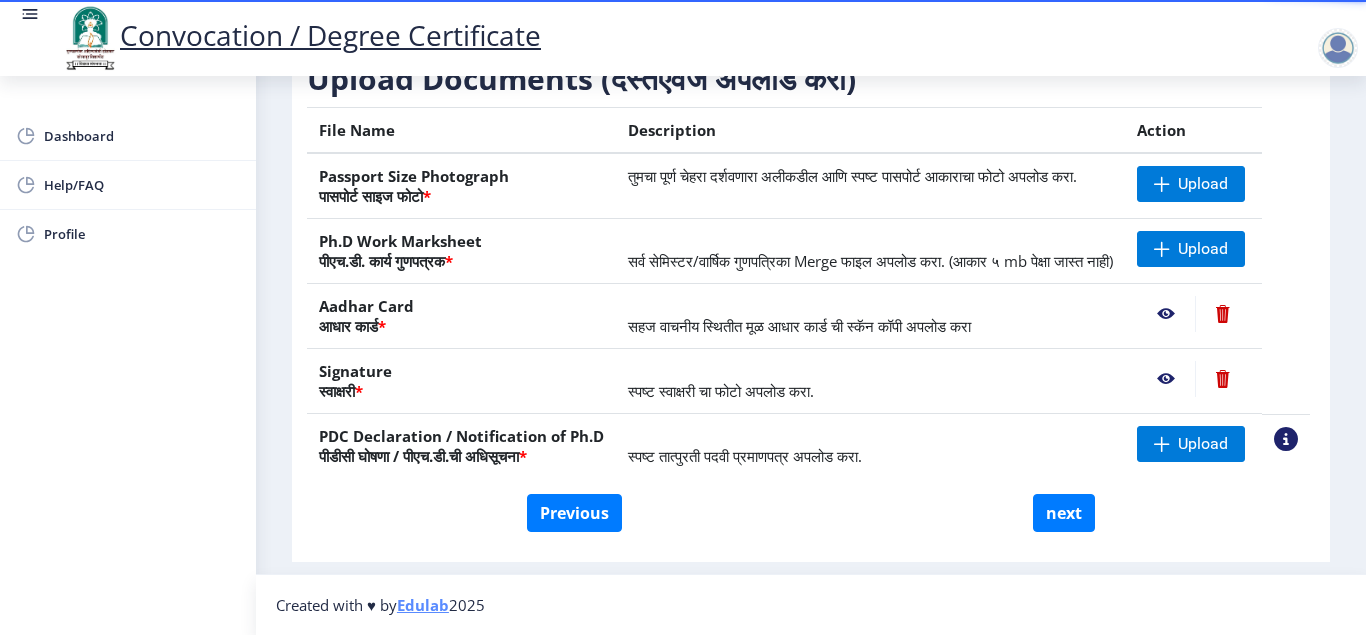 click 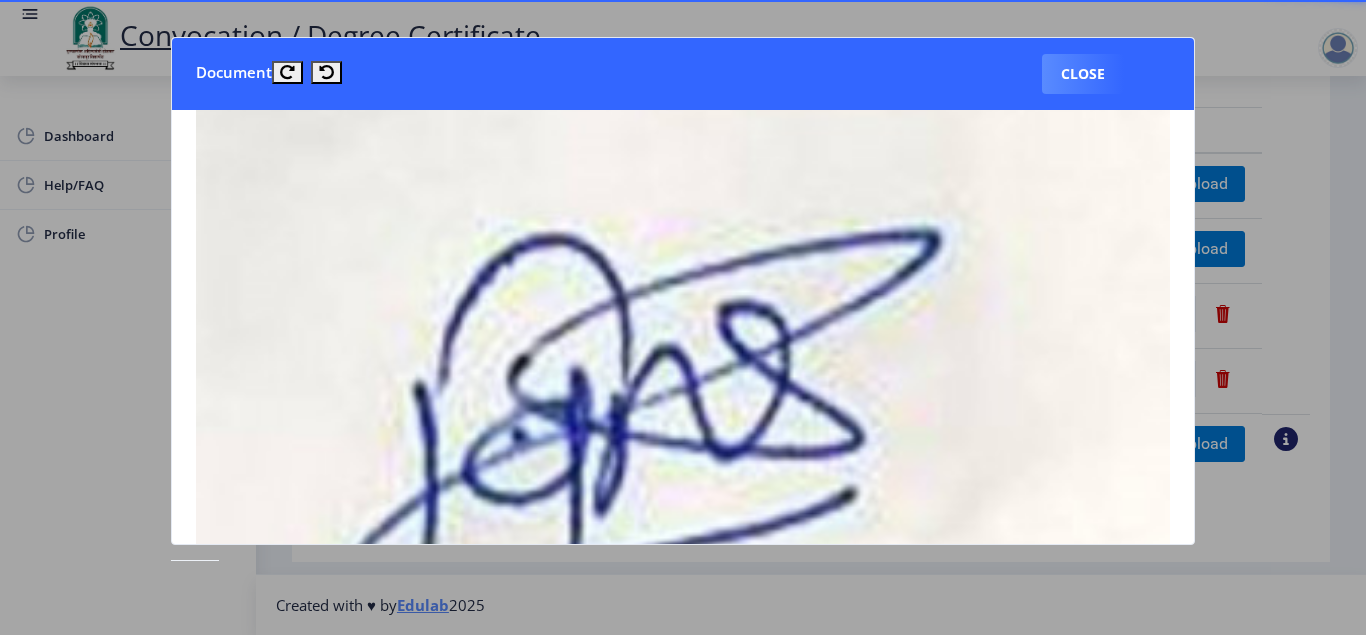 scroll, scrollTop: 0, scrollLeft: 0, axis: both 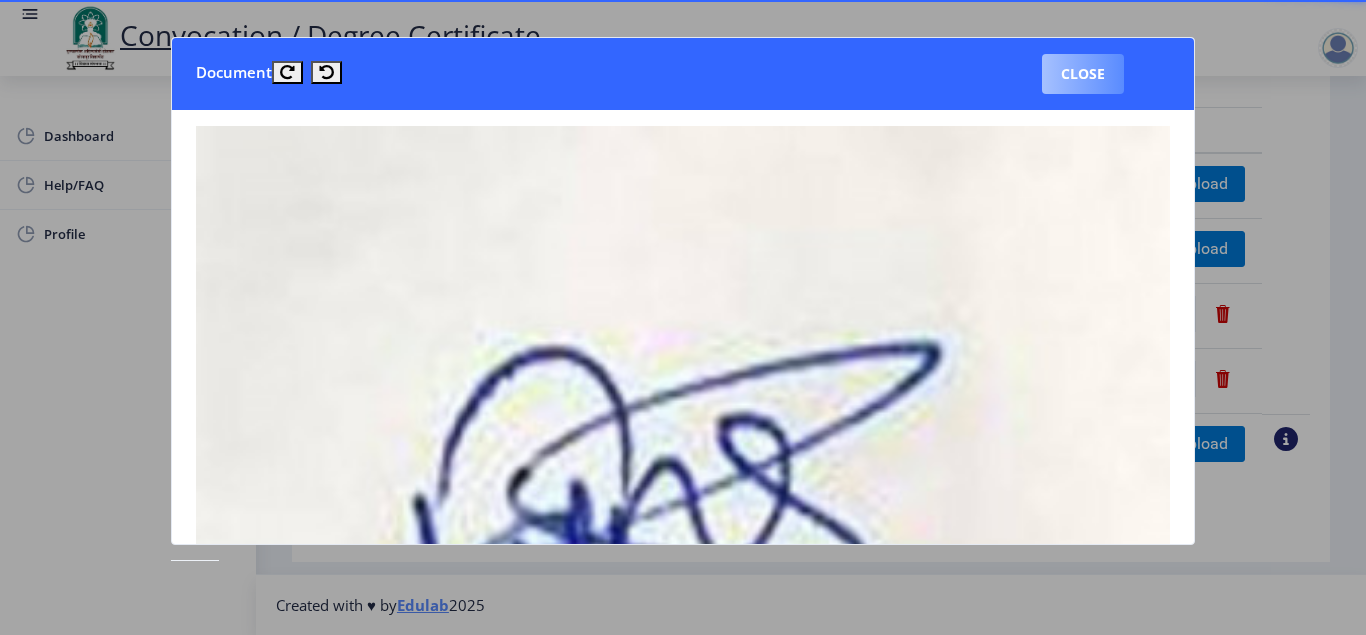 click on "Close" at bounding box center [1083, 74] 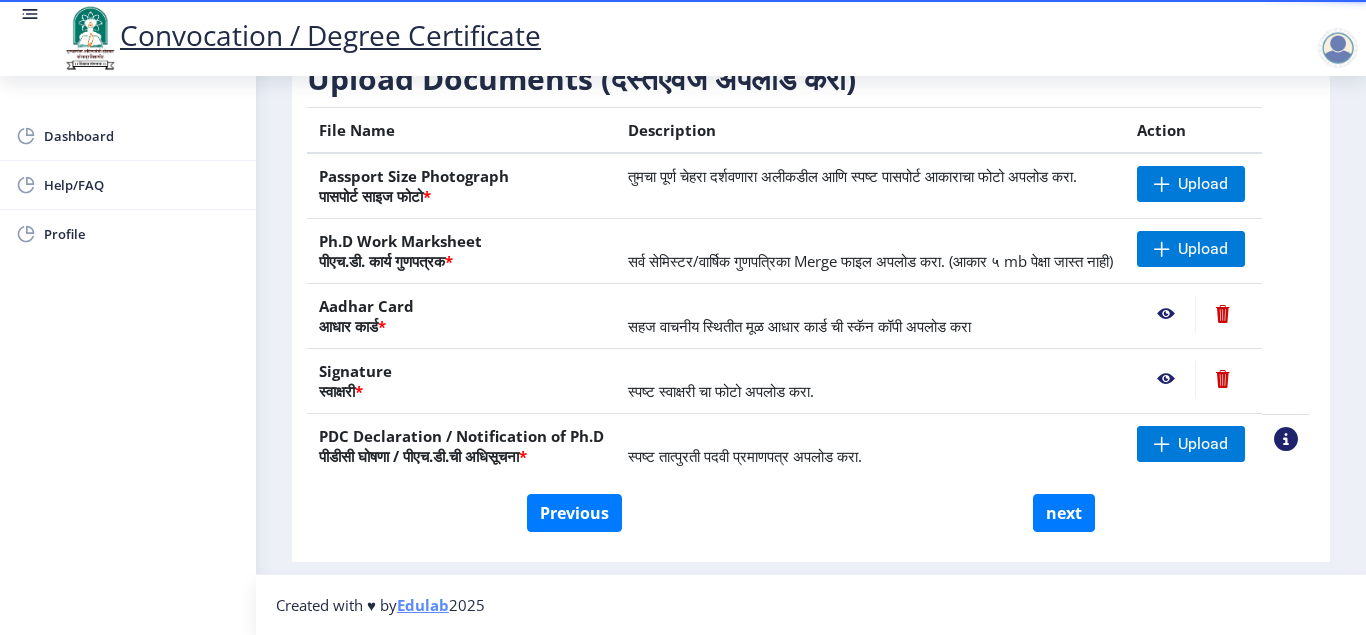 click 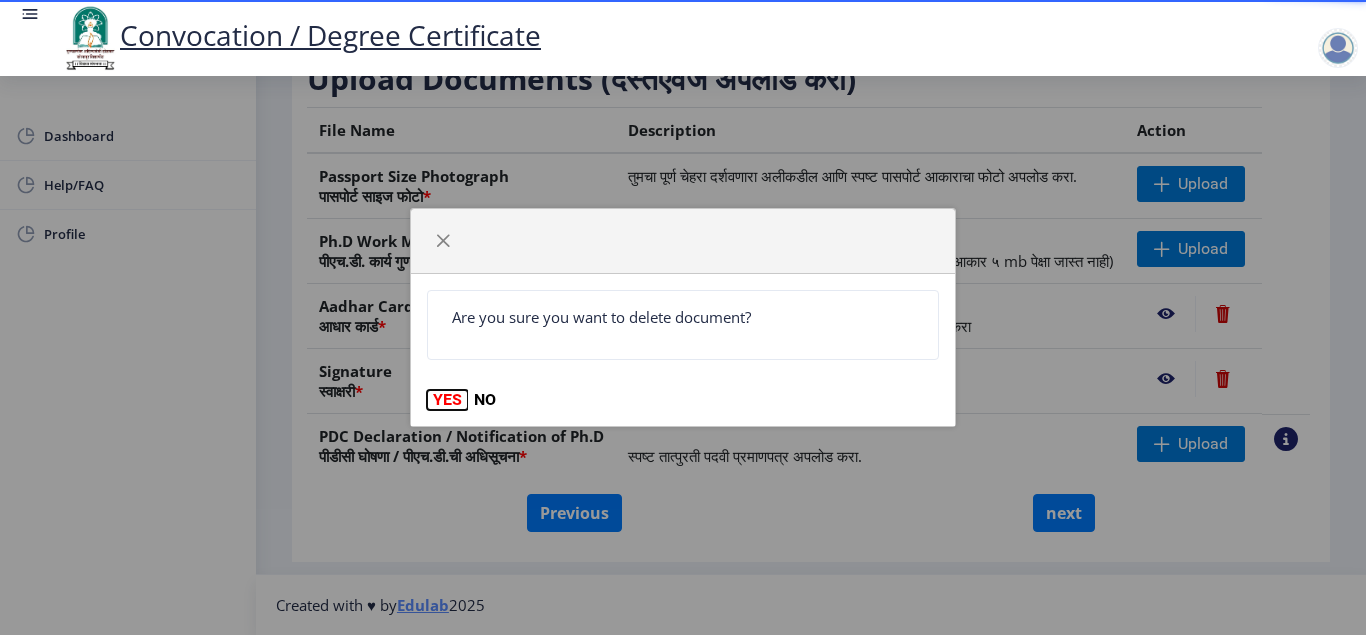 click on "YES" 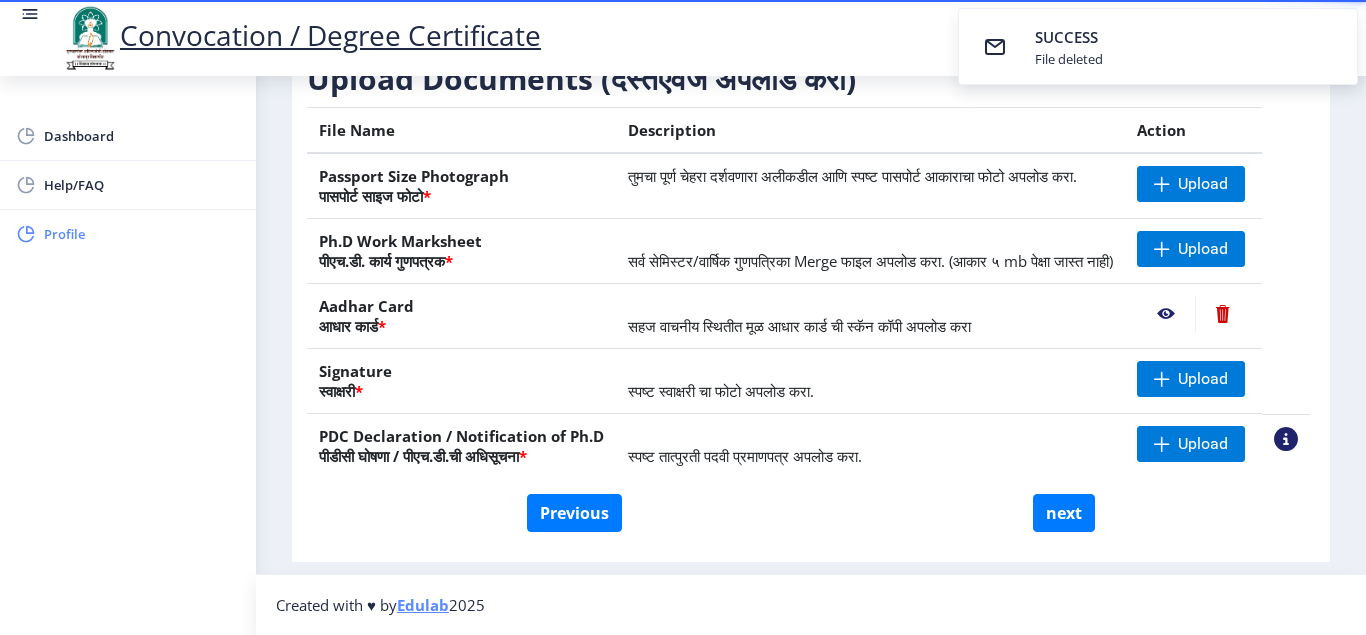 click on "Profile" 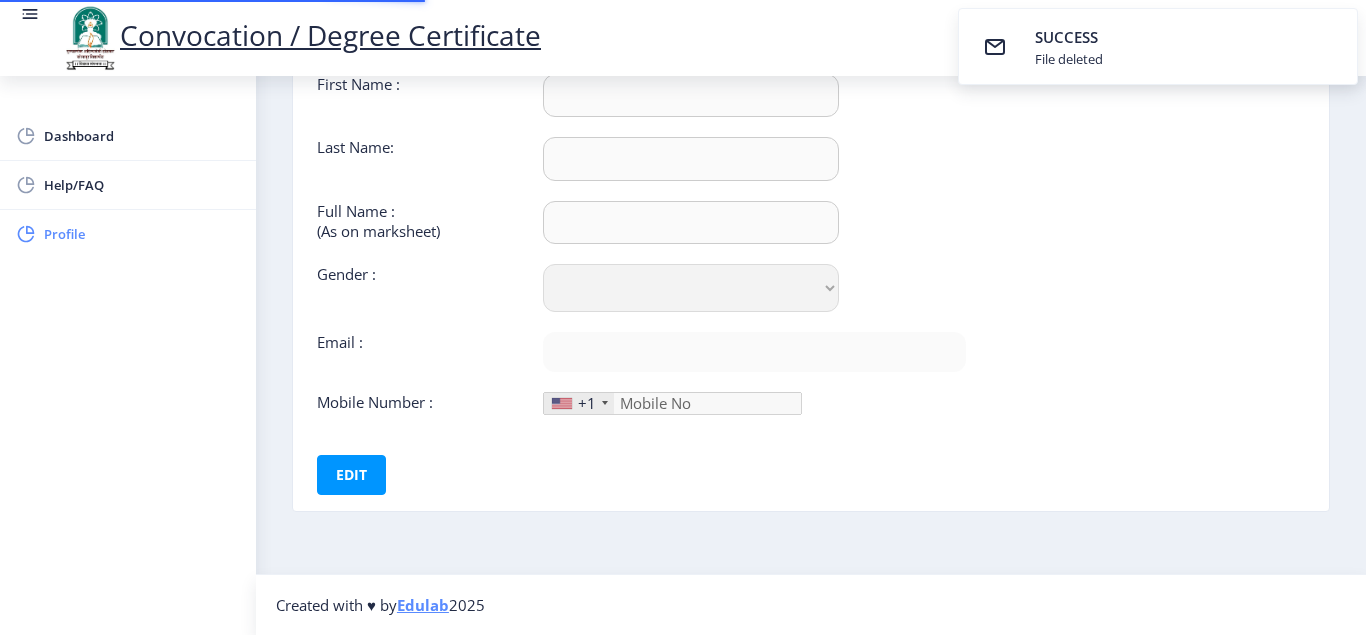 scroll, scrollTop: 0, scrollLeft: 0, axis: both 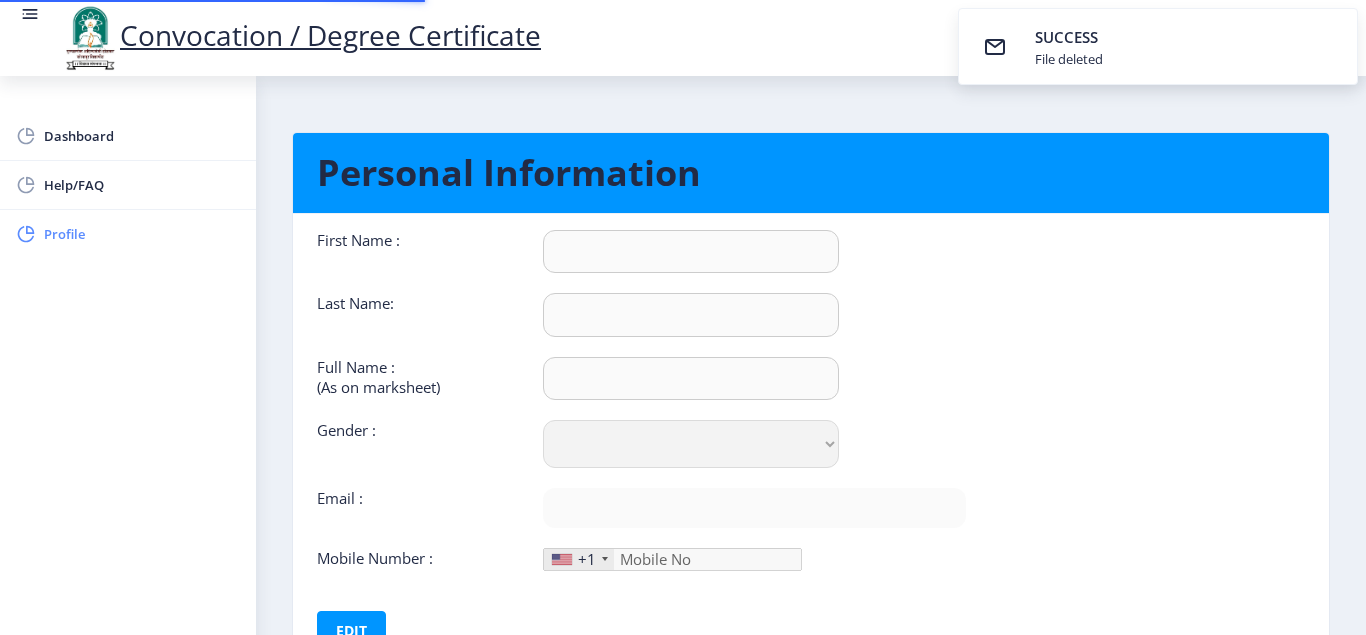 type on "vilas" 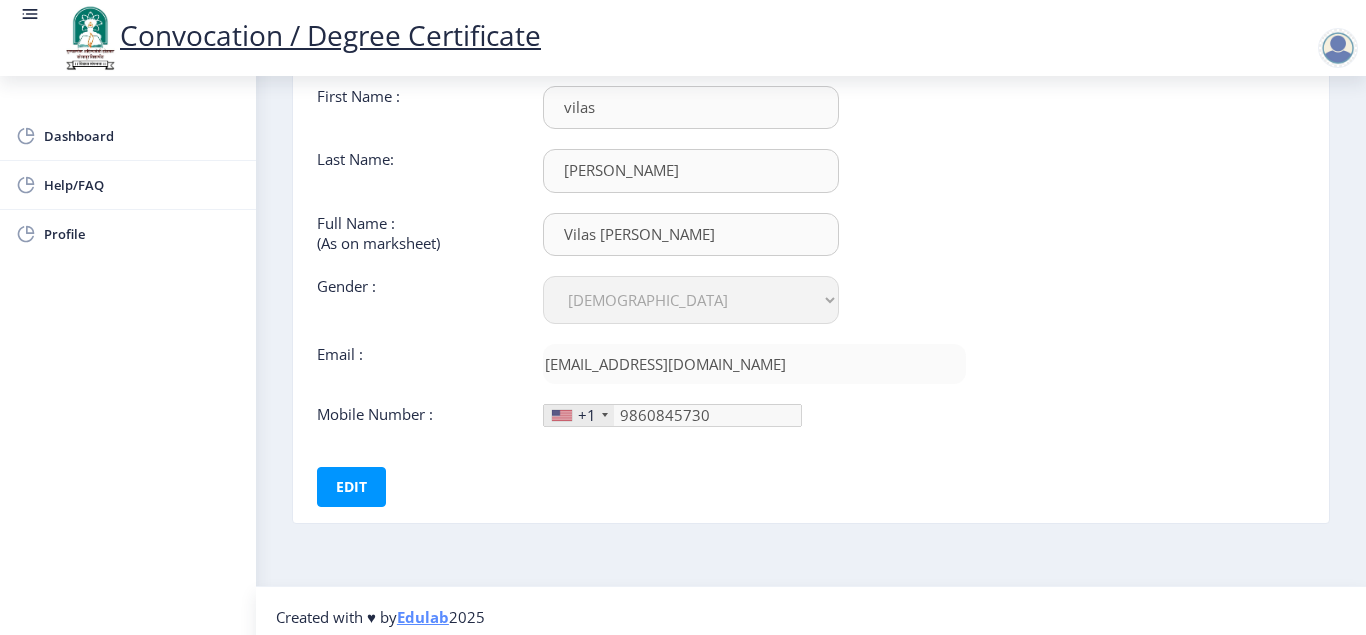 scroll, scrollTop: 165, scrollLeft: 0, axis: vertical 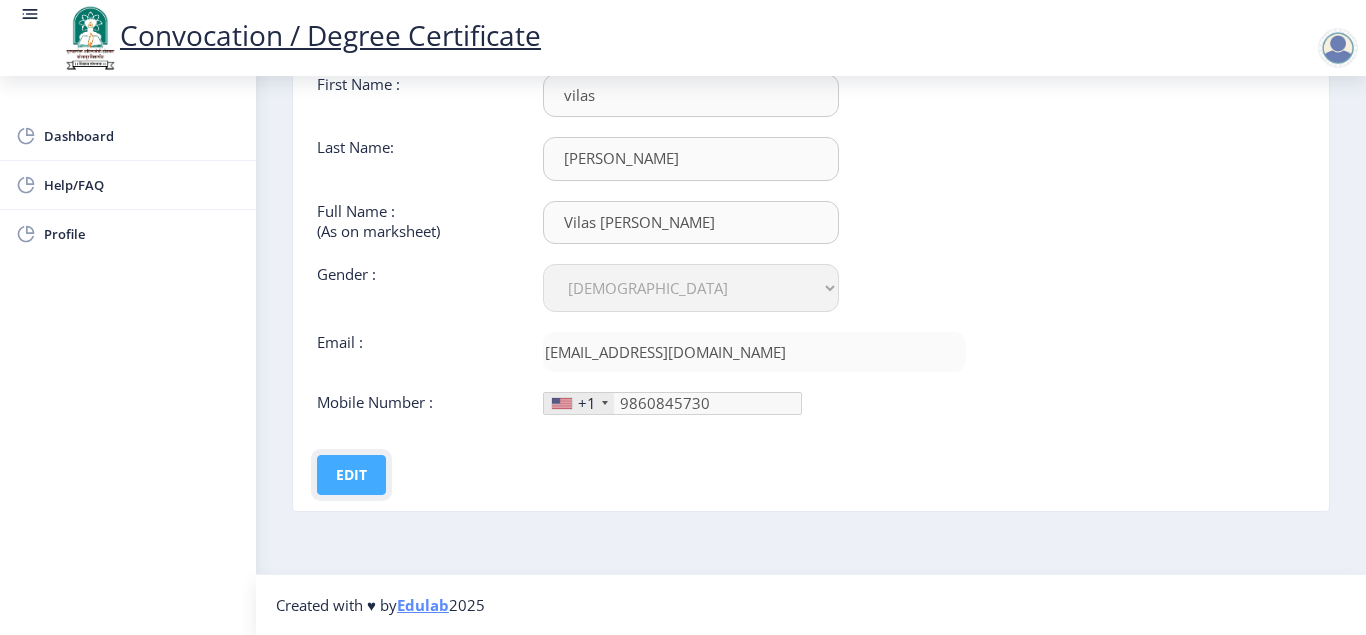 click on "Edit" 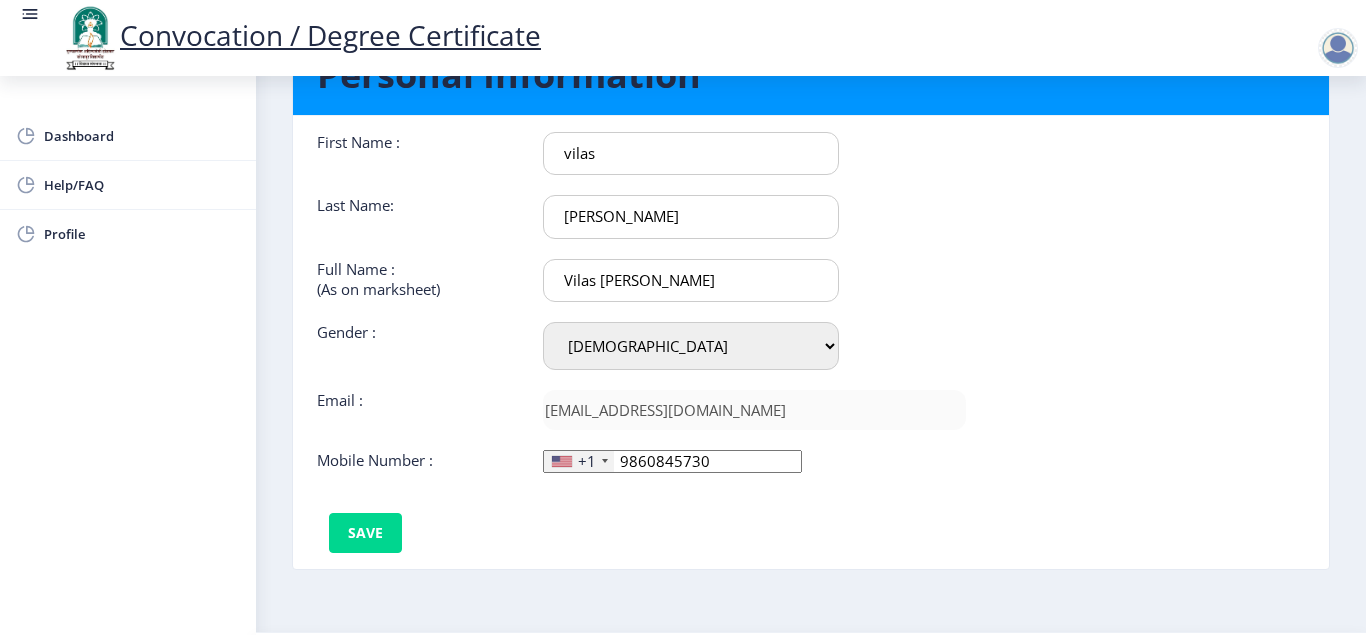 scroll, scrollTop: 39, scrollLeft: 0, axis: vertical 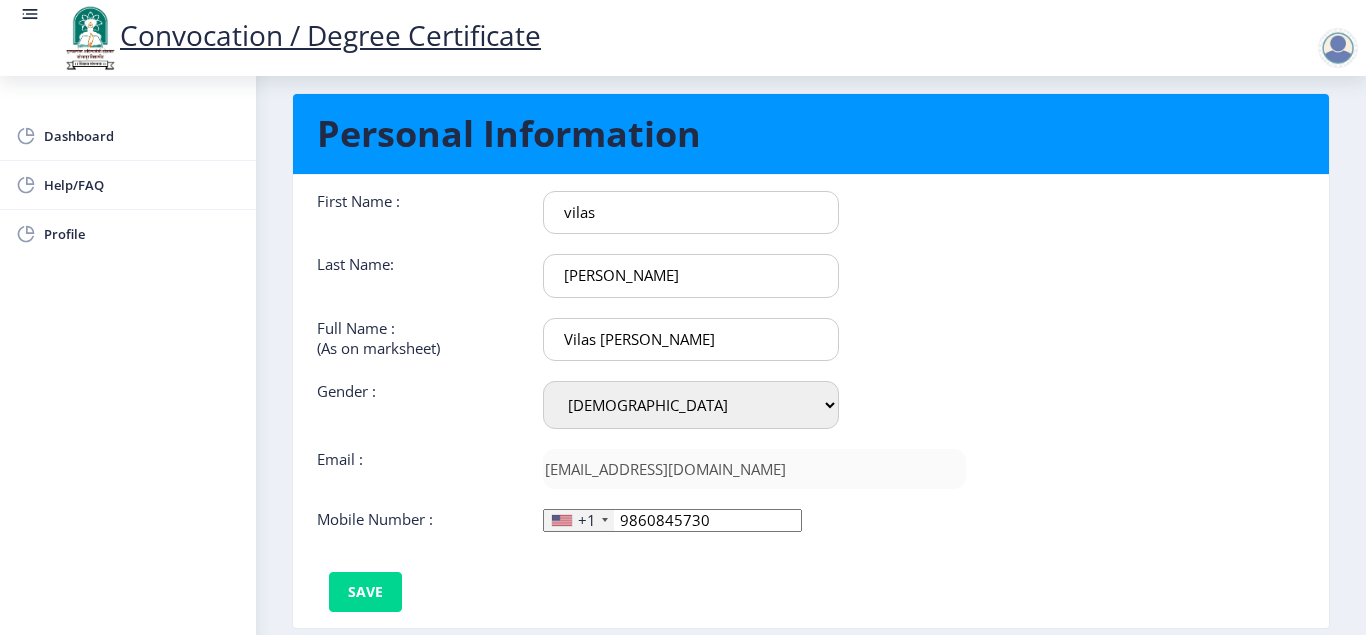click on "vilas" at bounding box center [691, 212] 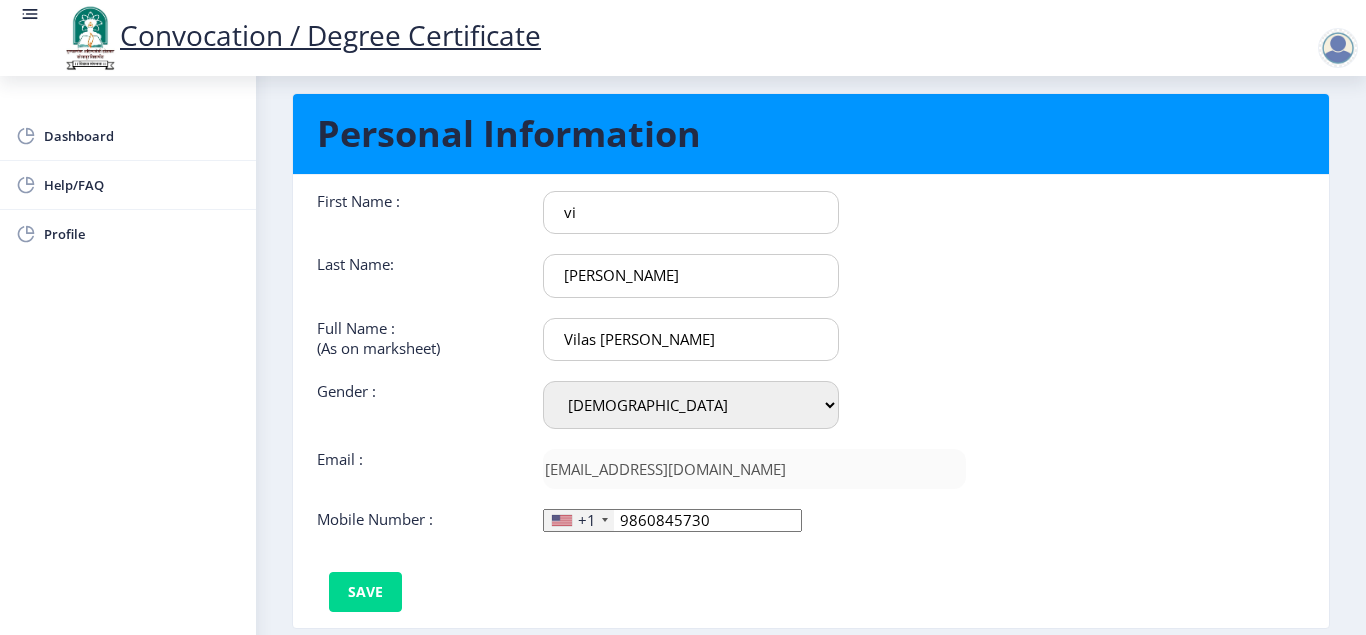 type on "v" 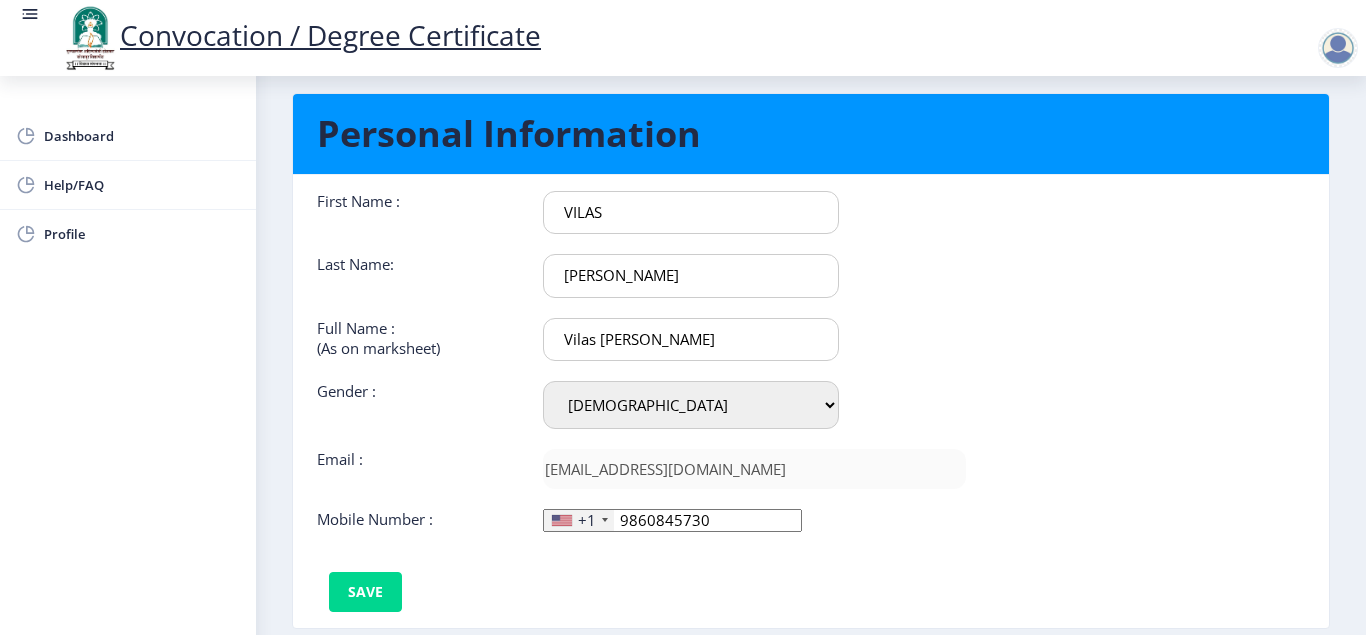 type on "VILAS" 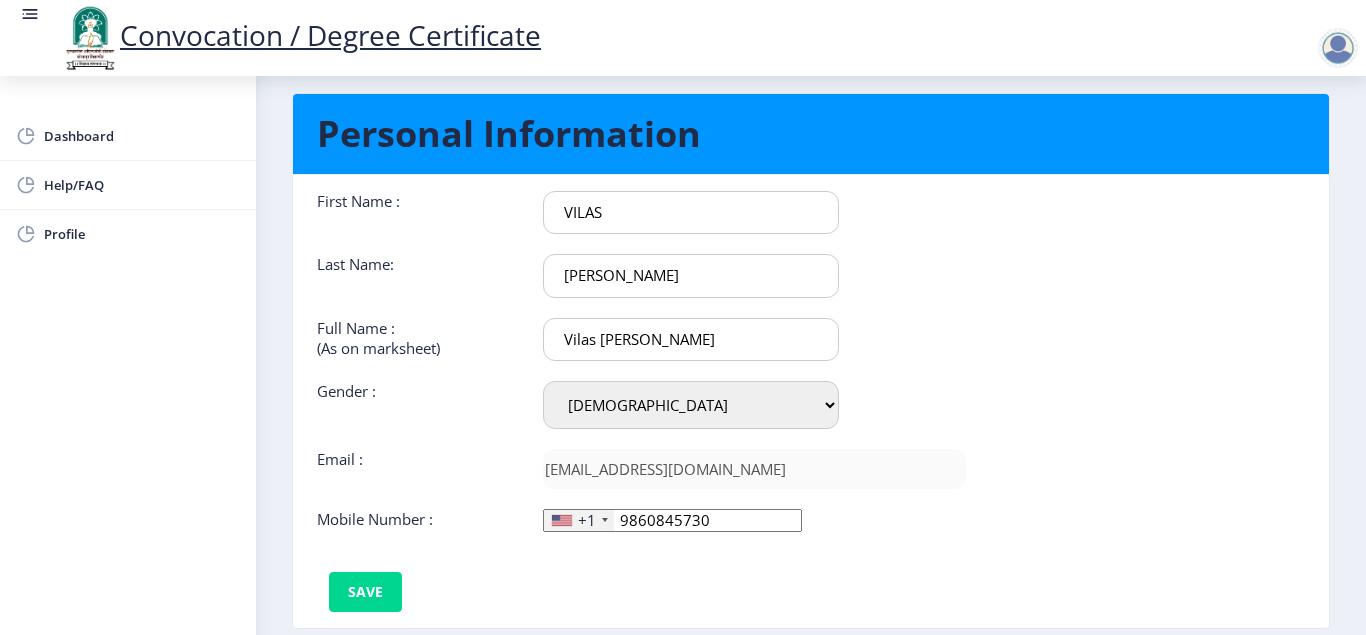 drag, startPoint x: 652, startPoint y: 278, endPoint x: 527, endPoint y: 279, distance: 125.004 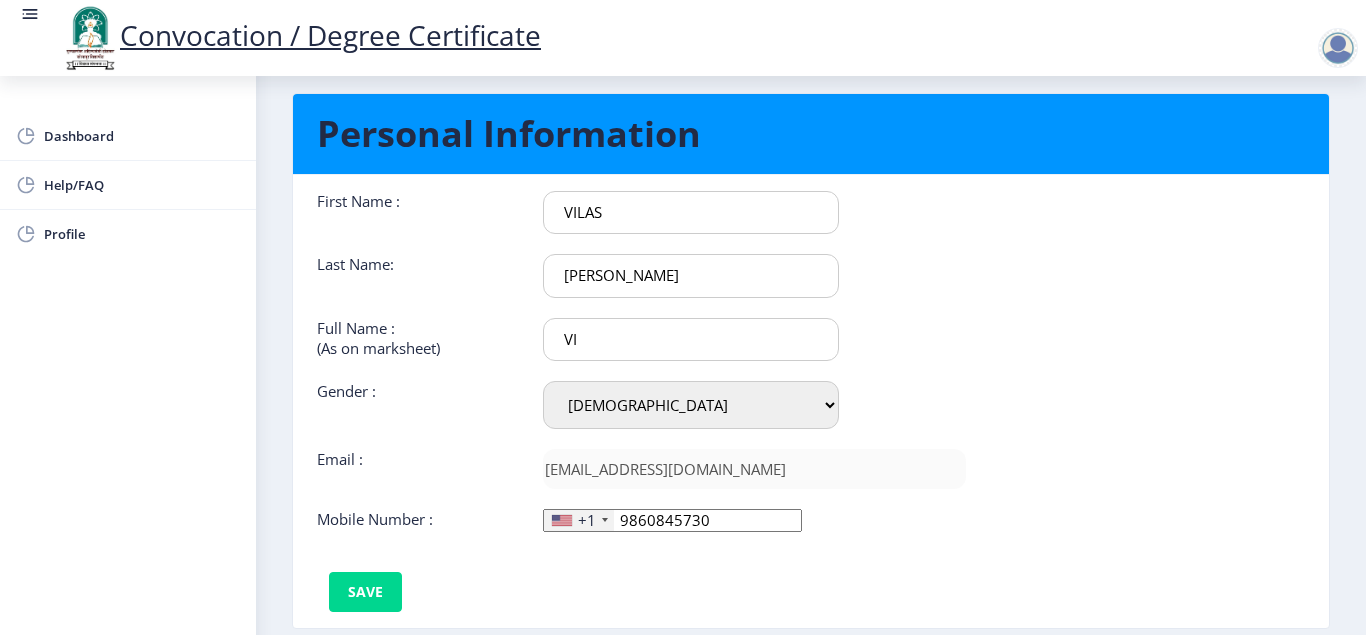 type on "V" 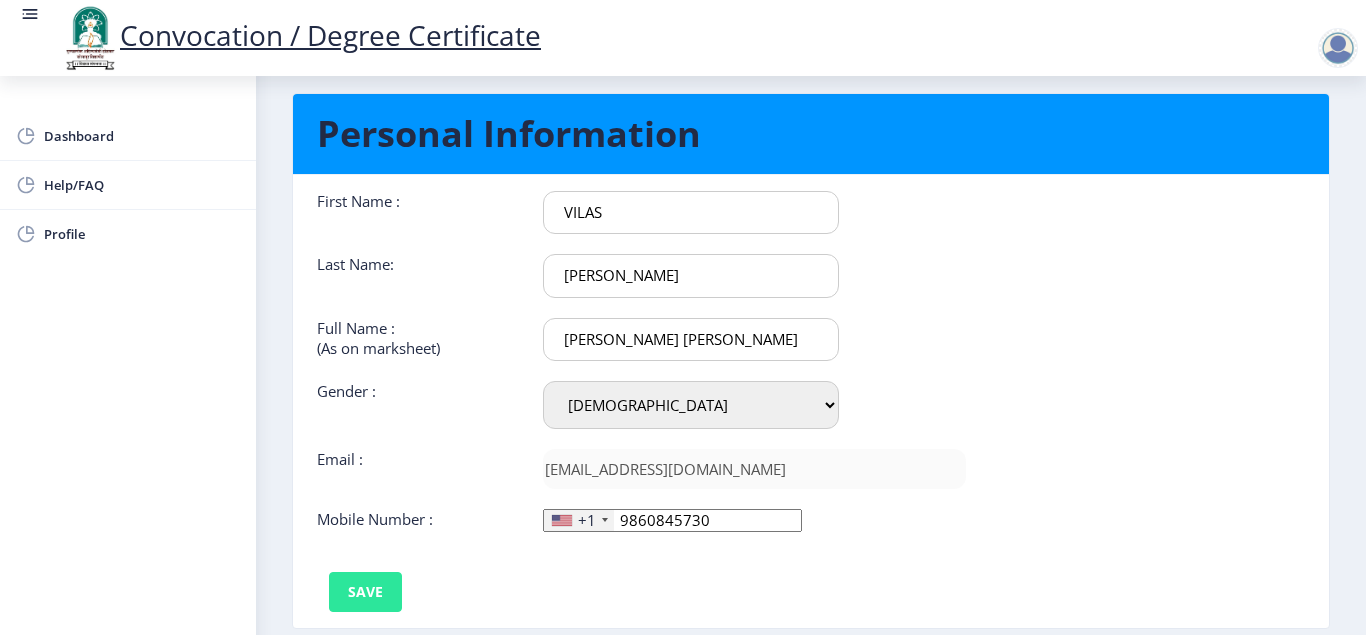 type on "[PERSON_NAME] [PERSON_NAME]" 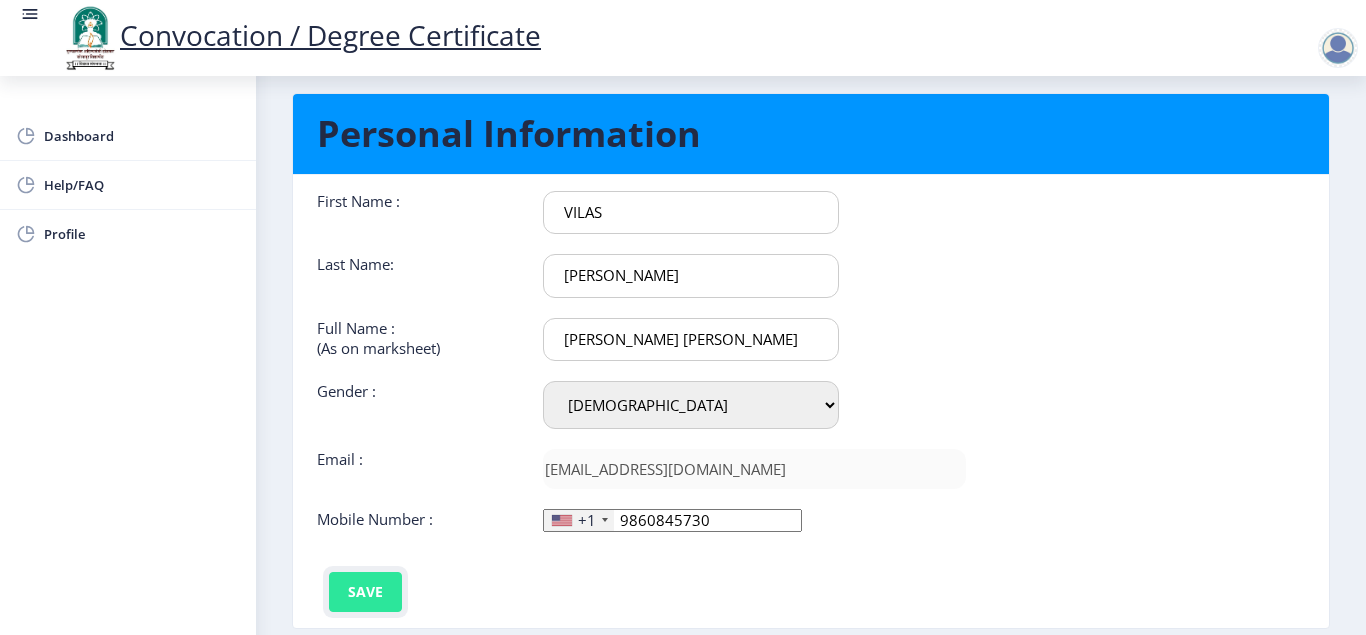 click on "Save" 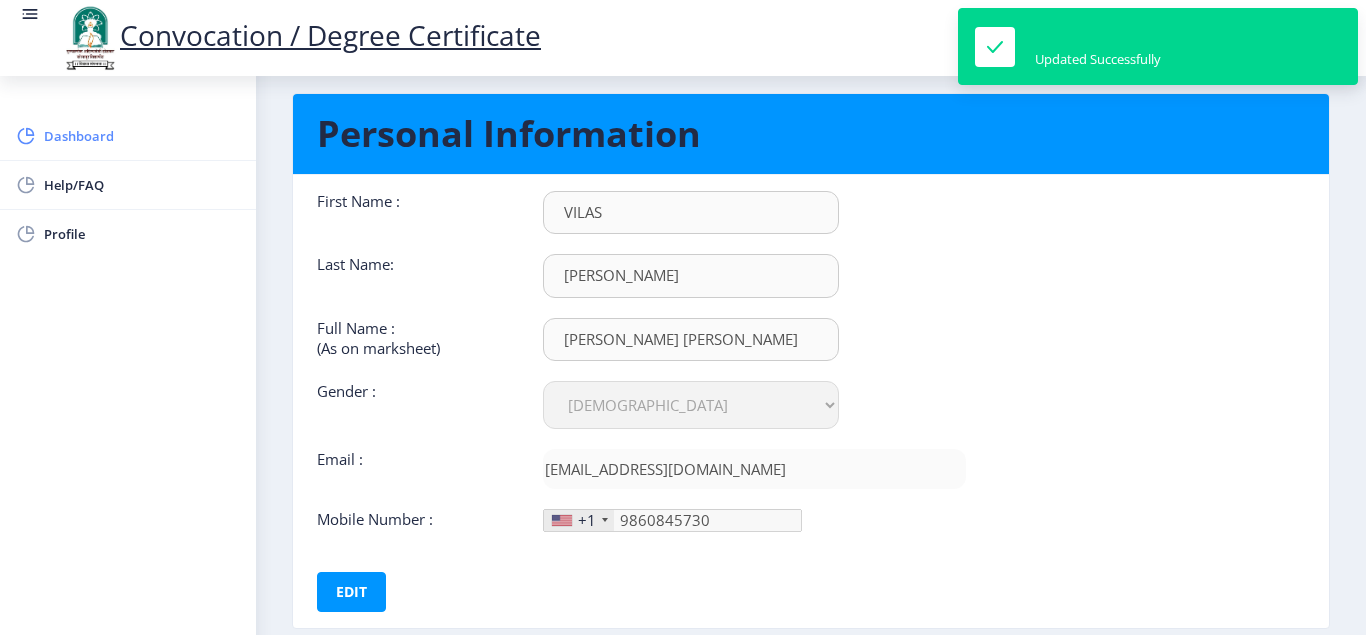 click on "Dashboard" 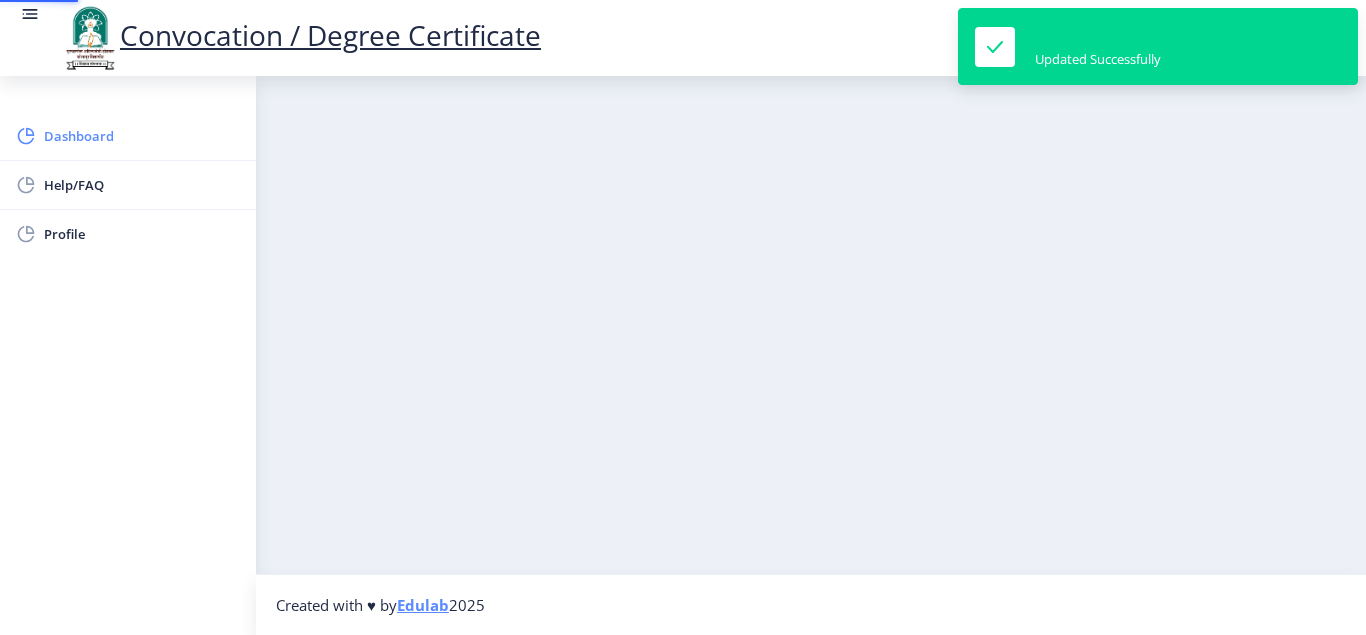 scroll, scrollTop: 0, scrollLeft: 0, axis: both 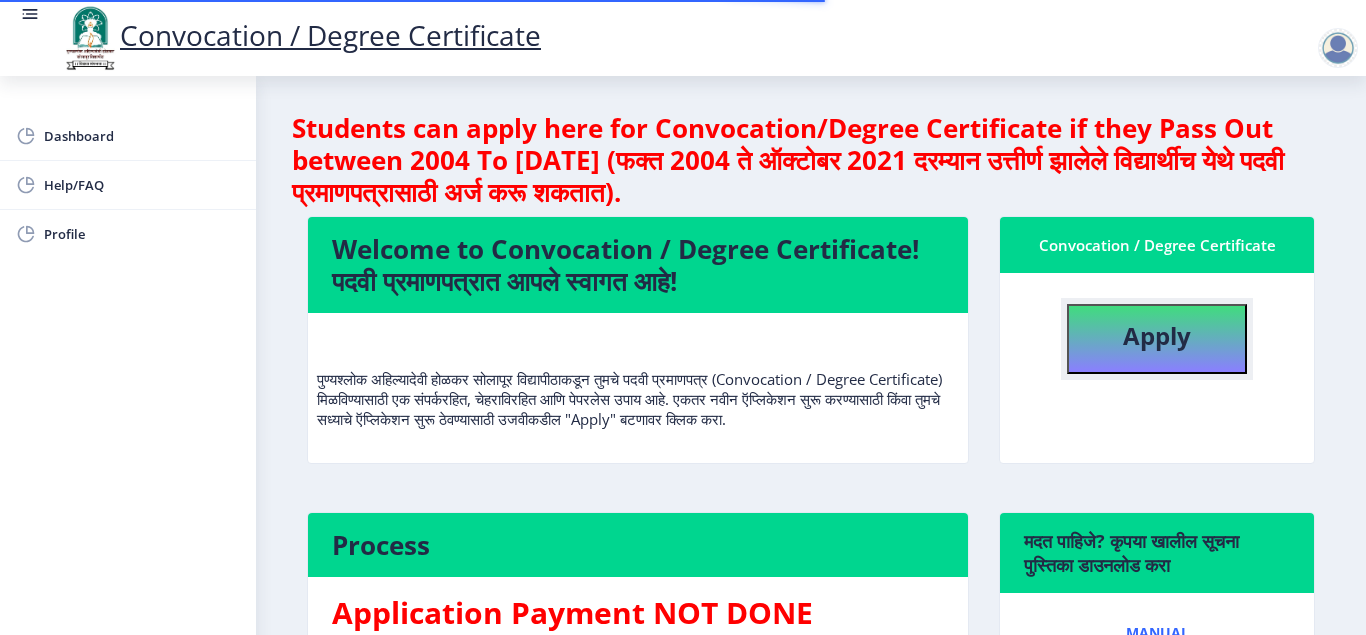 click on "Apply" 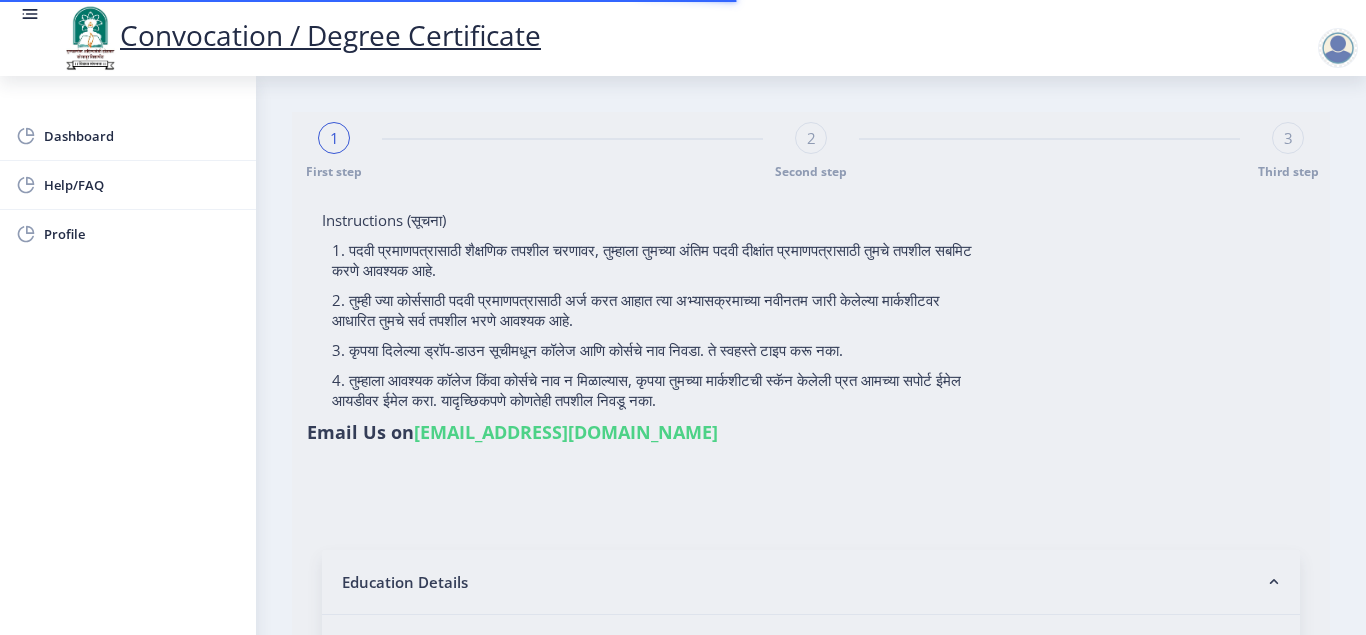 type on "Vilas [PERSON_NAME]" 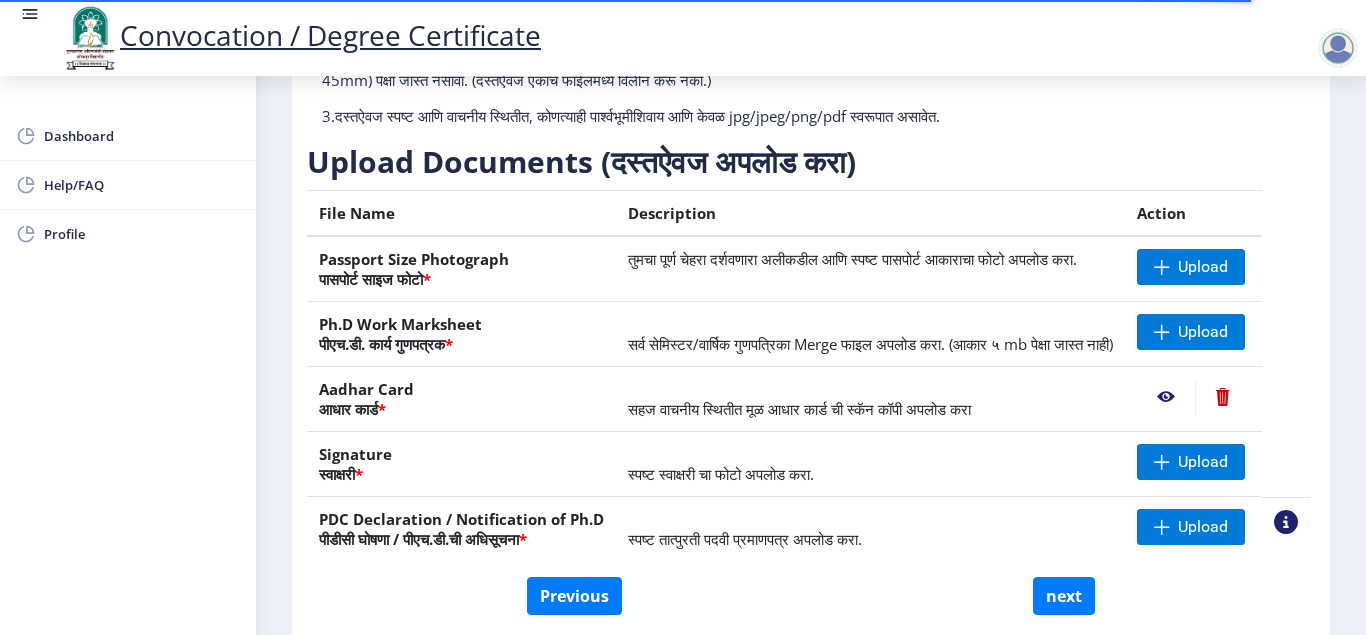 scroll, scrollTop: 0, scrollLeft: 0, axis: both 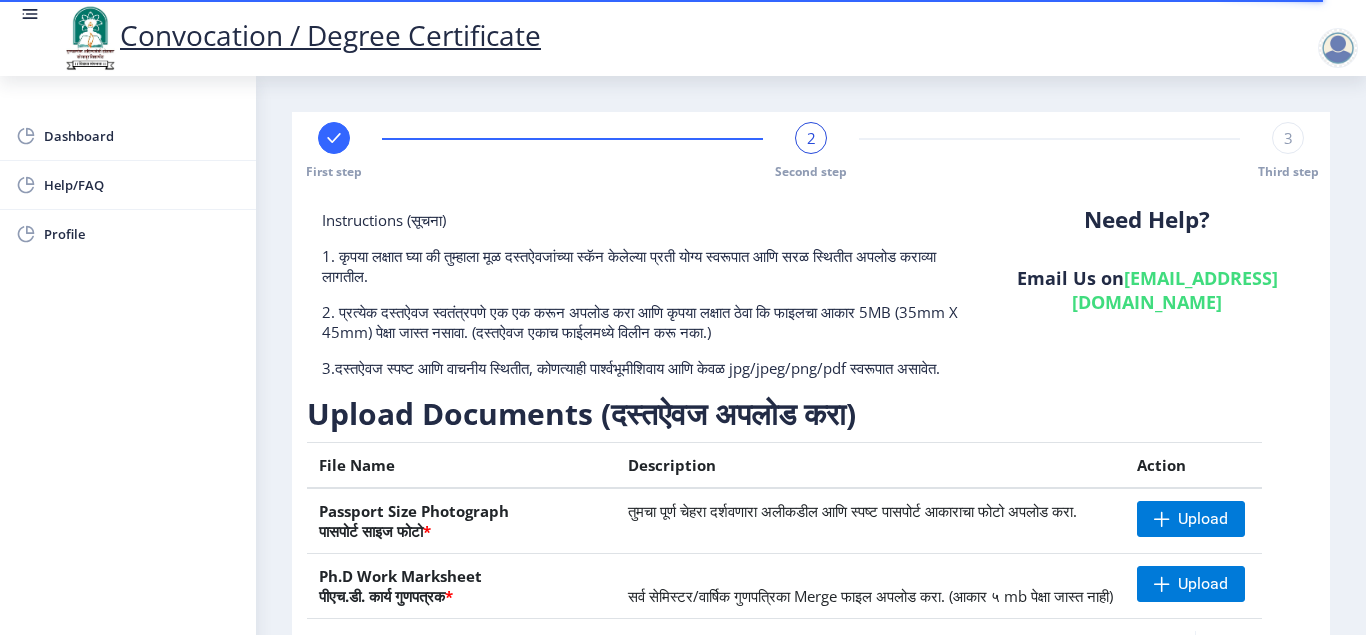 click on "First step" 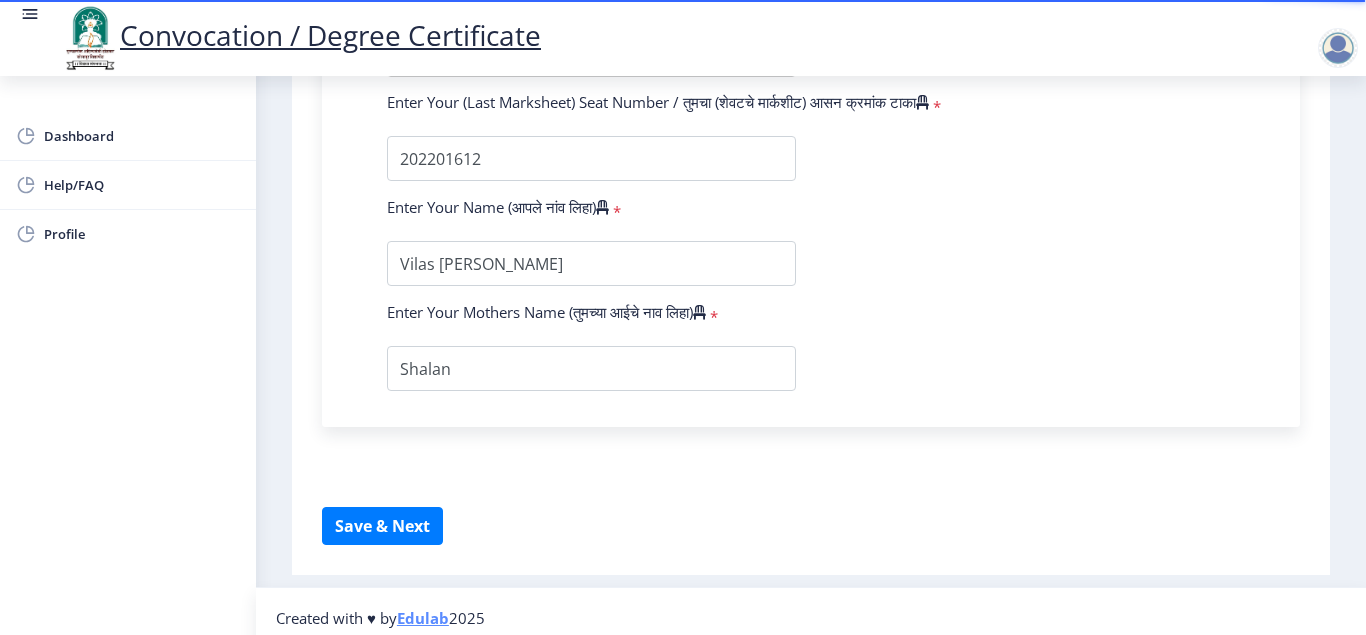 scroll, scrollTop: 1525, scrollLeft: 0, axis: vertical 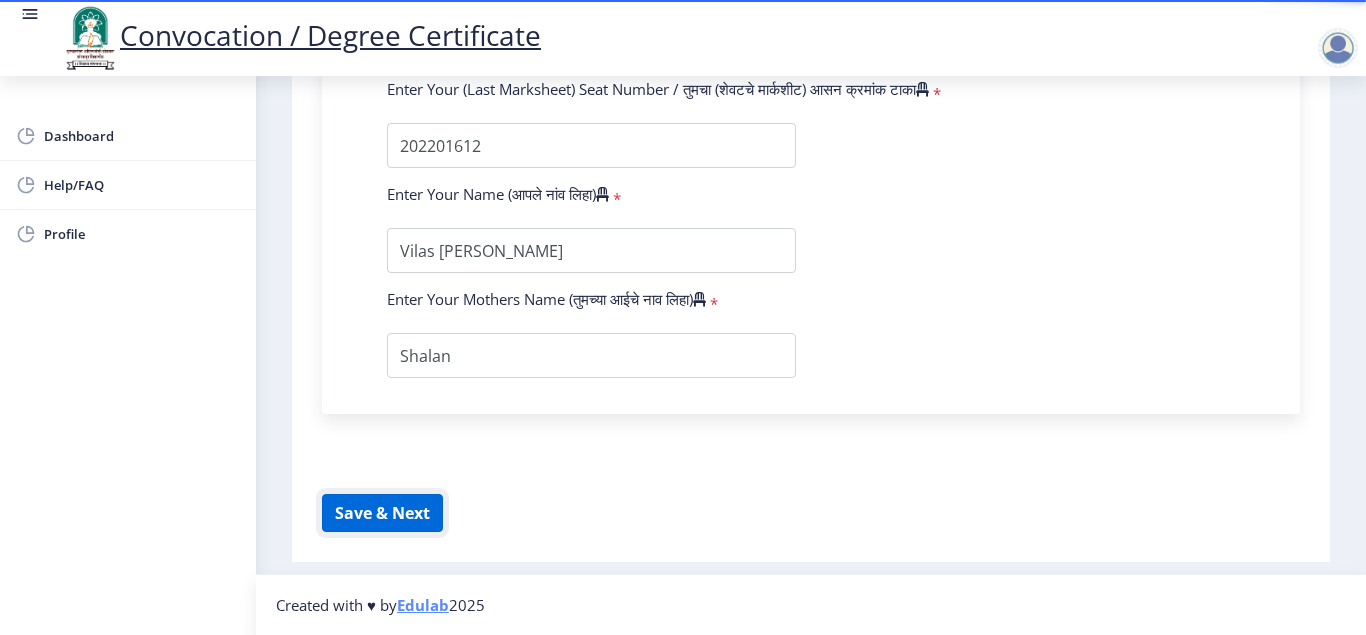 click on "Save & Next" 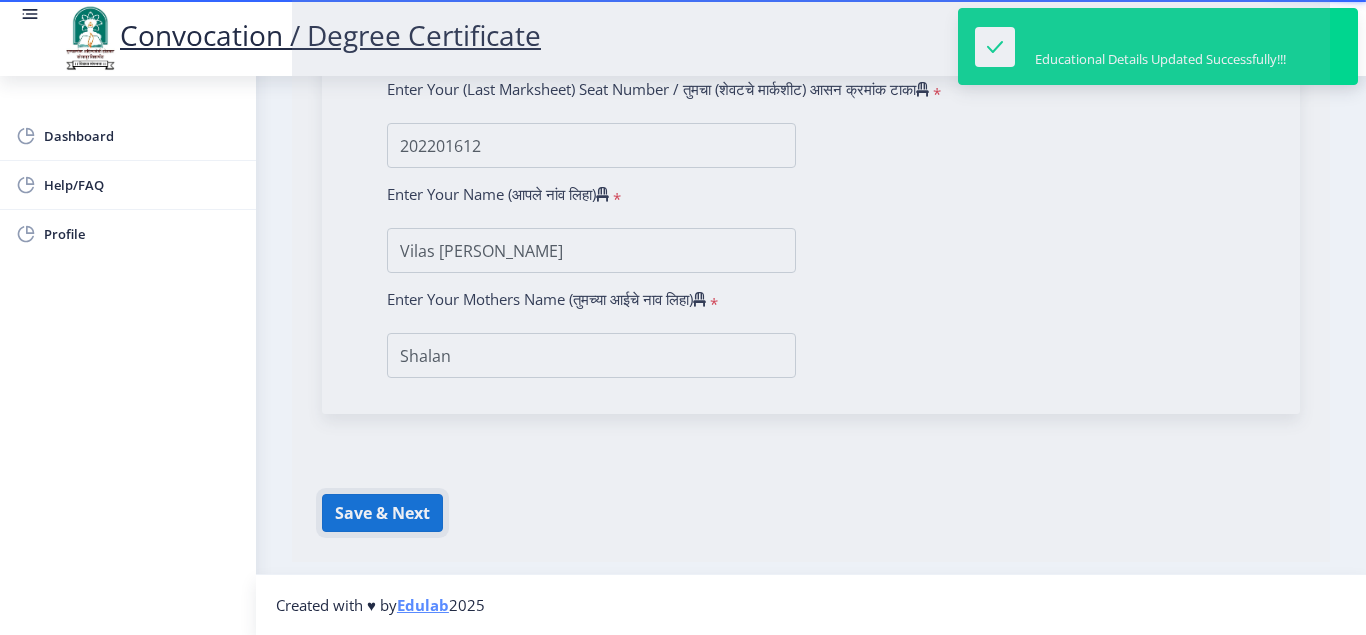 select 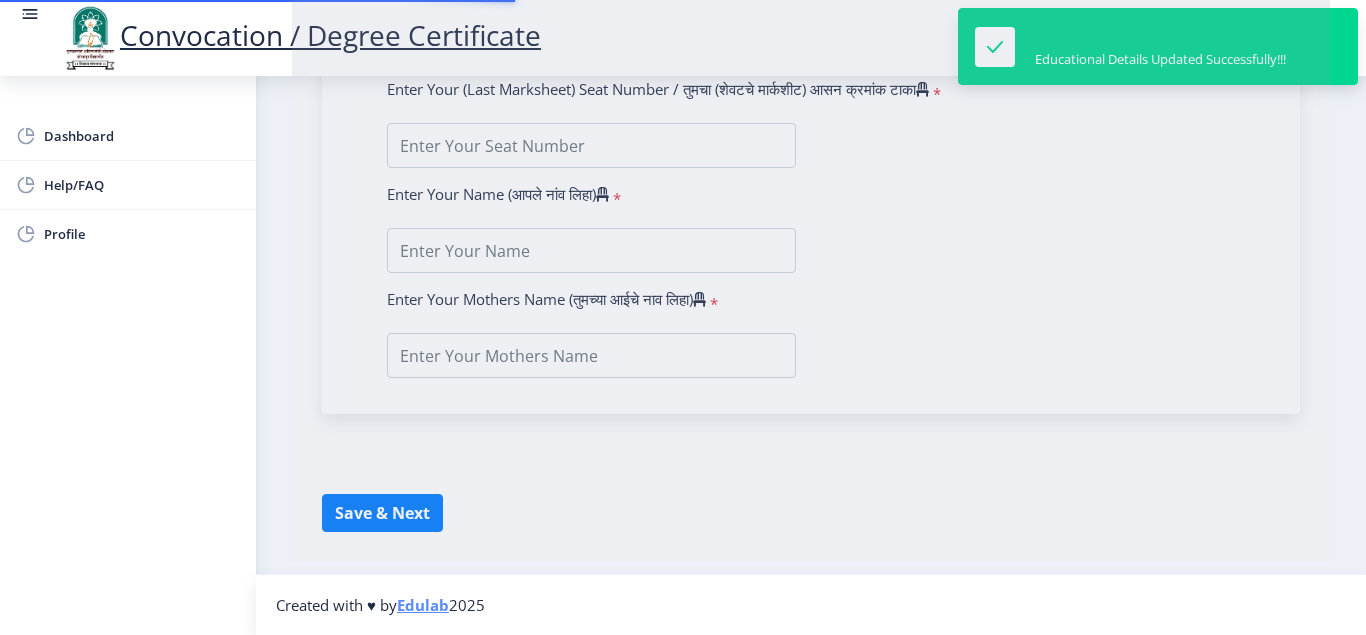 scroll, scrollTop: 0, scrollLeft: 0, axis: both 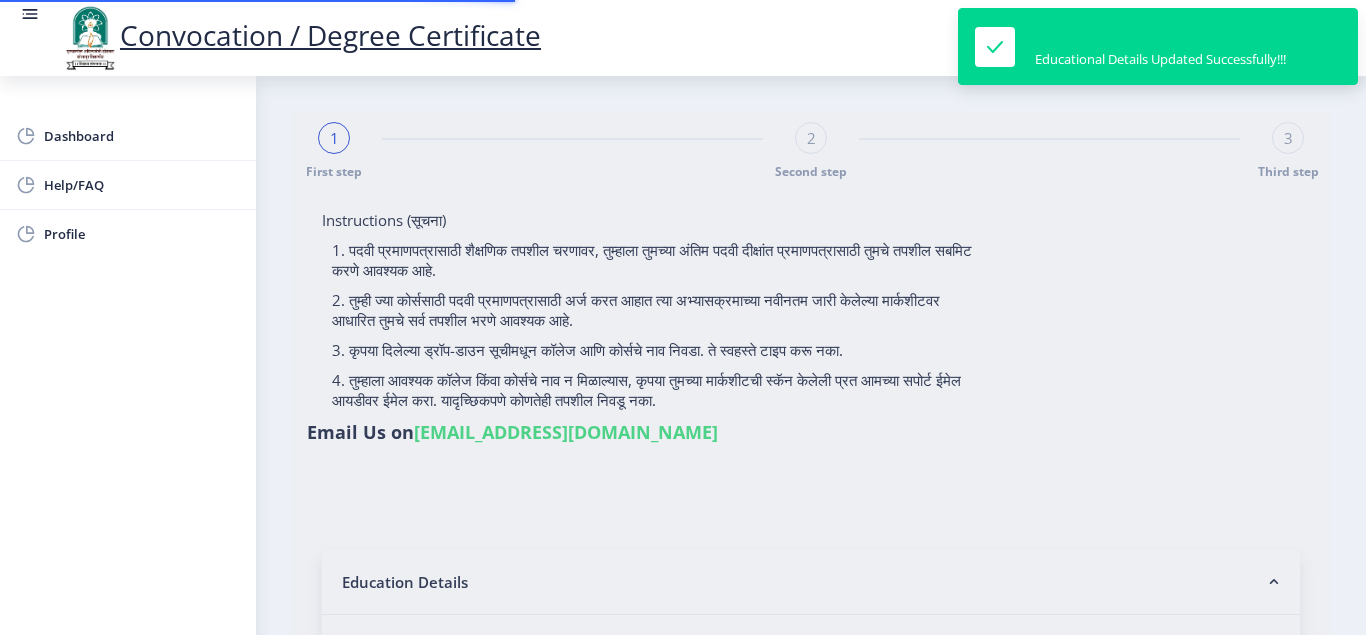 type on "Vilas [PERSON_NAME]" 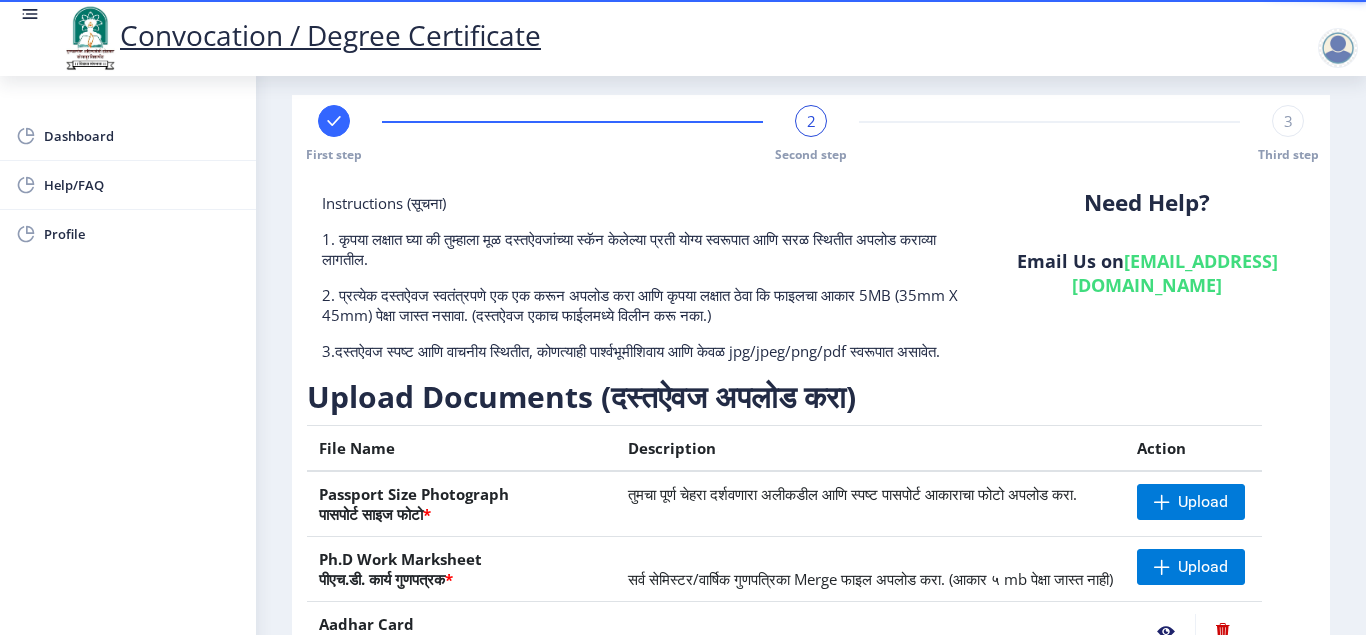 scroll, scrollTop: 0, scrollLeft: 0, axis: both 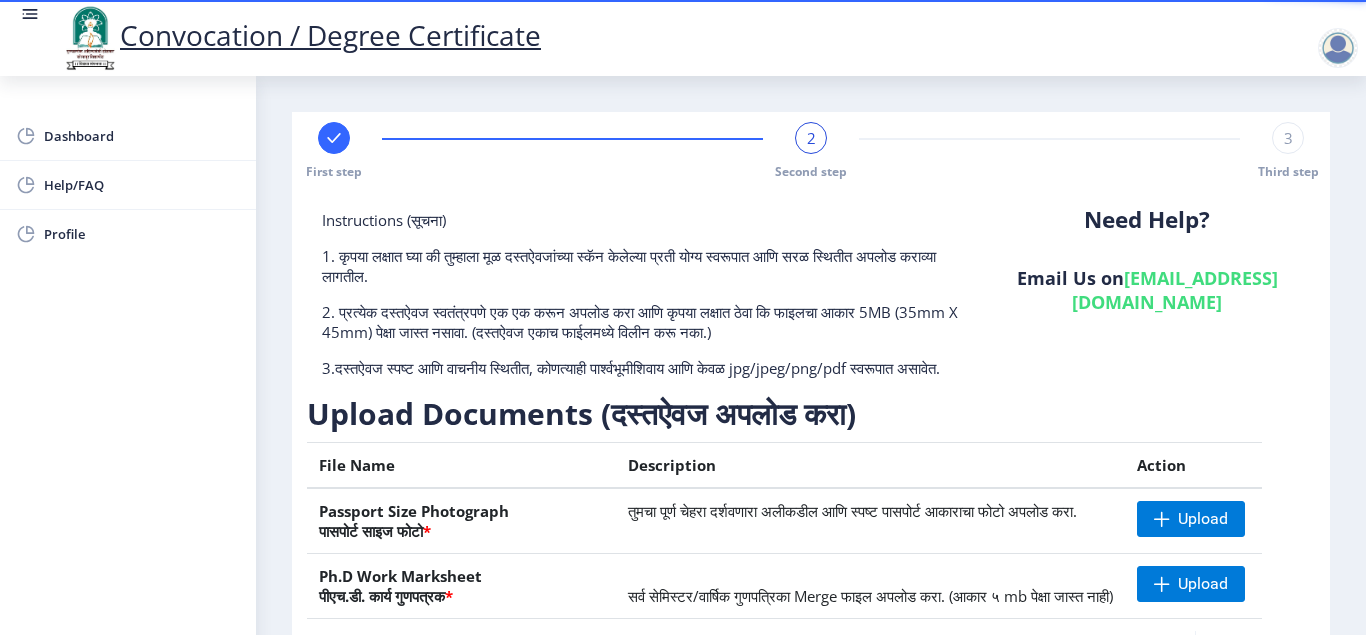 click 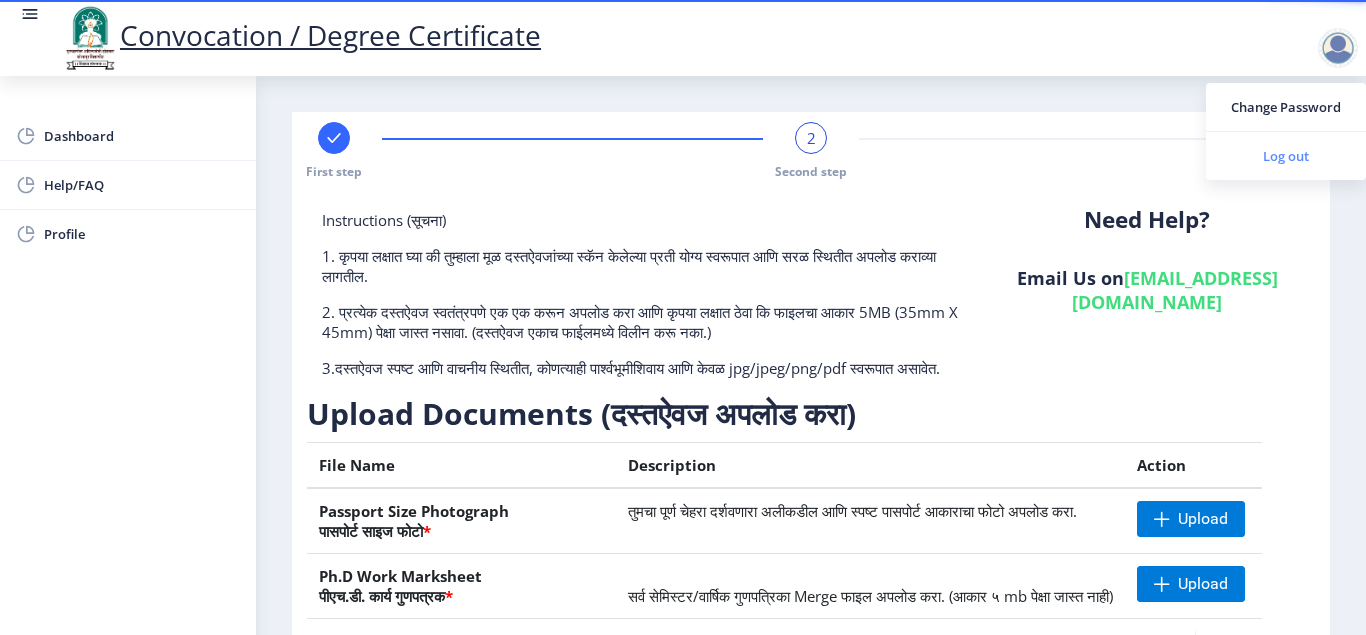click on "Log out" at bounding box center [1286, 156] 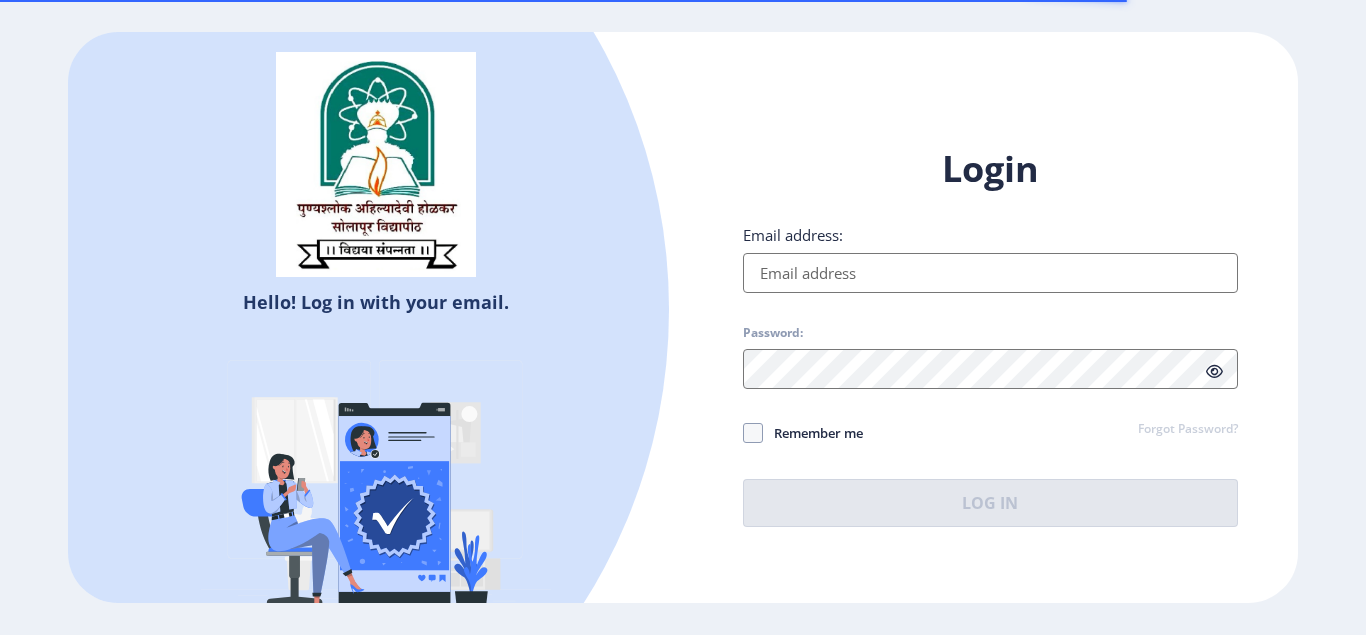 scroll, scrollTop: 184, scrollLeft: 0, axis: vertical 